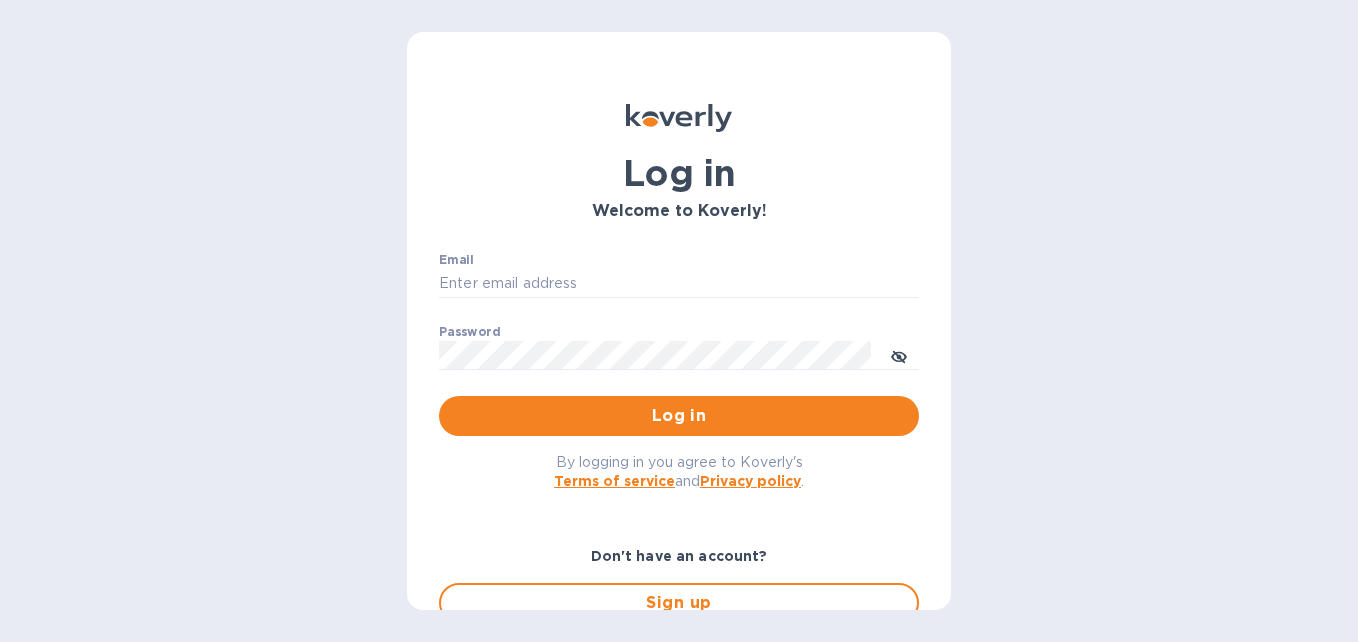 scroll, scrollTop: 0, scrollLeft: 0, axis: both 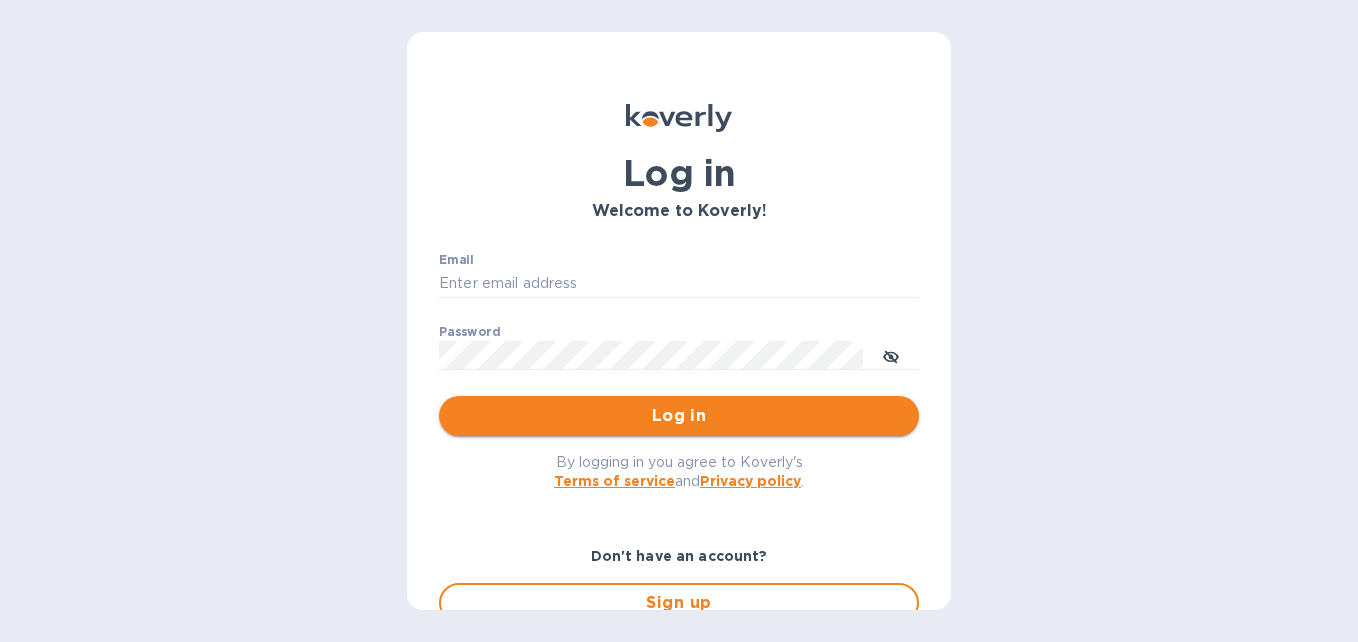 type on "heidy@agxllc.net" 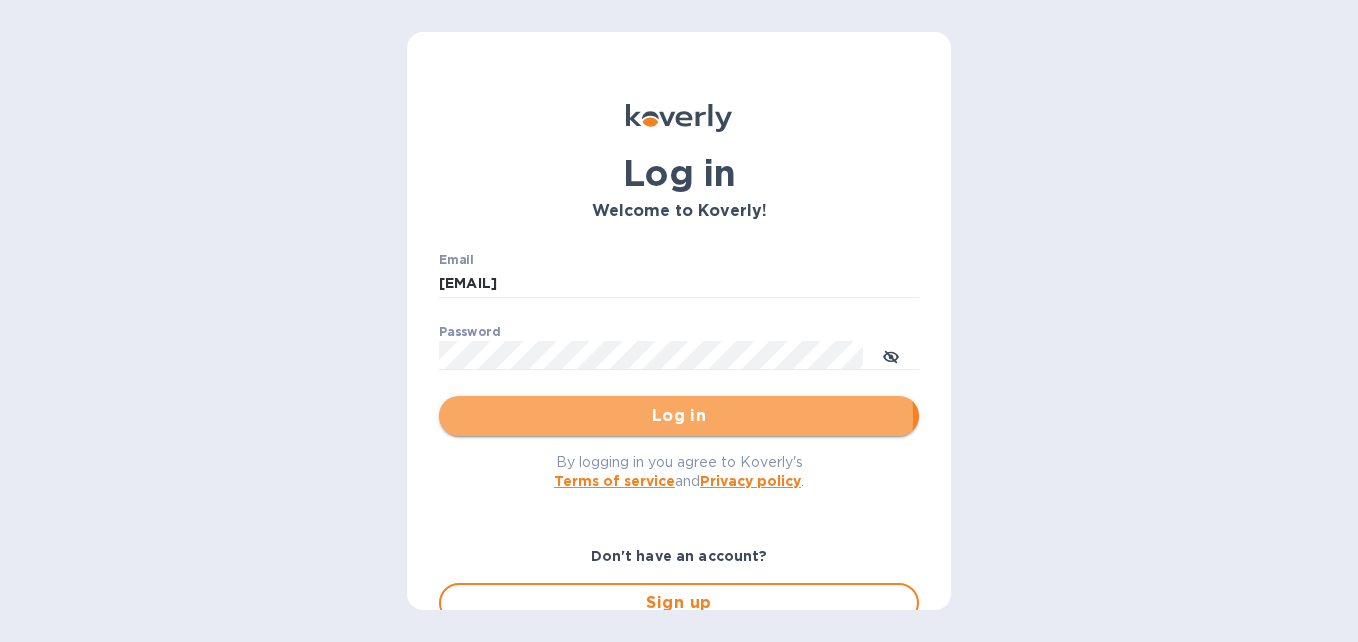 click on "Log in" at bounding box center (679, 416) 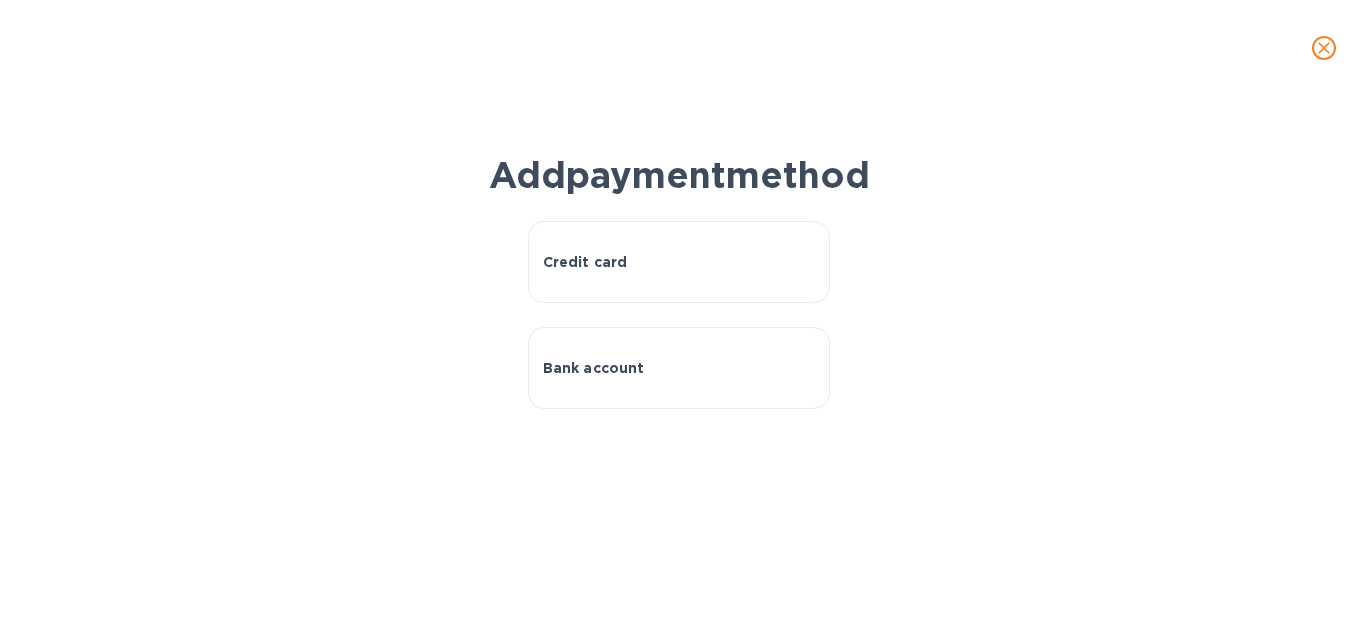 click on "Add  payment  method" at bounding box center (679, 175) 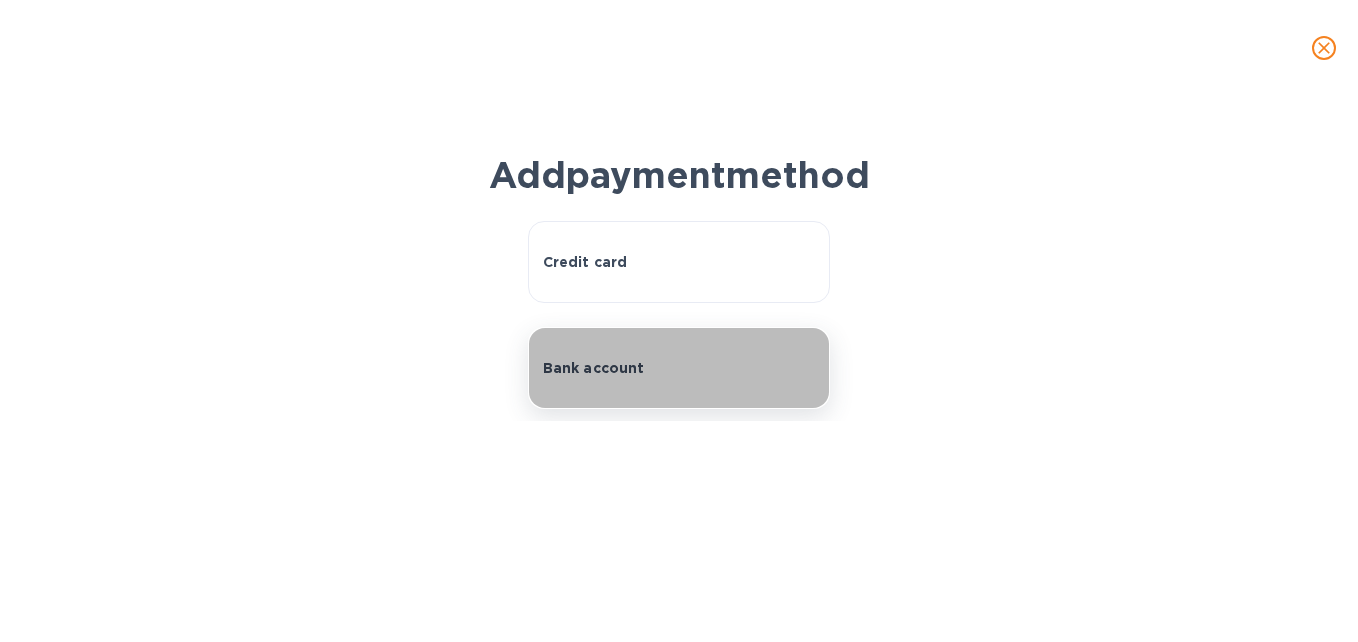 click on "Bank account" at bounding box center [594, 368] 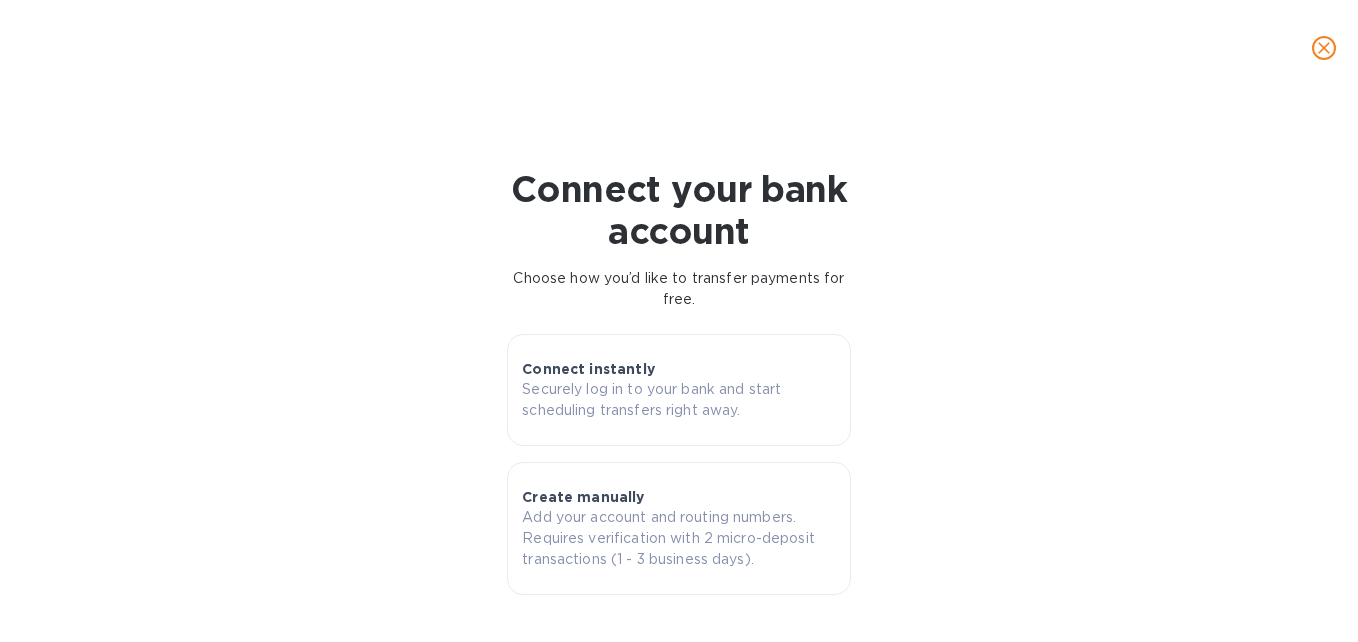 scroll, scrollTop: 0, scrollLeft: 0, axis: both 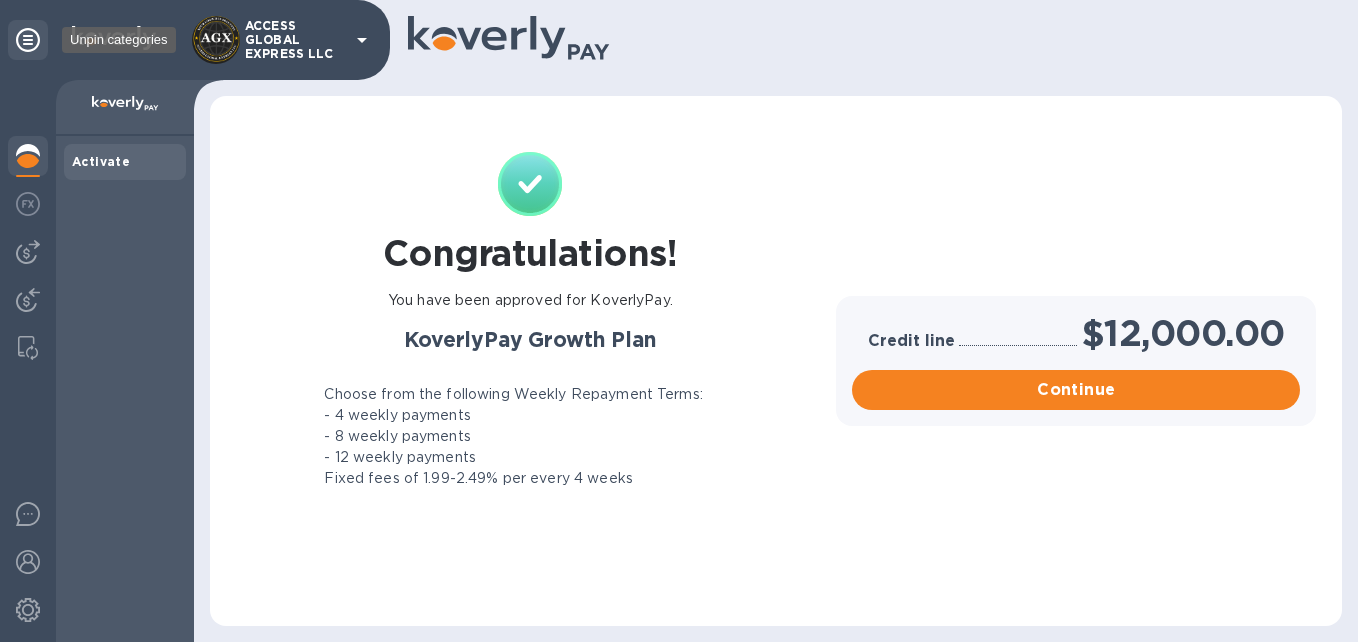 click 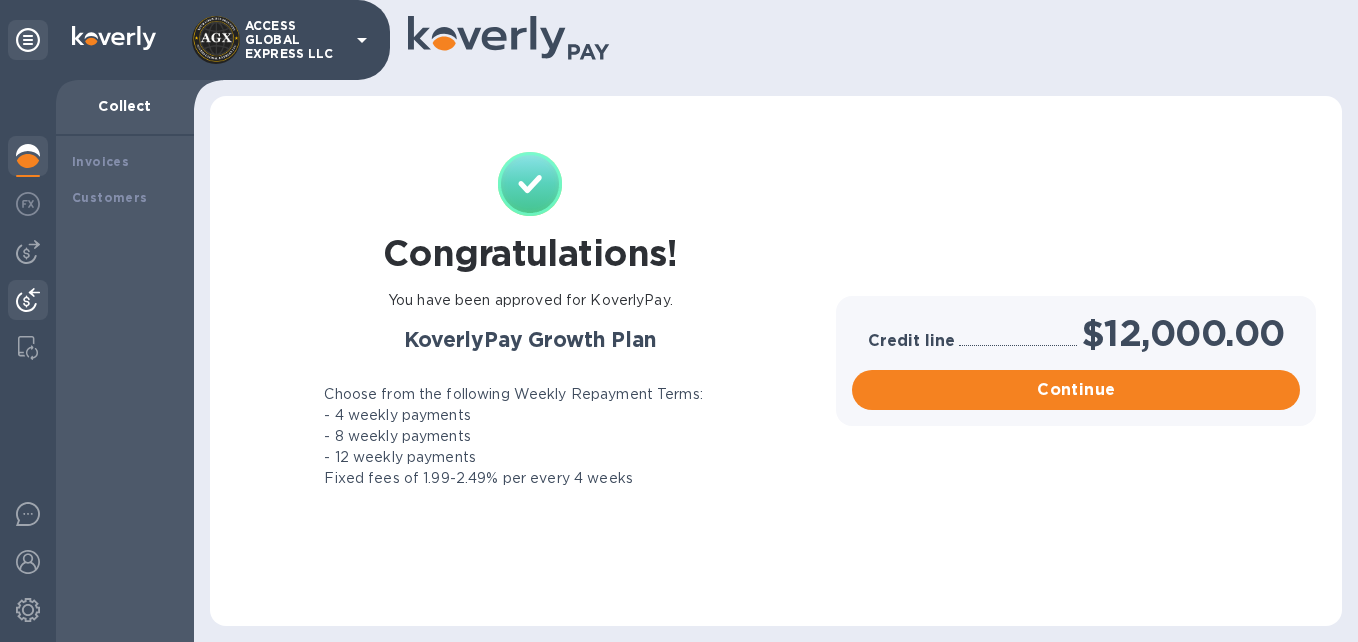 click at bounding box center [28, 300] 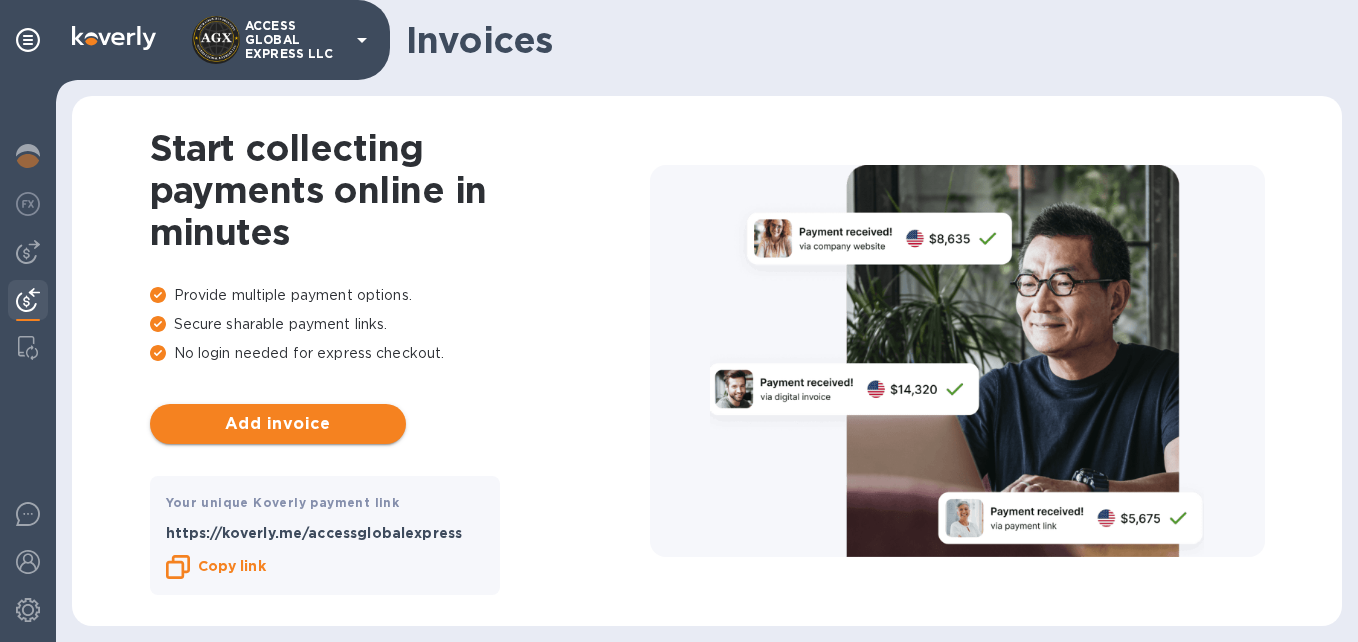 click on "Add invoice" at bounding box center (278, 424) 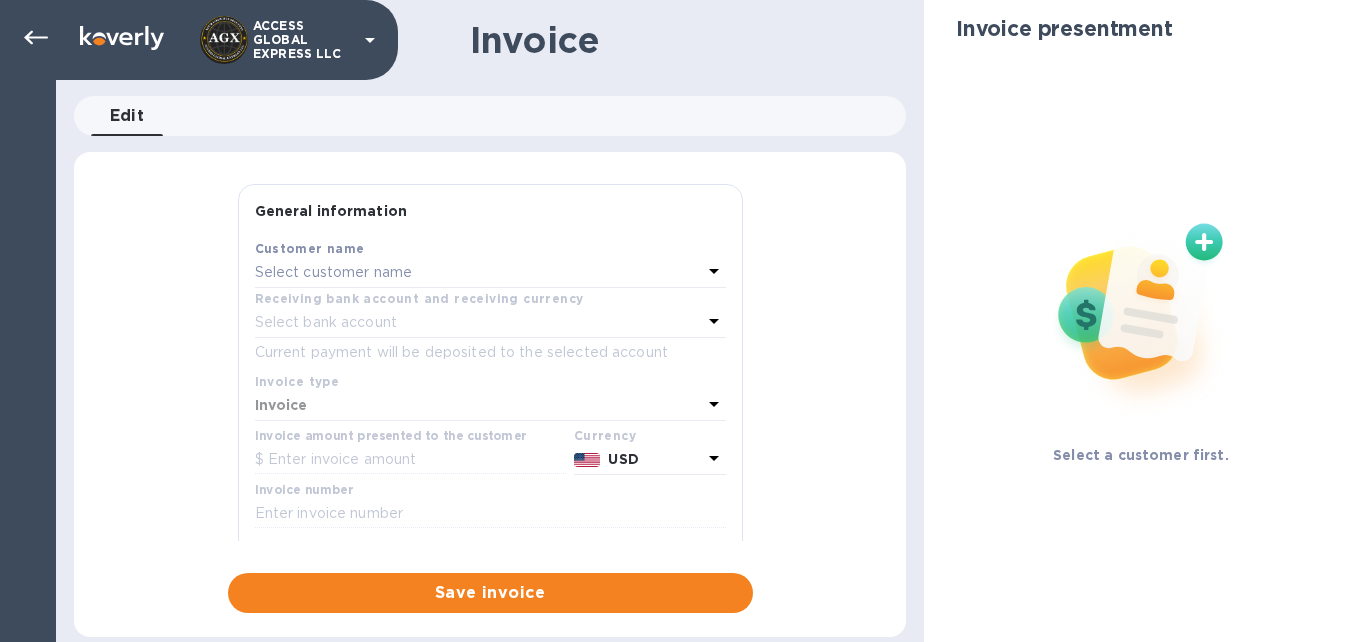 click on "Invoice amount presented to the customer" at bounding box center [410, 452] 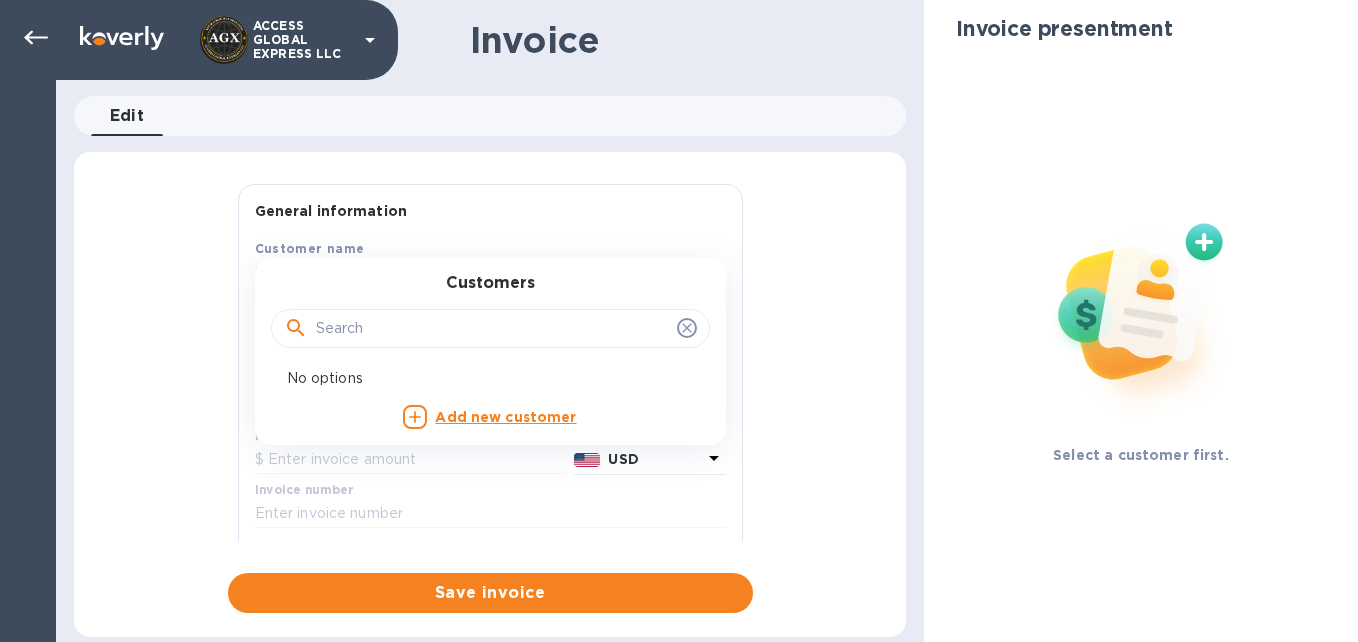 click on "Add new customer" at bounding box center [505, 417] 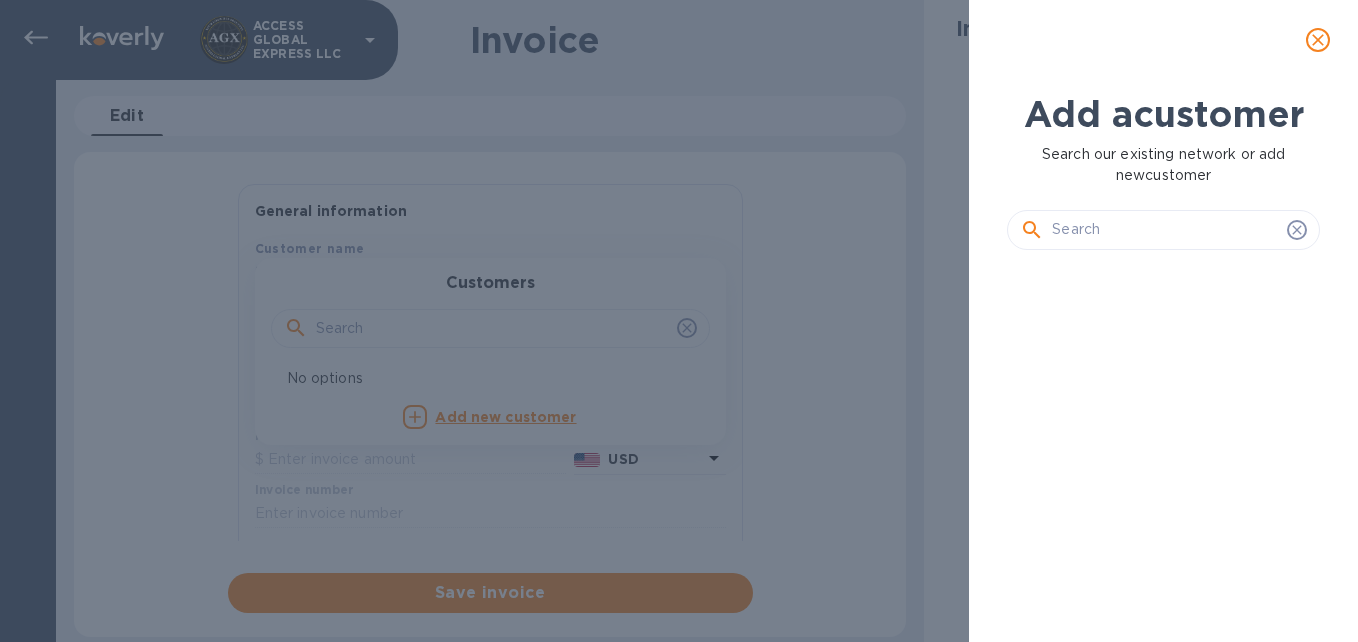scroll, scrollTop: 16, scrollLeft: 9, axis: both 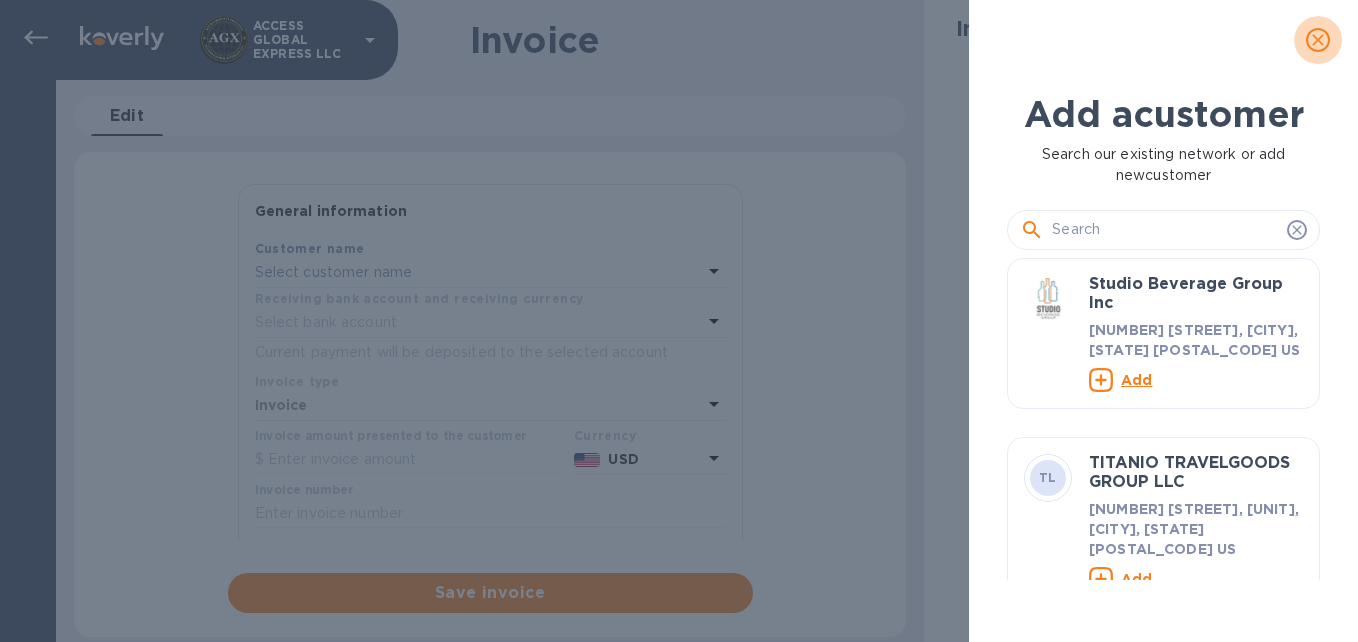 click 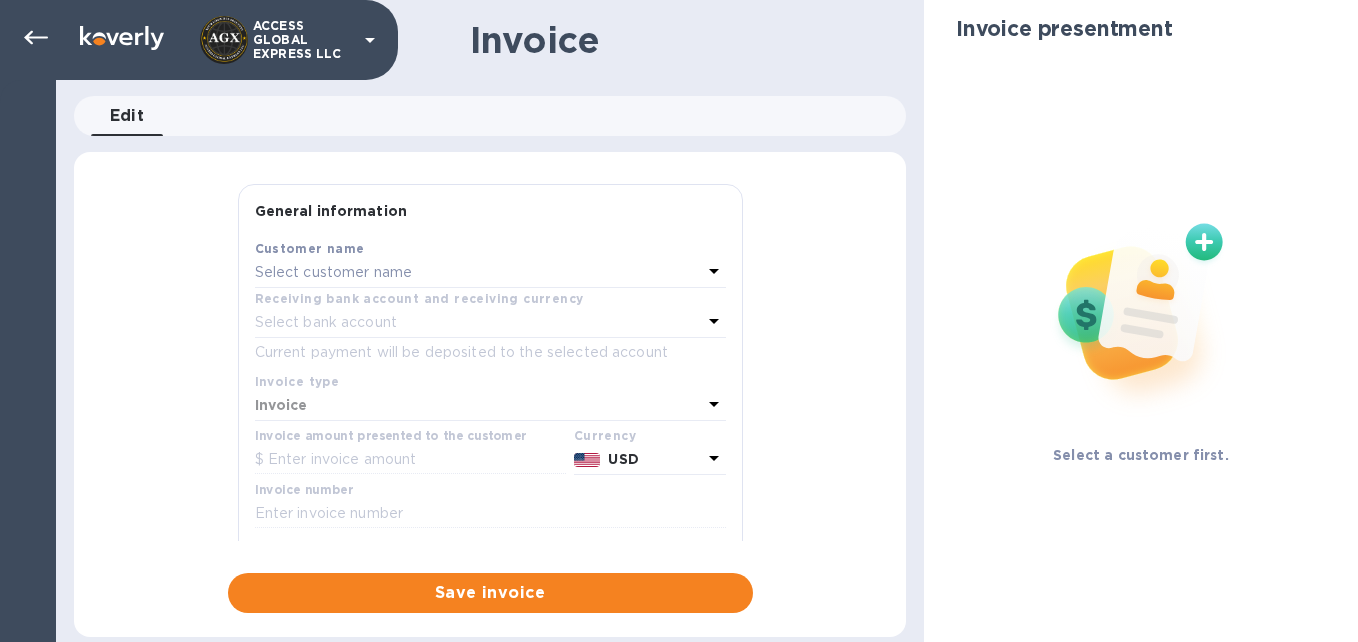 click on "Invoice amount presented to the customer" at bounding box center (391, 436) 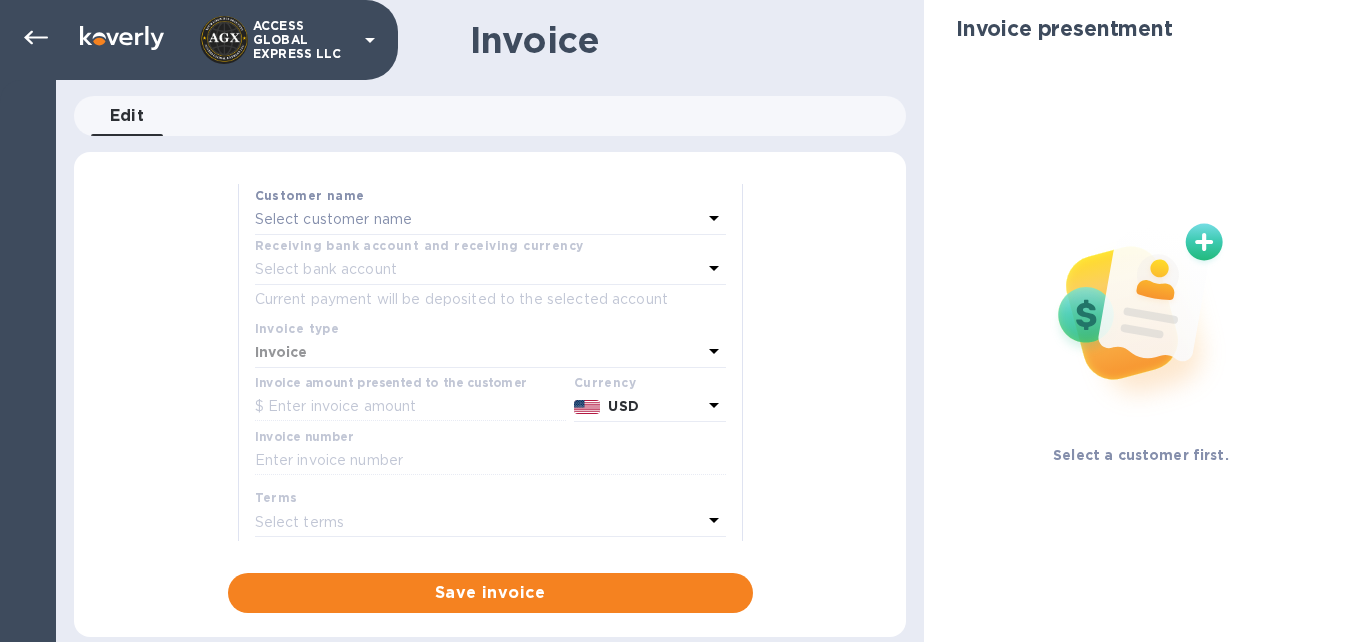 scroll, scrollTop: 0, scrollLeft: 0, axis: both 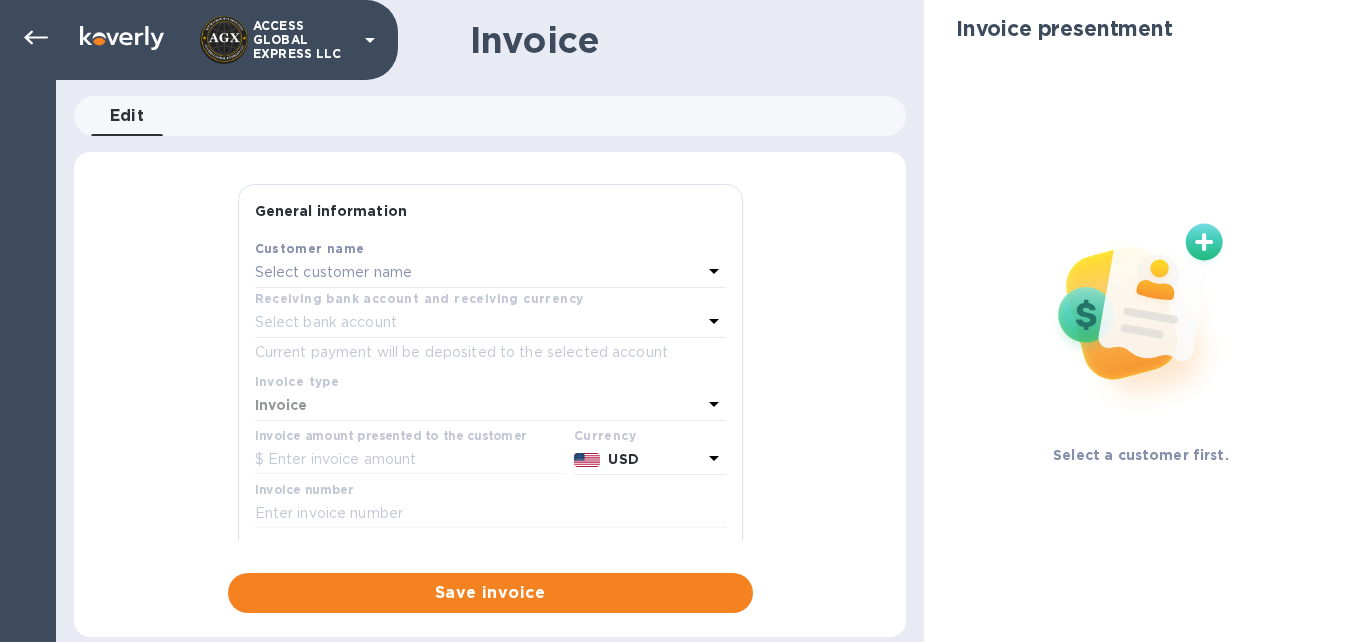 click on "Edit 0" at bounding box center [127, 116] 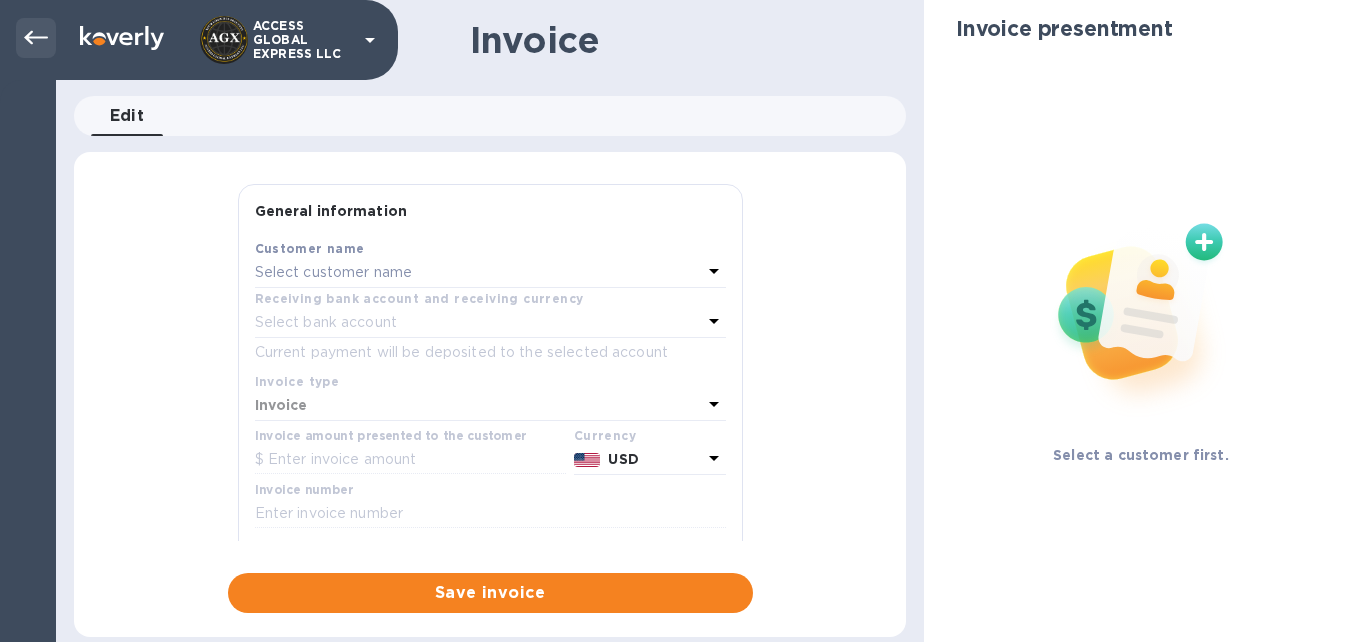 click 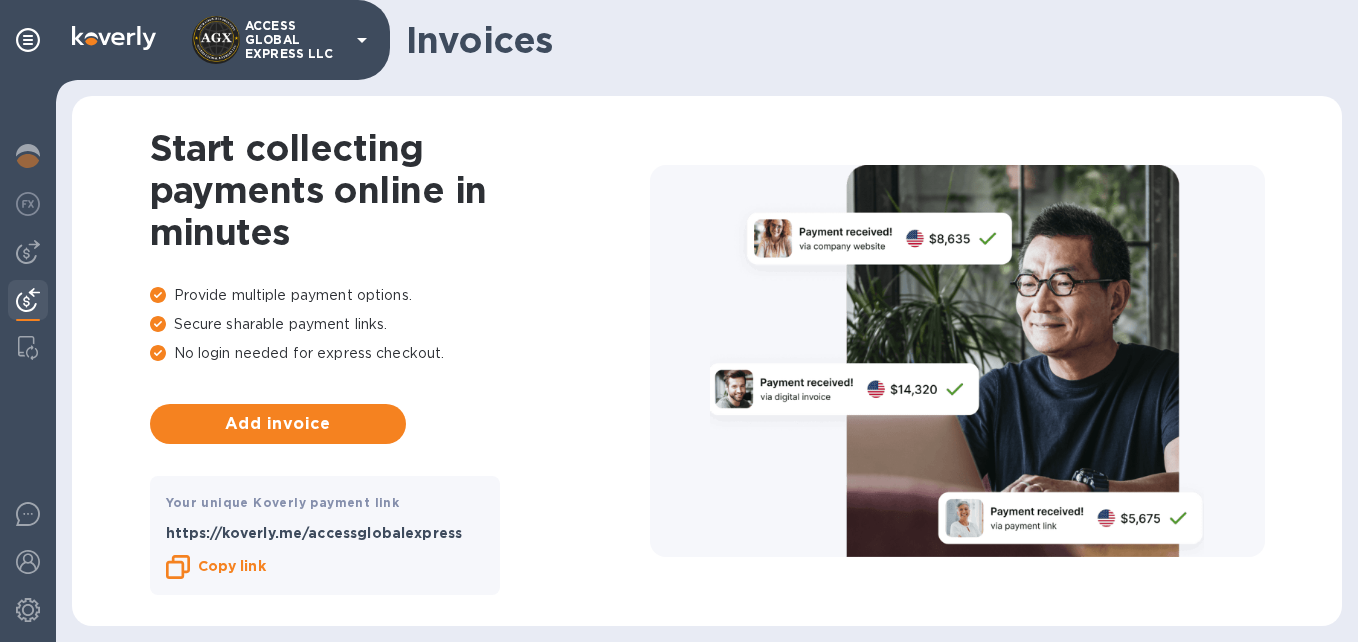 click on "https://koverly.me/accessglobalexpress" at bounding box center (325, 528) 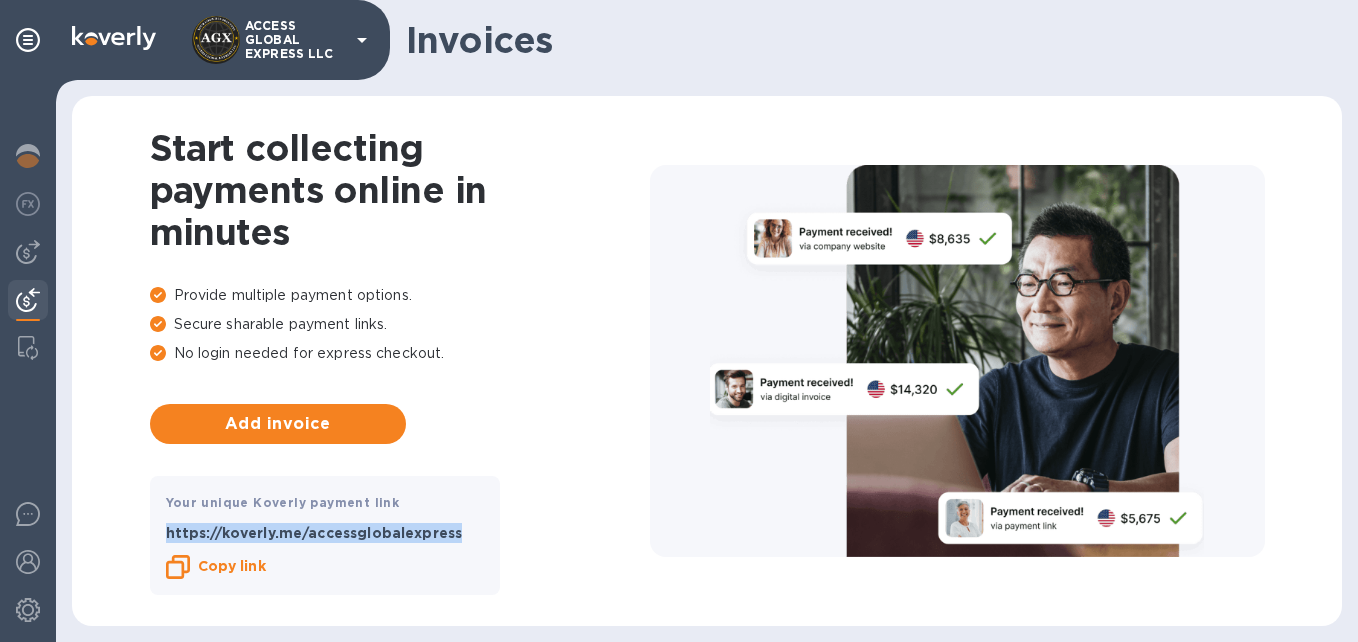 drag, startPoint x: 465, startPoint y: 537, endPoint x: 146, endPoint y: 533, distance: 319.0251 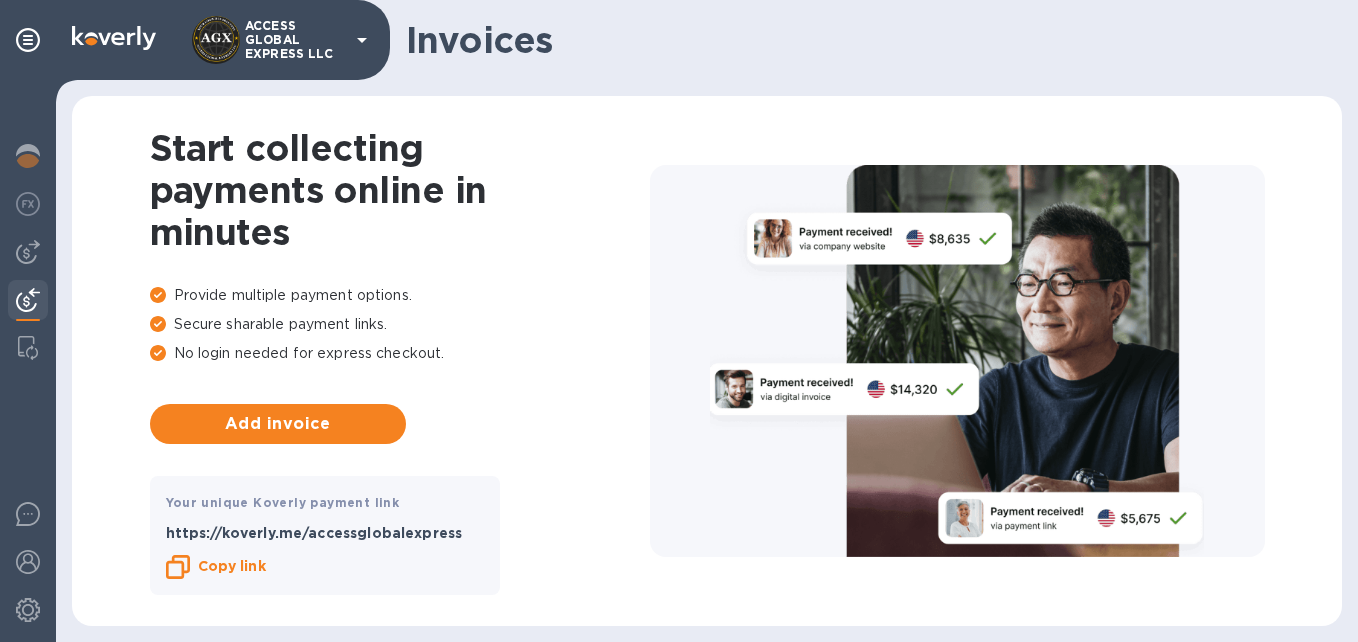 drag, startPoint x: 146, startPoint y: 533, endPoint x: 244, endPoint y: 566, distance: 103.40696 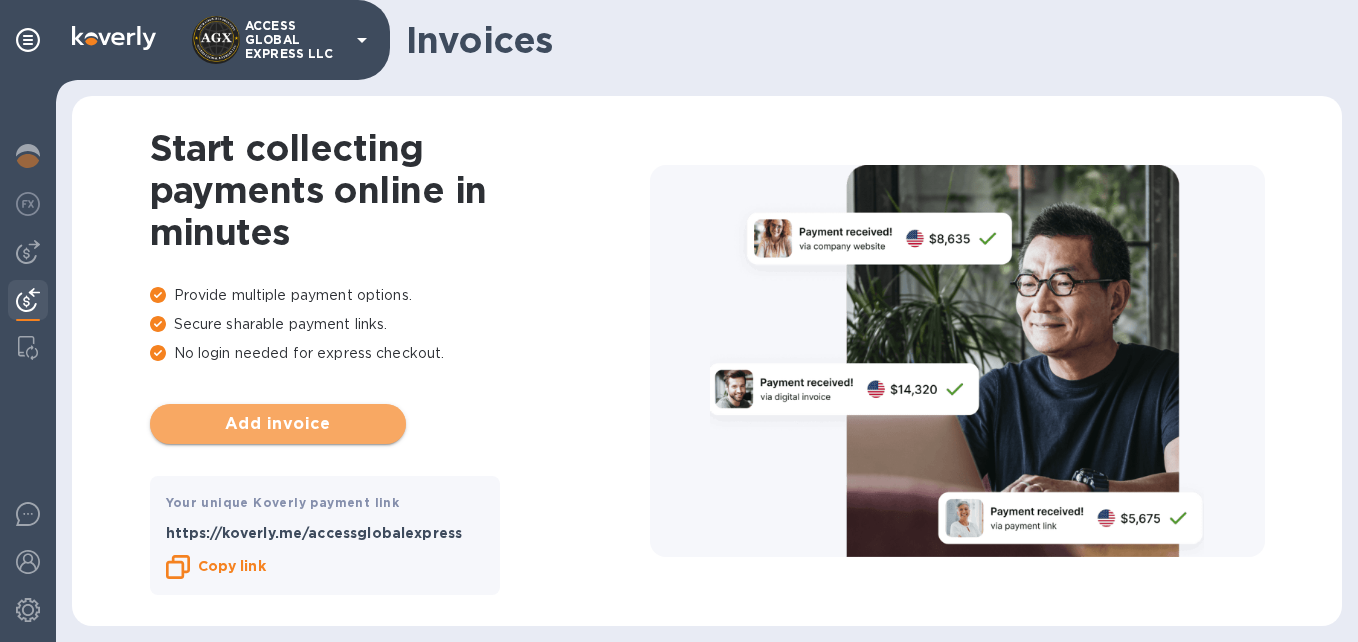 click on "Add invoice" at bounding box center (278, 424) 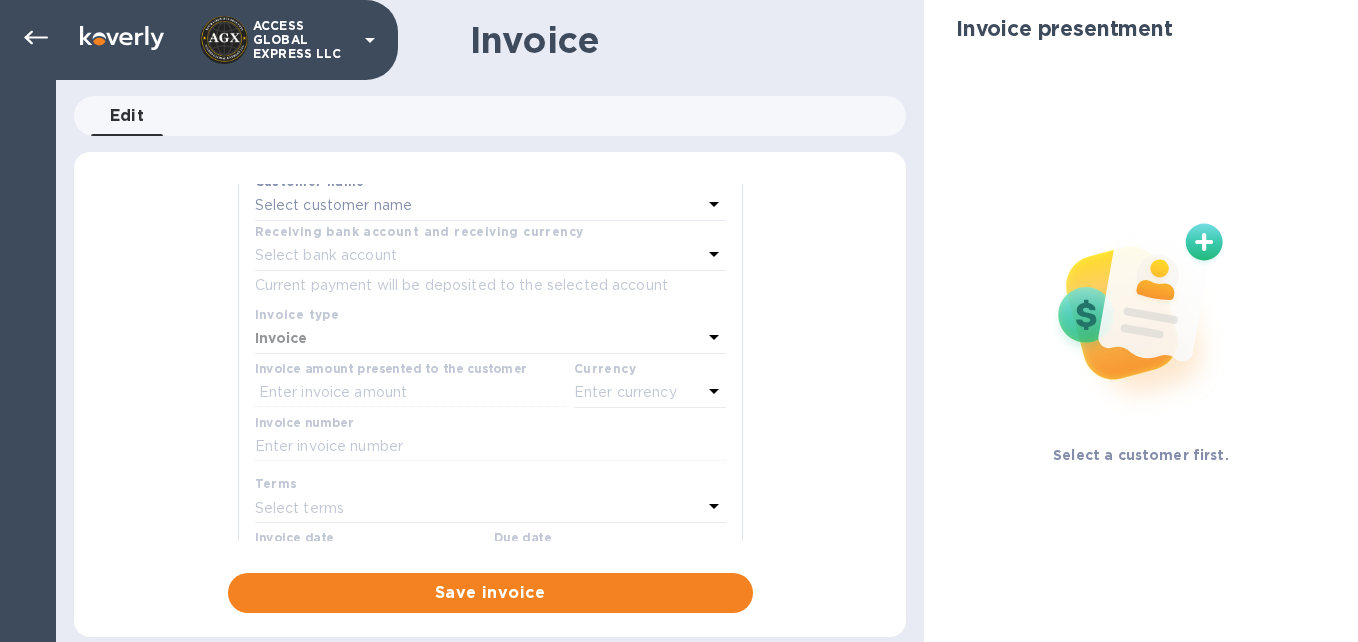 scroll, scrollTop: 0, scrollLeft: 0, axis: both 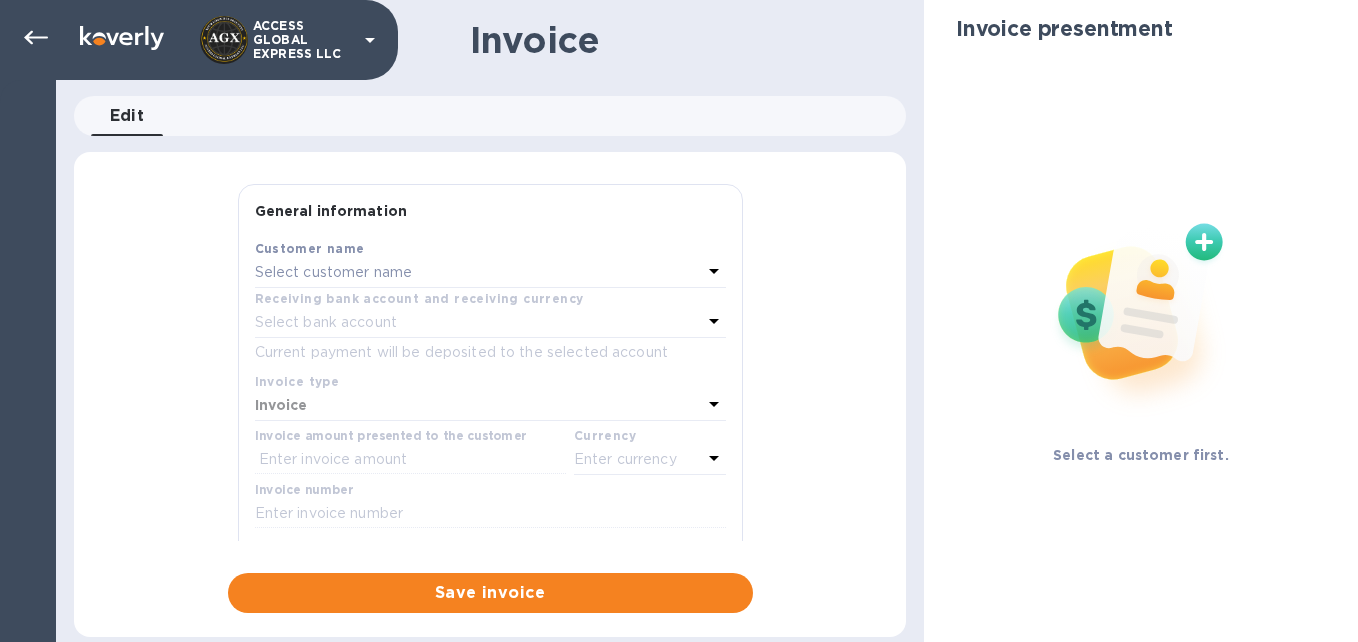 click on "Select customer name" at bounding box center [478, 273] 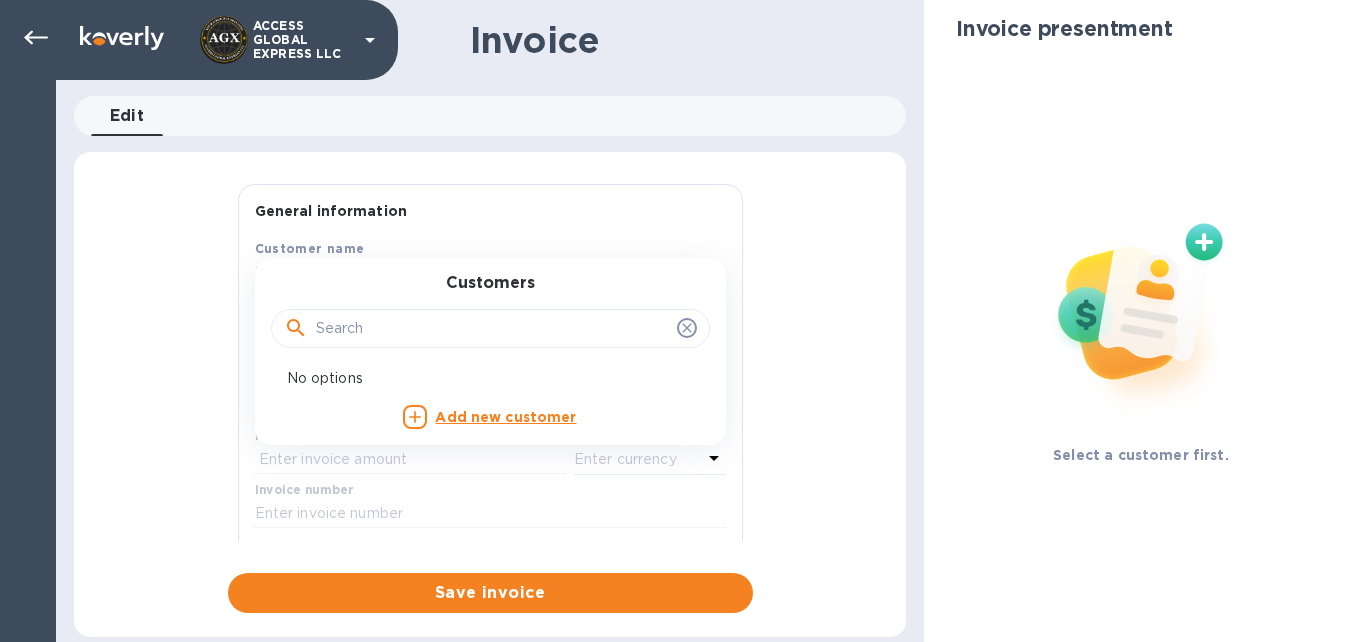 click on "Add new customer" at bounding box center [505, 417] 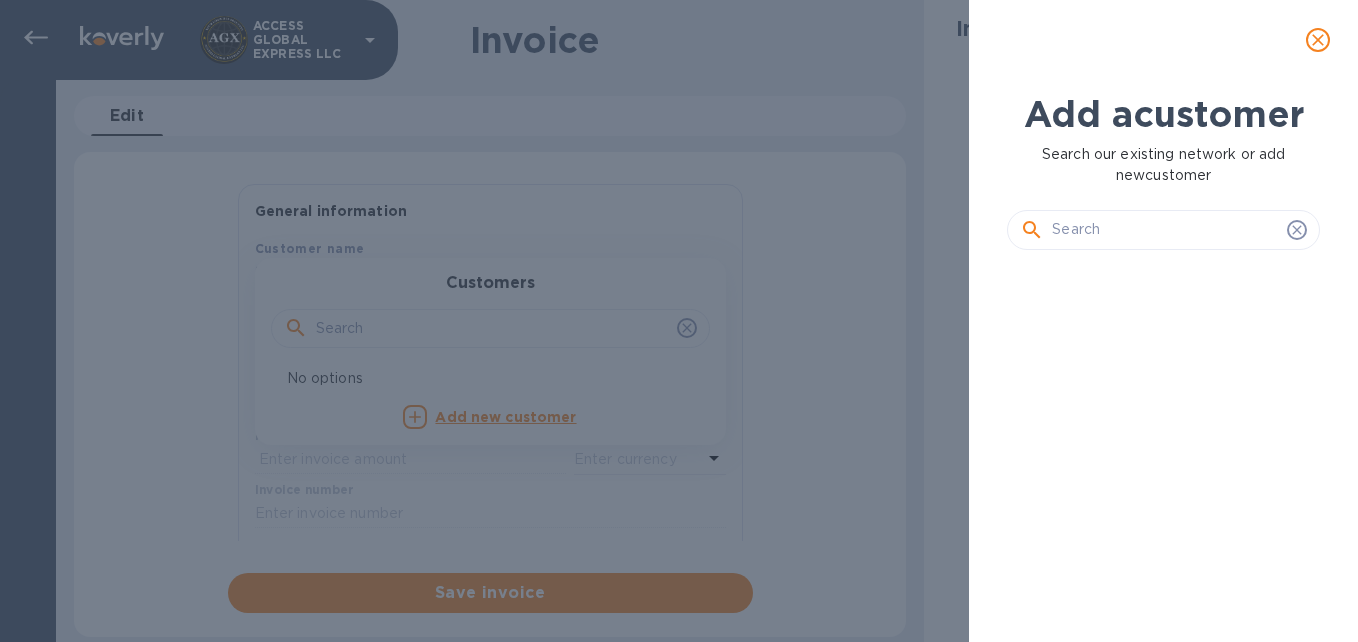 scroll, scrollTop: 16, scrollLeft: 9, axis: both 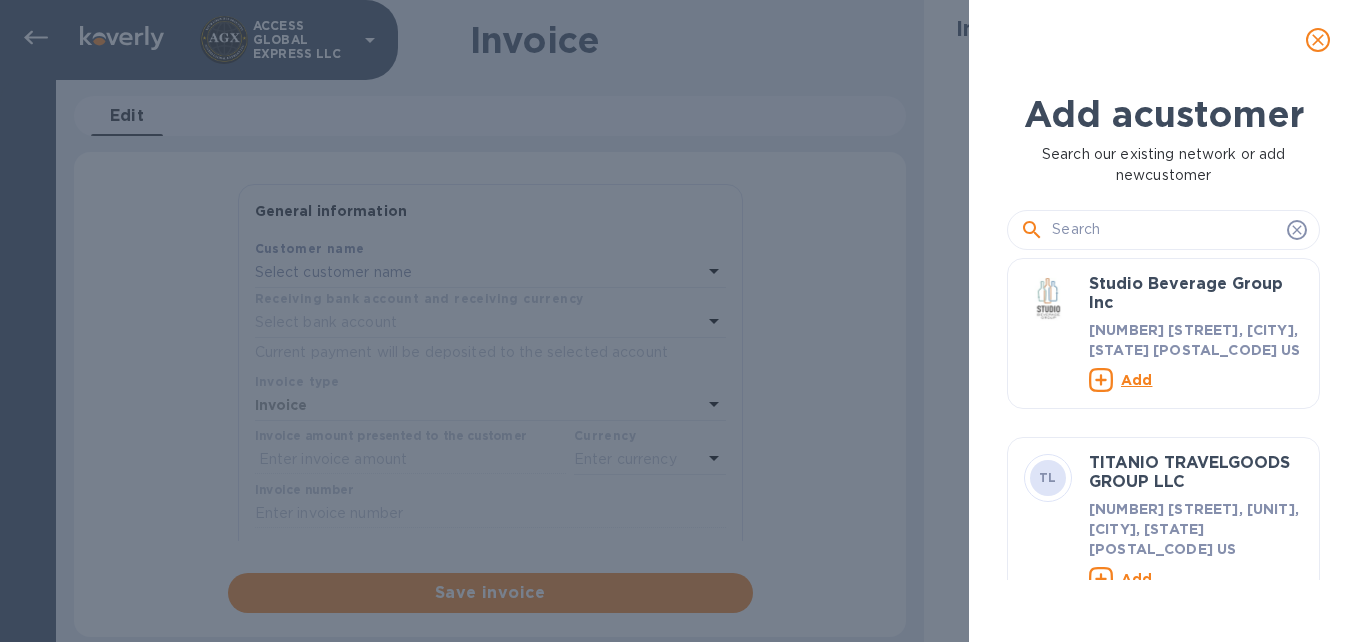 click at bounding box center [1165, 230] 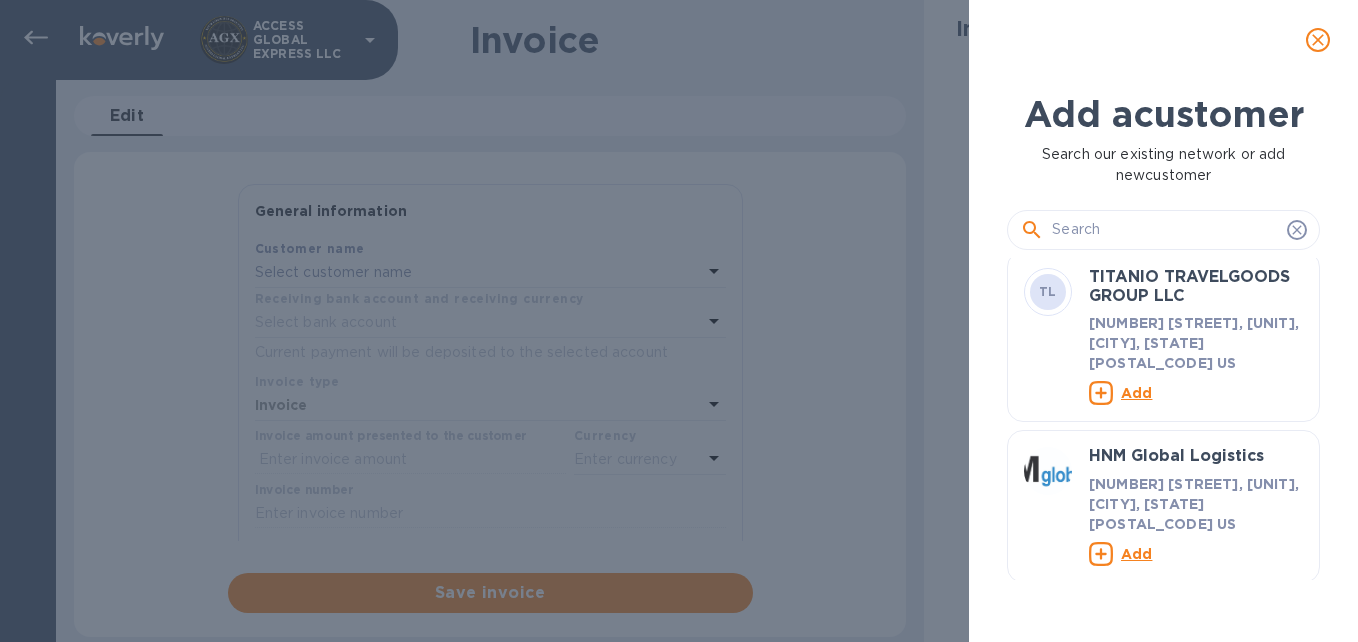 scroll, scrollTop: 0, scrollLeft: 0, axis: both 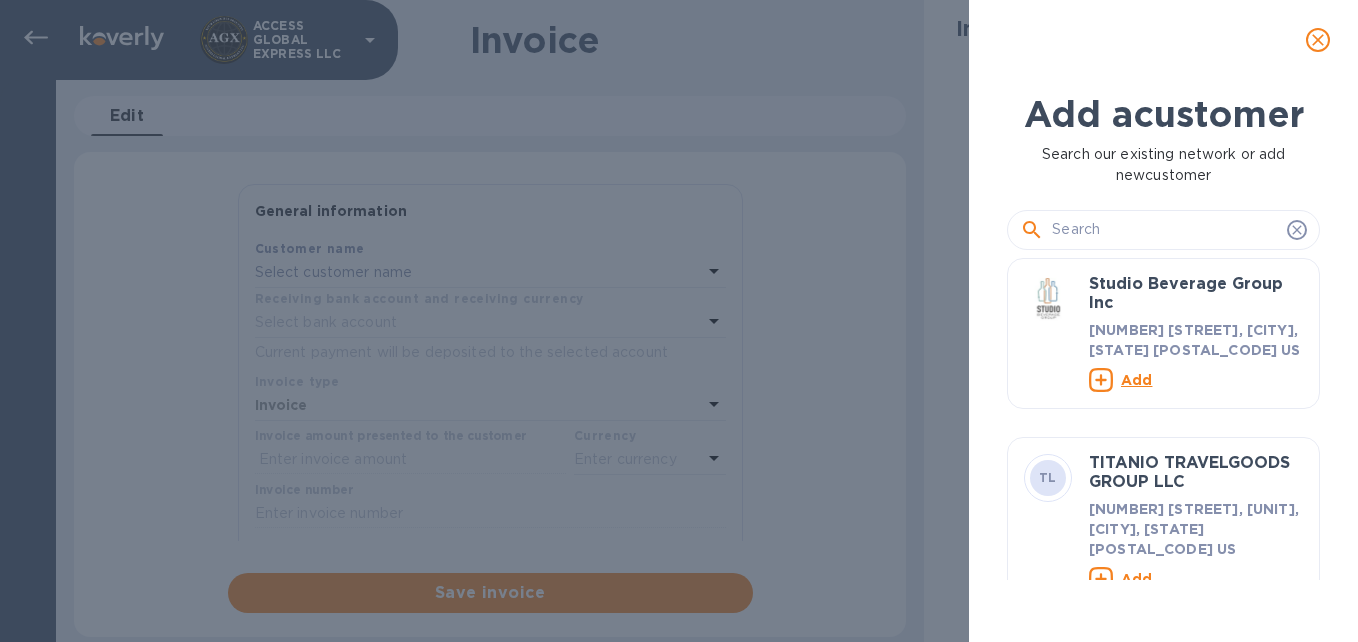 click at bounding box center (1165, 230) 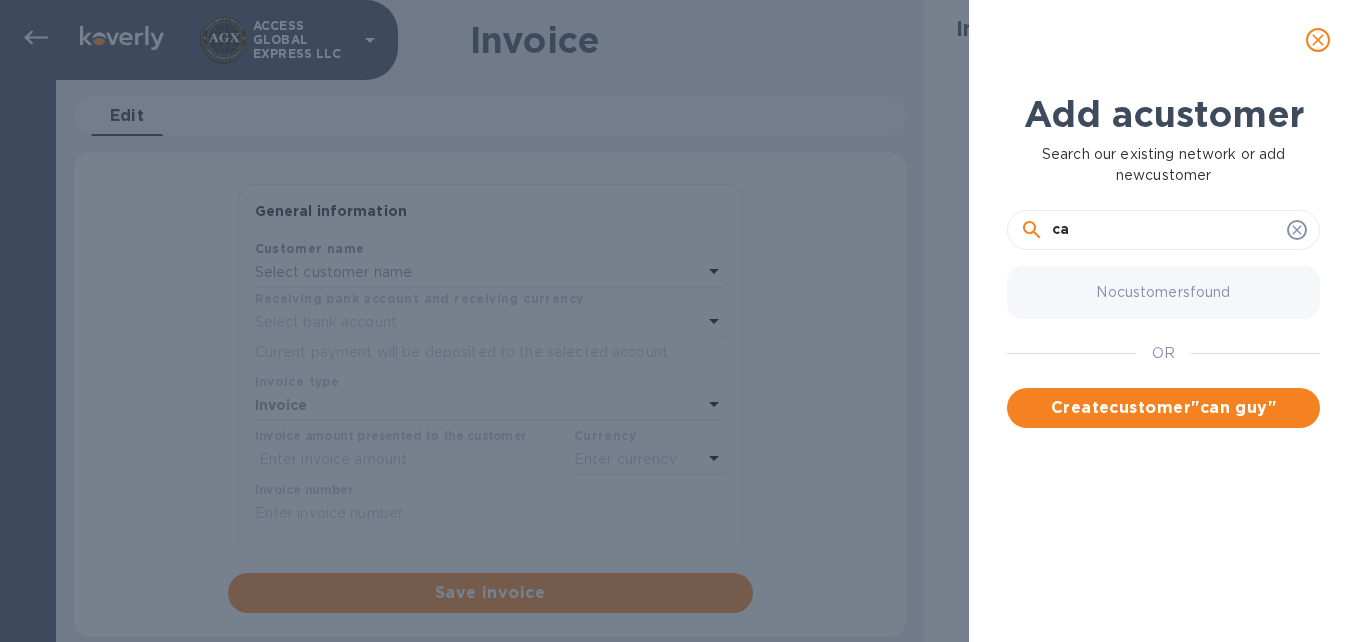 type on "c" 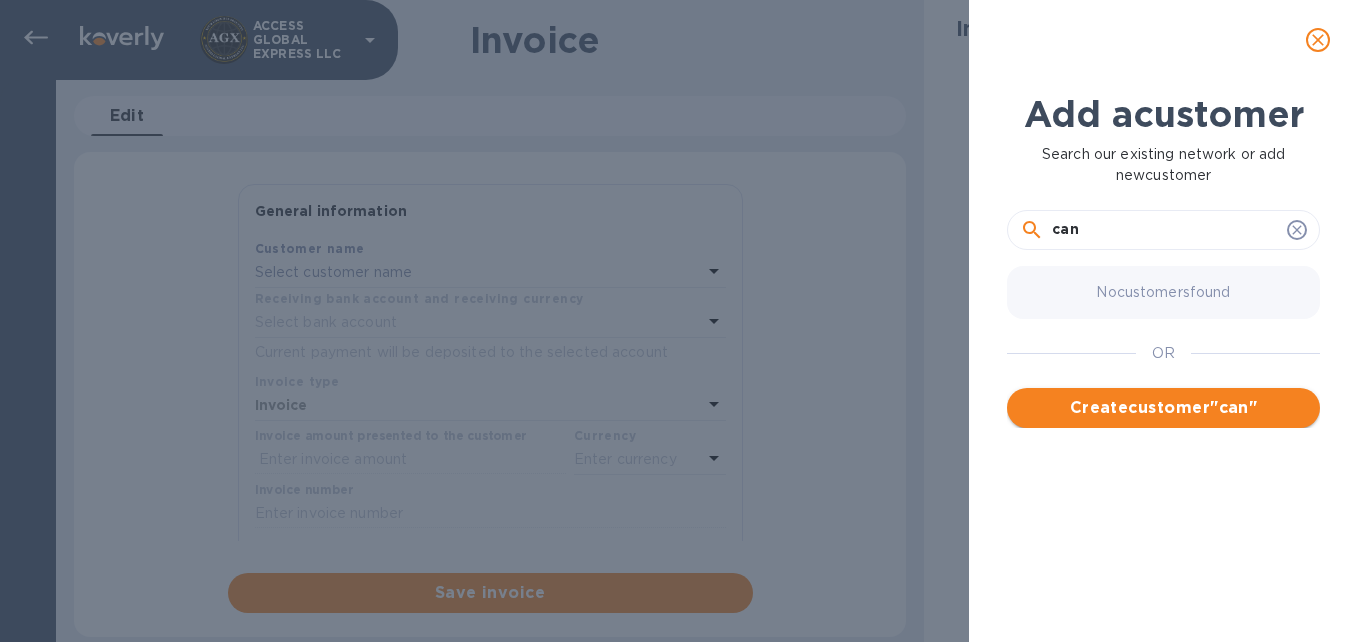 type on "can" 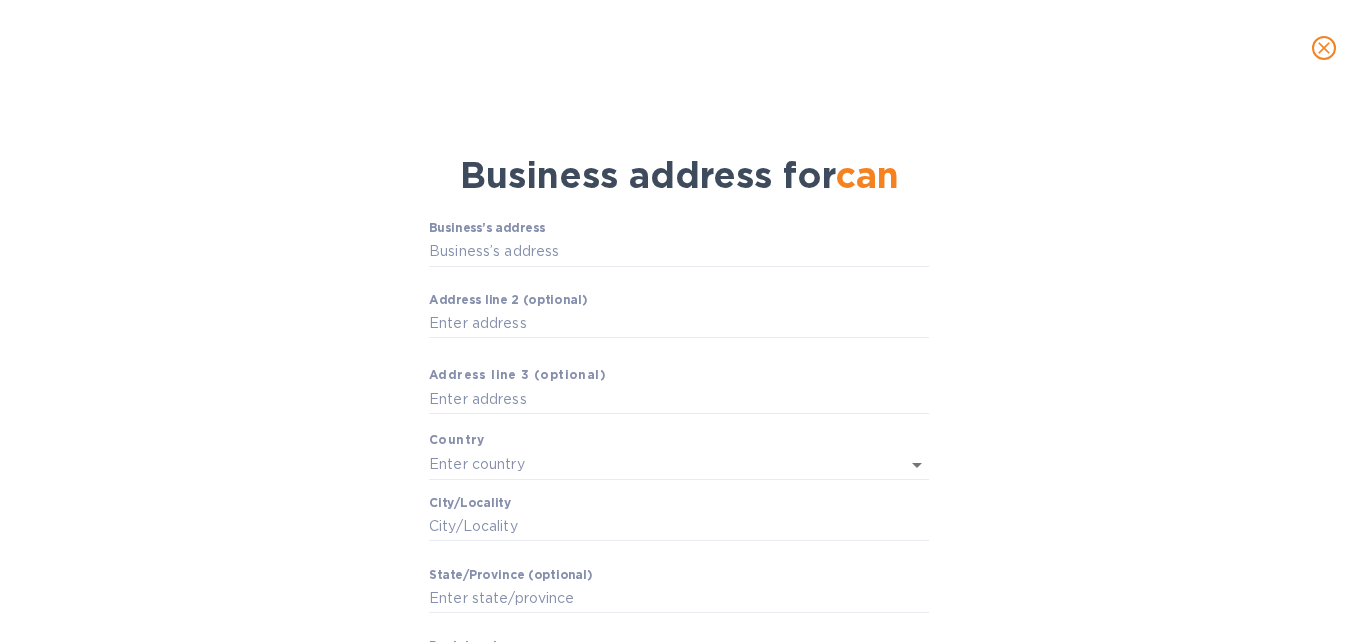 click on "Business’s аddress ​" at bounding box center (679, 257) 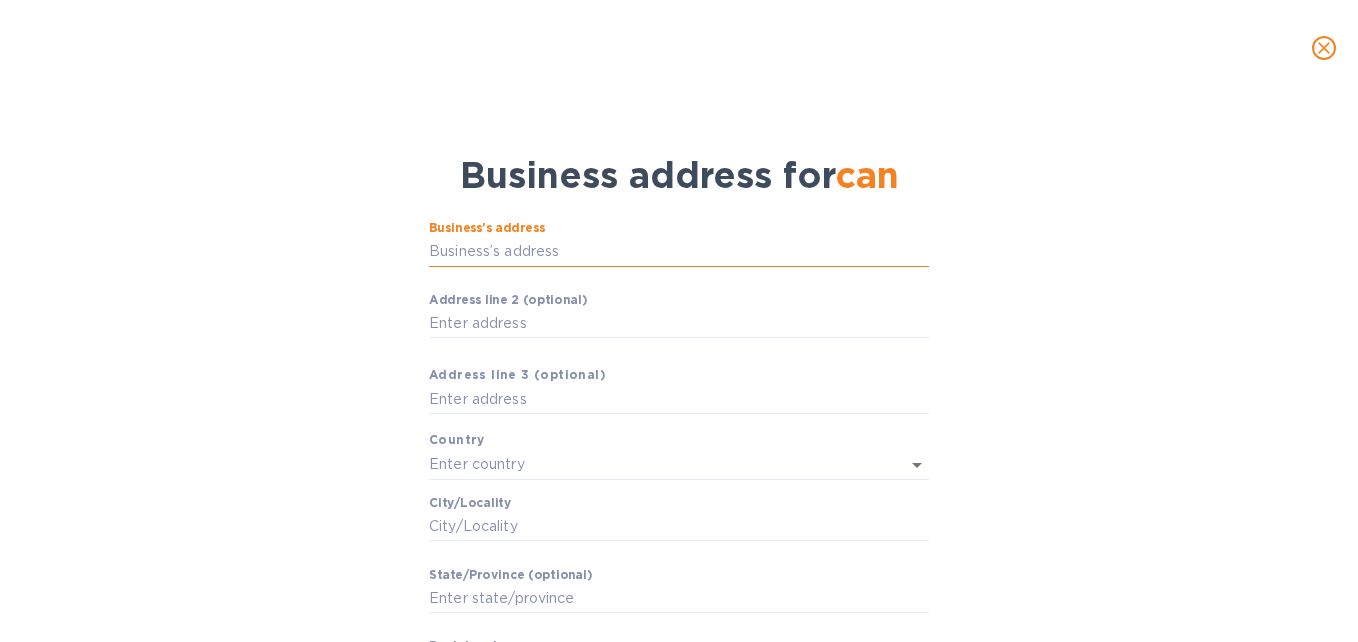 click on "Business’s аddress" at bounding box center [679, 252] 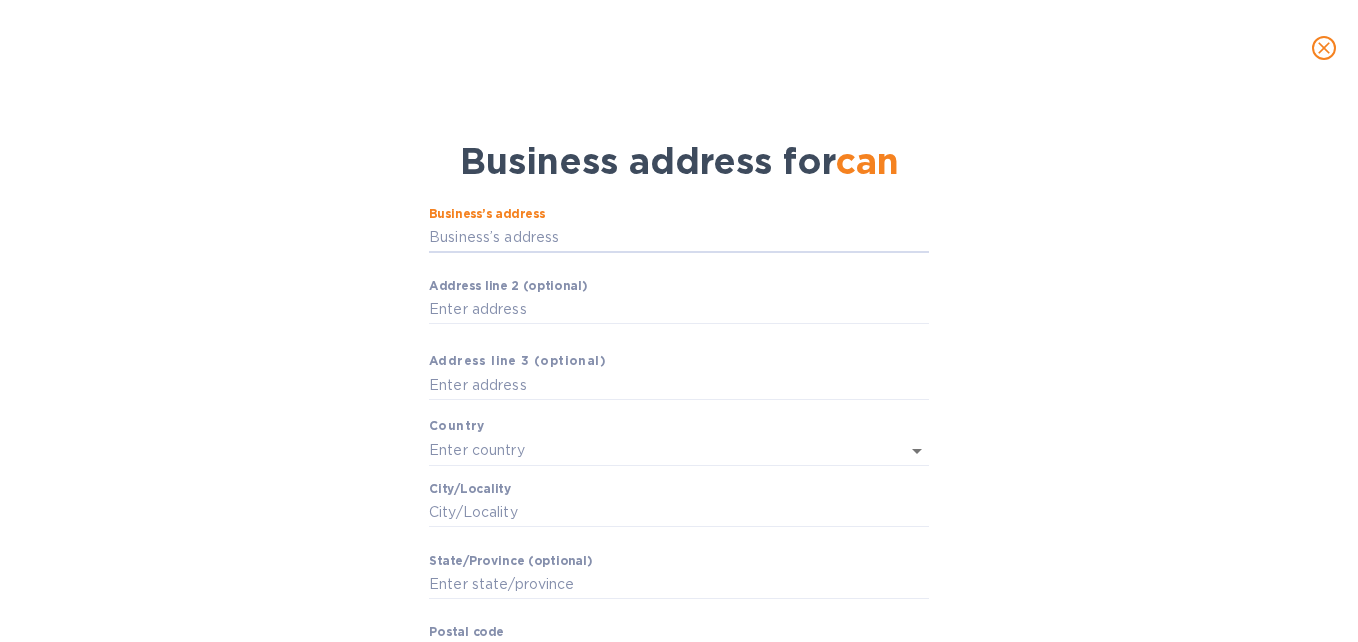 scroll, scrollTop: 0, scrollLeft: 0, axis: both 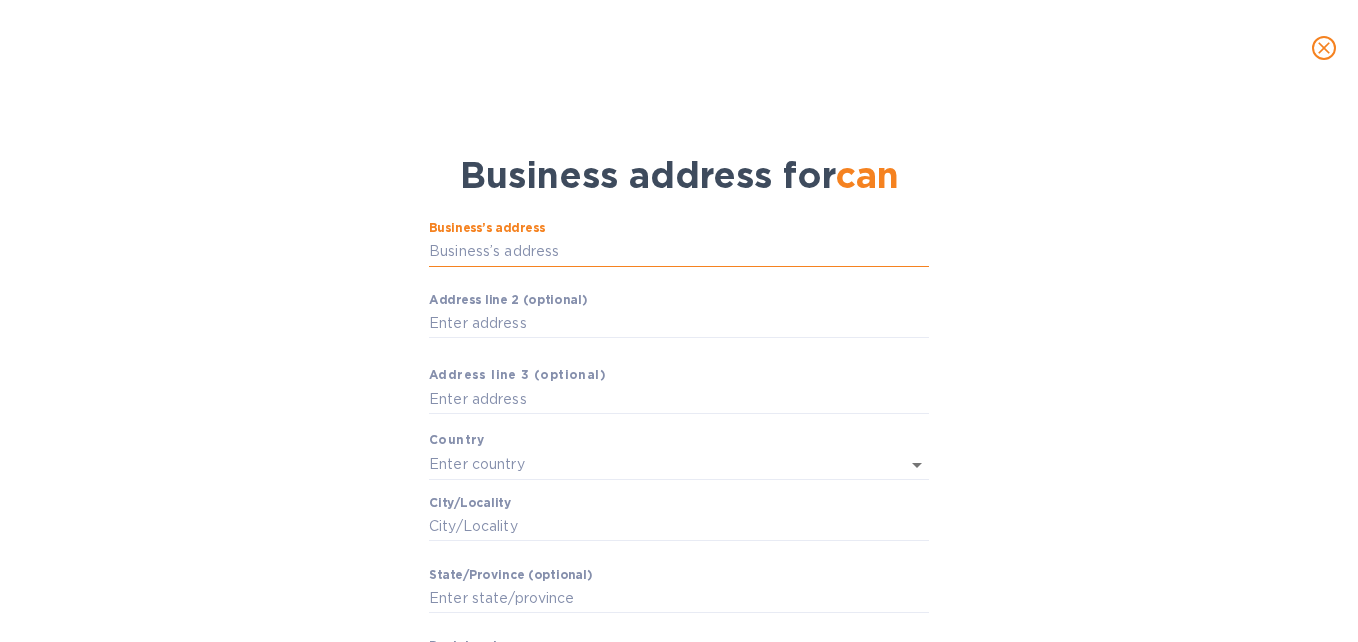 click on "Business’s аddress" at bounding box center (679, 252) 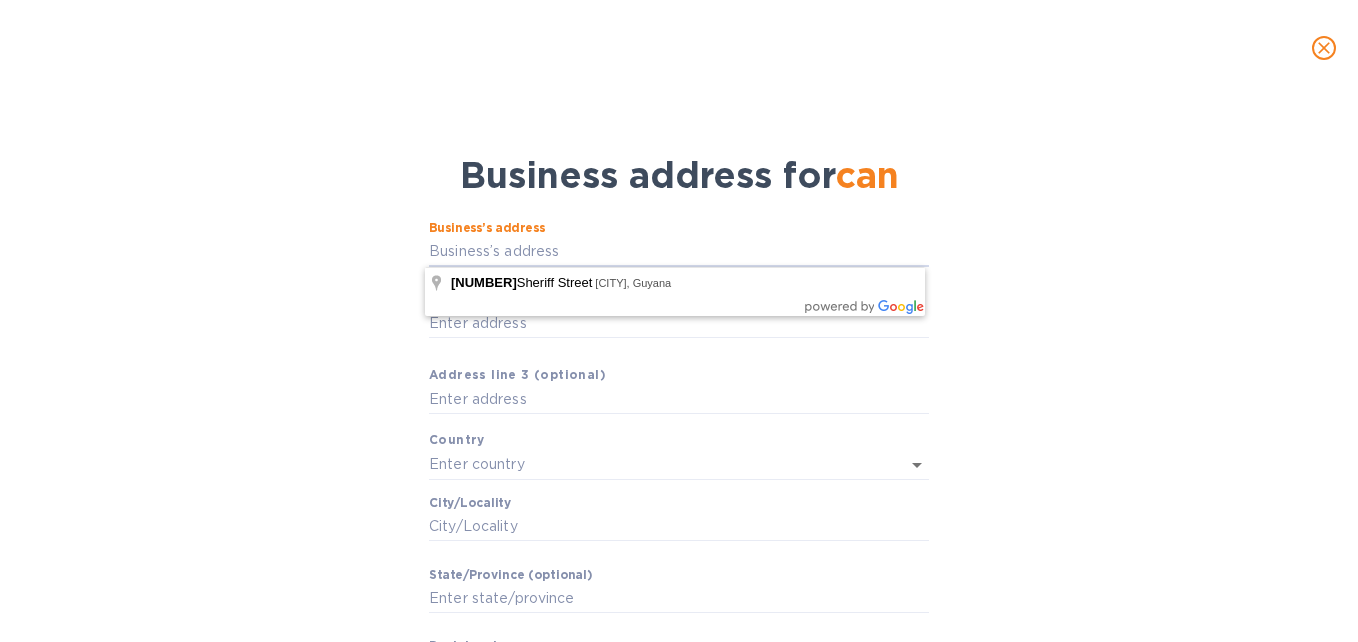 type on "[NUMBER] [STREET]" 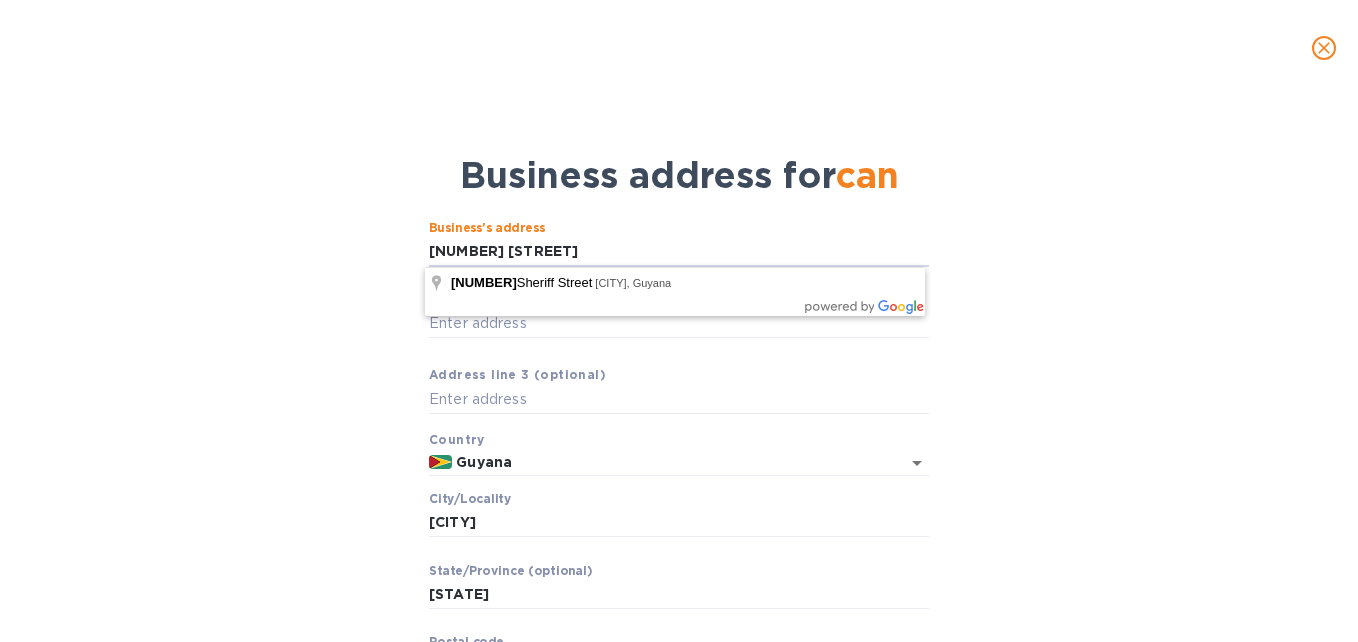 type on "[NUMBER] [STREET]" 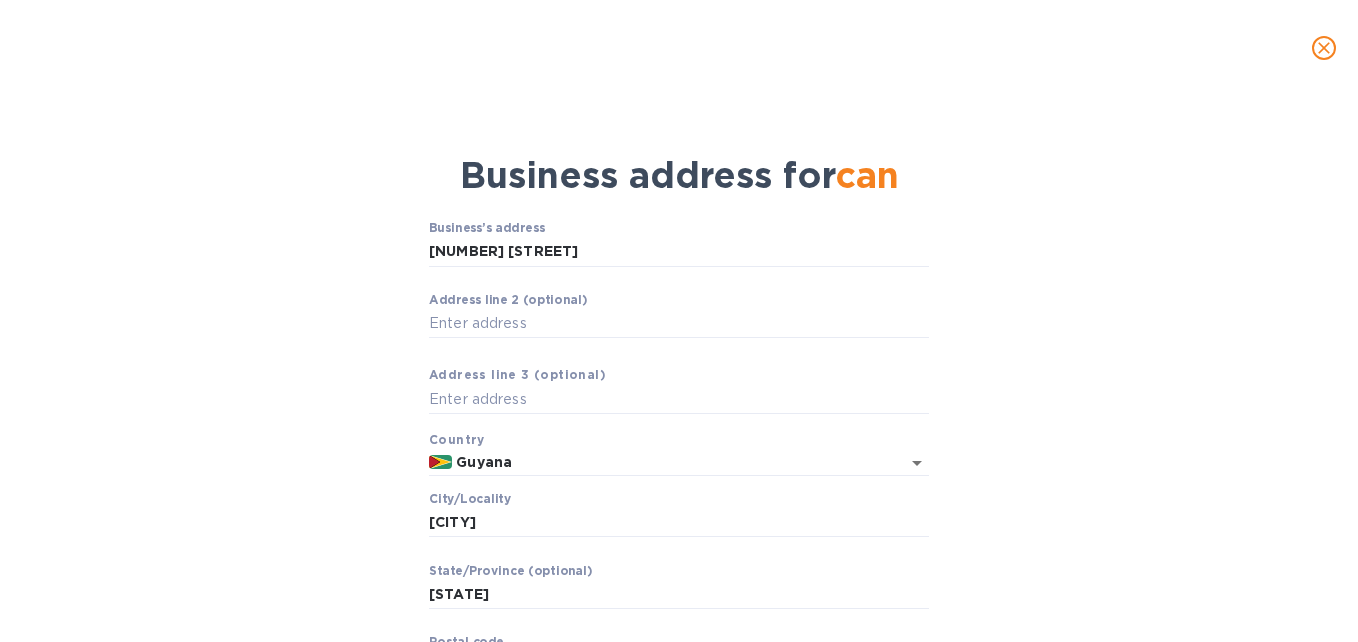 click on "Business’s аddress [NUMBER] [STREET] ​ Аddress line 2 (optional) ​ Аddress line 3 (optional) Country Guyana Сity/Locаlity [CITY] ​ Stаte/Province (optional) [STATE] ​ Pоstal cоde [POSTAL_CODE] ​" at bounding box center (679, 464) 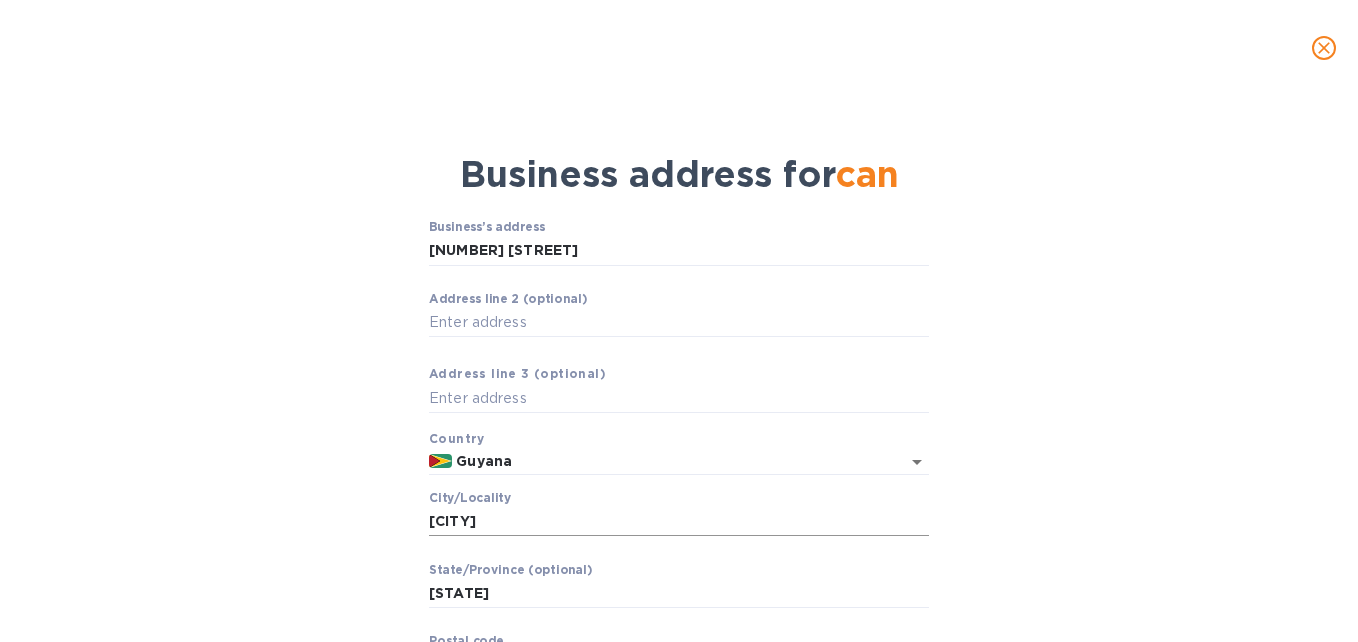 scroll, scrollTop: 0, scrollLeft: 0, axis: both 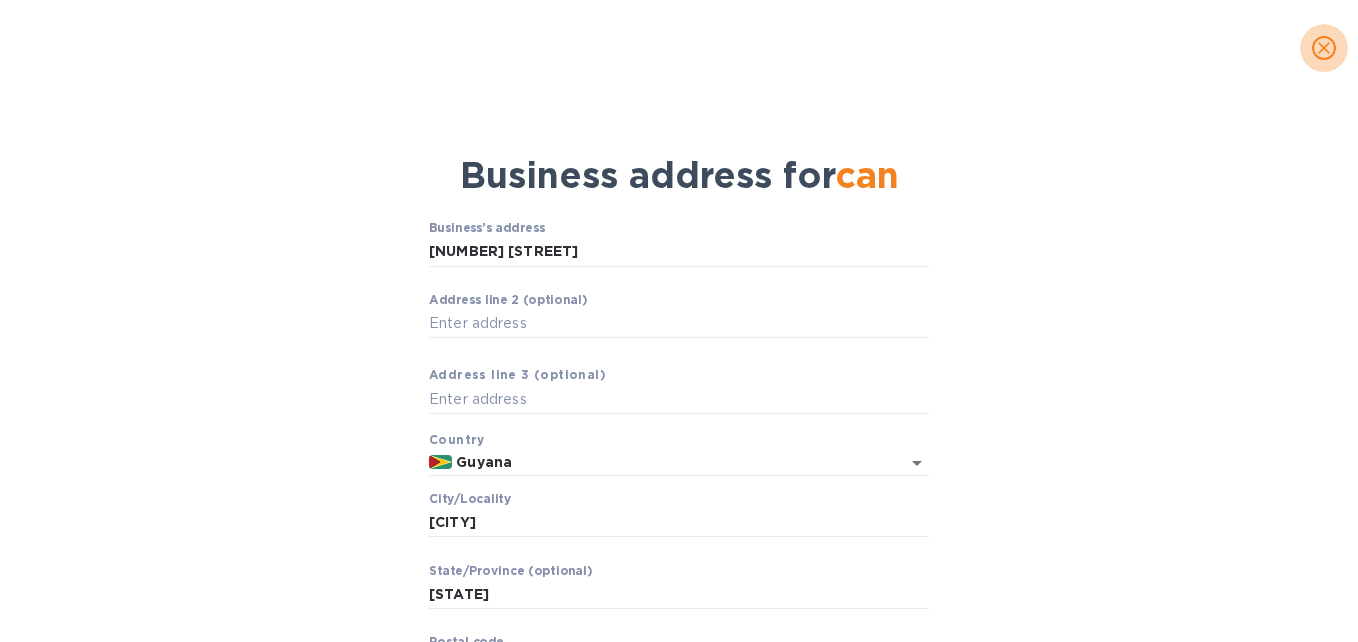 click 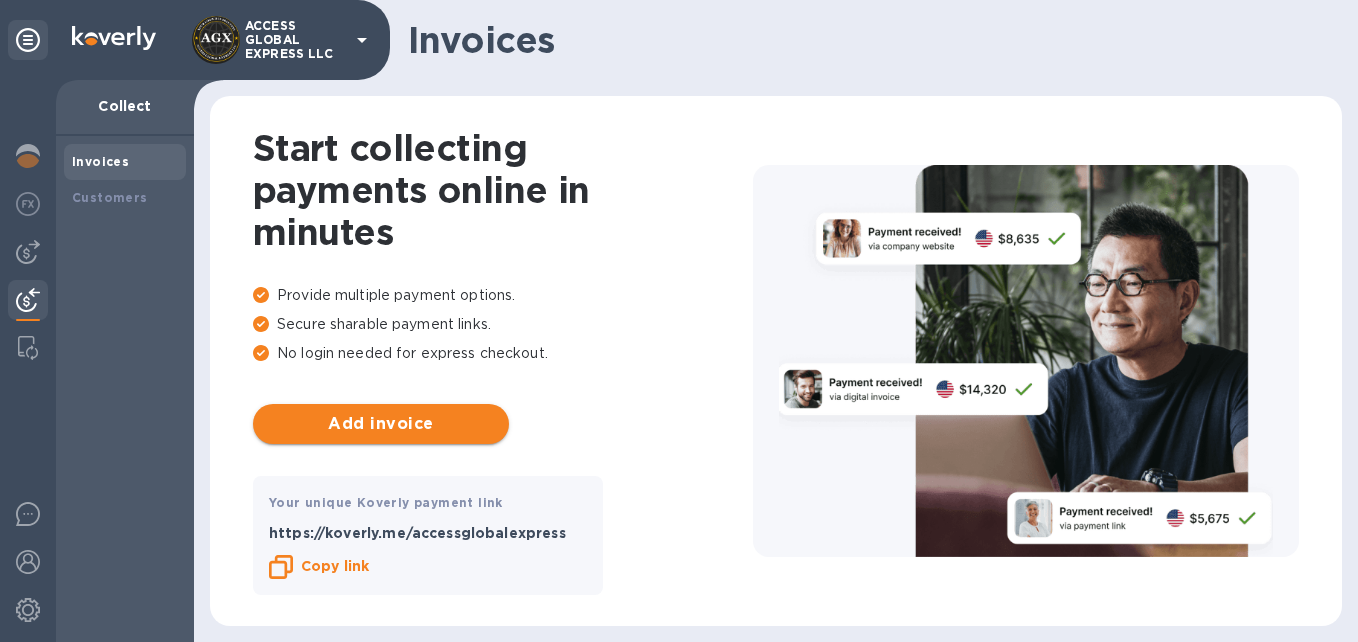 click on "Add invoice" at bounding box center (381, 424) 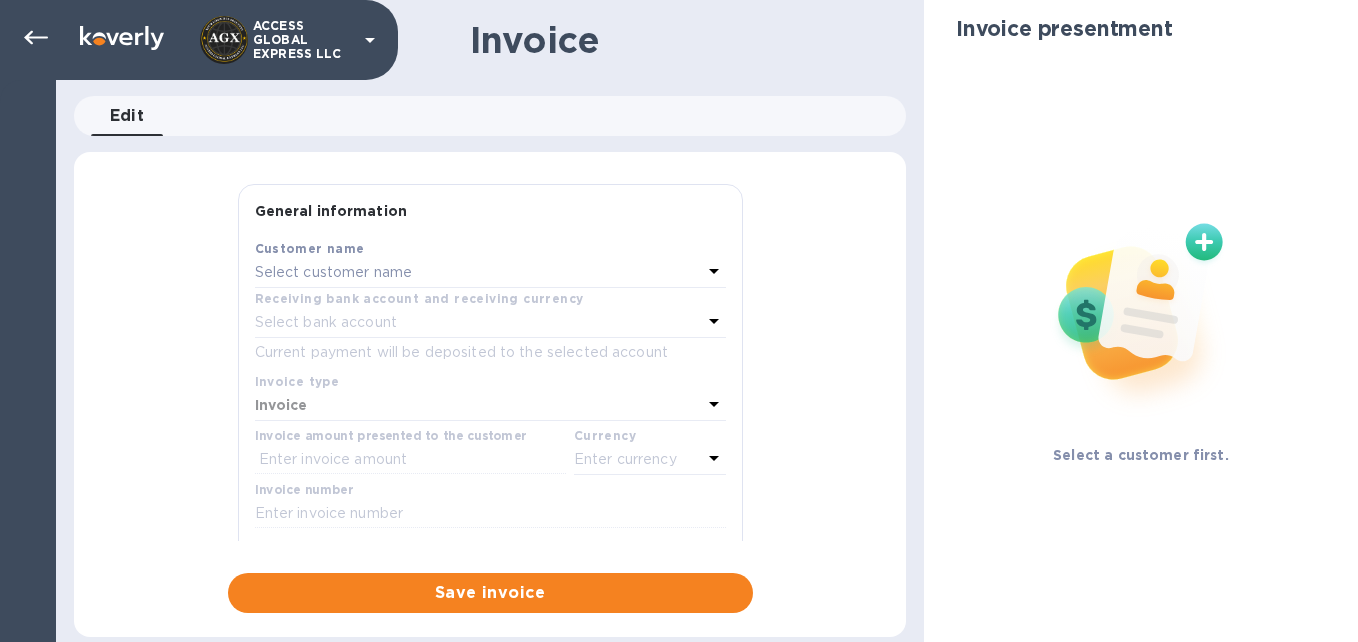 click on "Select customer name" at bounding box center (334, 272) 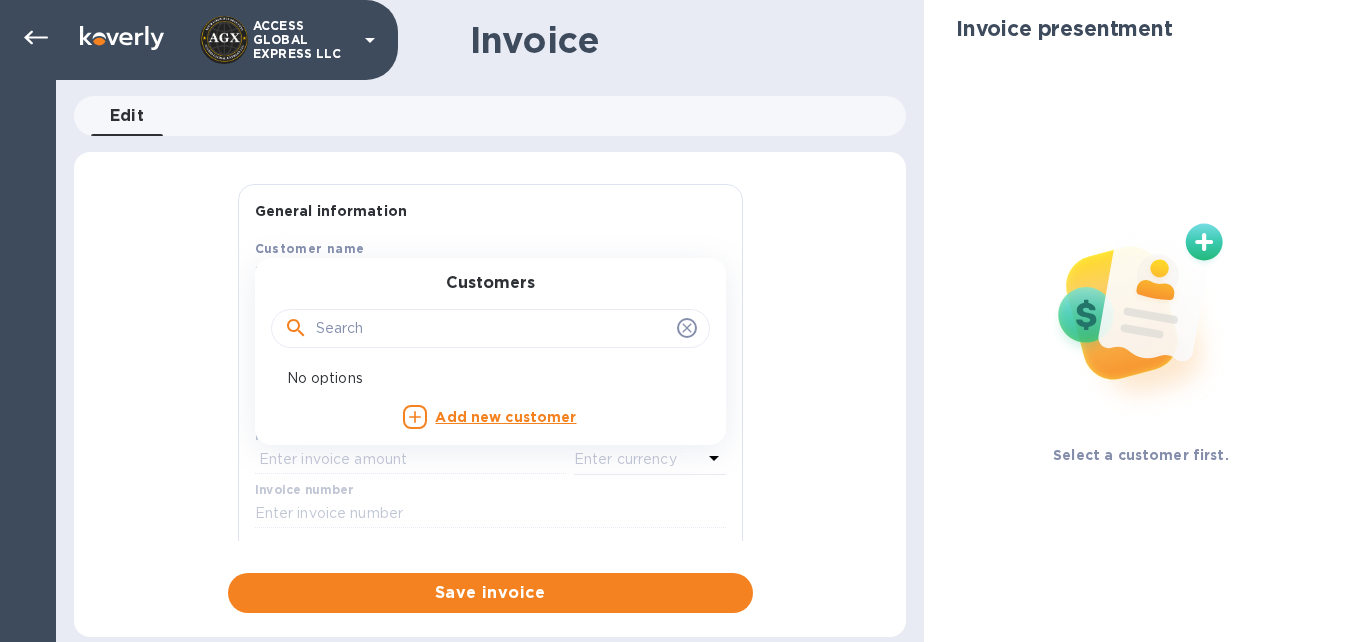 click on "Add new customer" at bounding box center [505, 417] 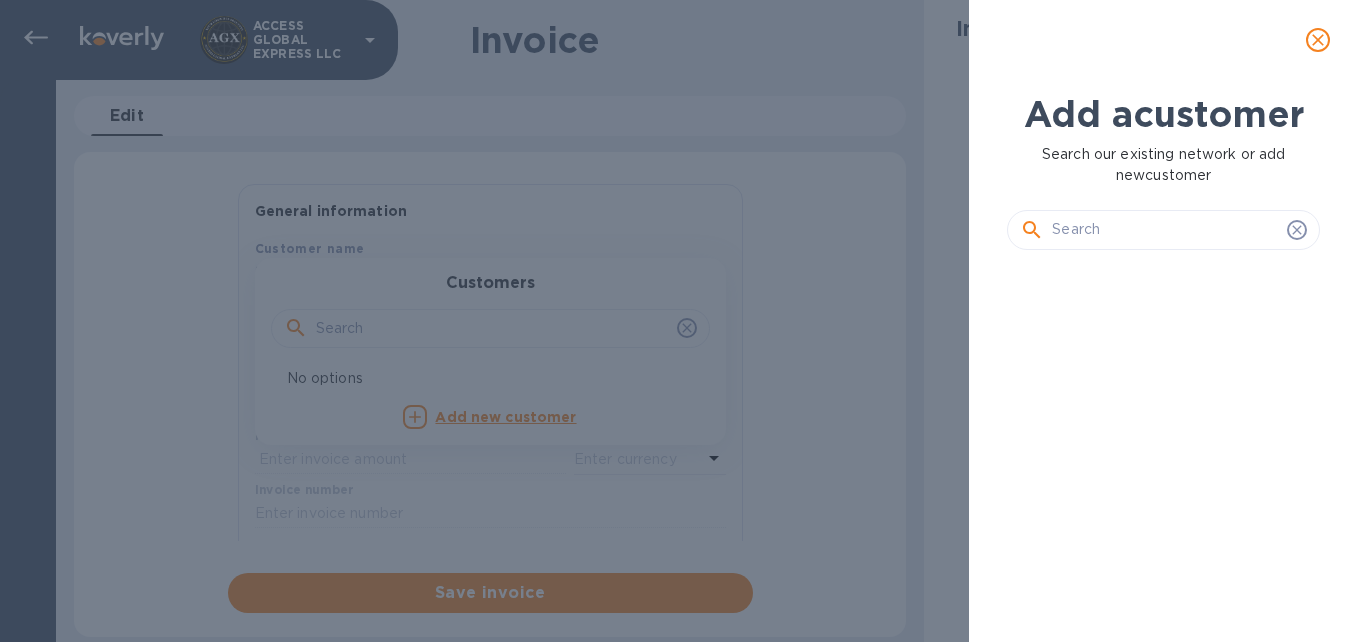 scroll, scrollTop: 16, scrollLeft: 9, axis: both 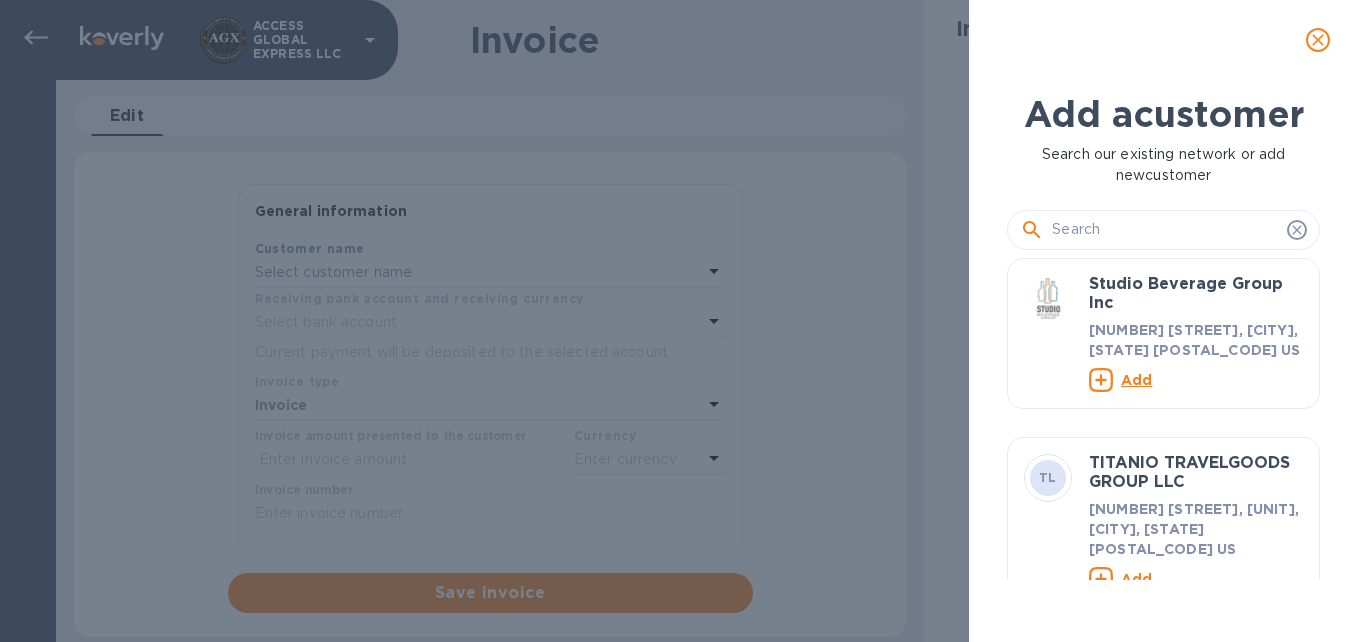 click at bounding box center (1165, 230) 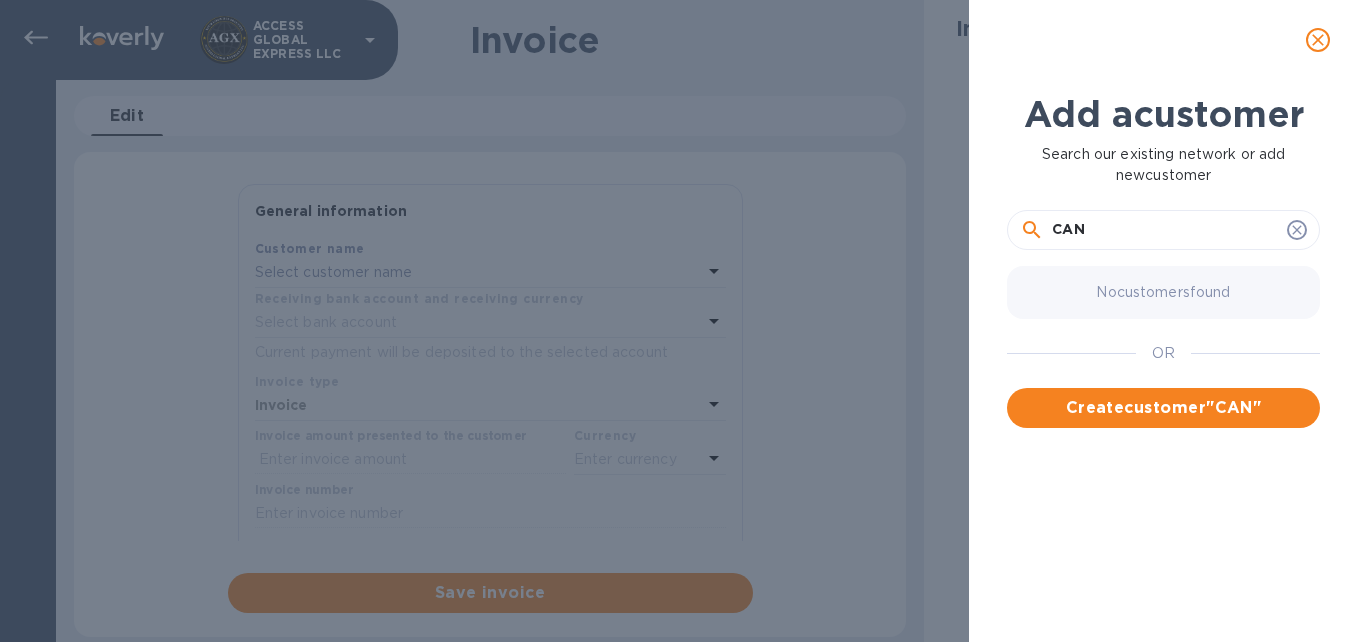 click on "CAN" at bounding box center (1165, 230) 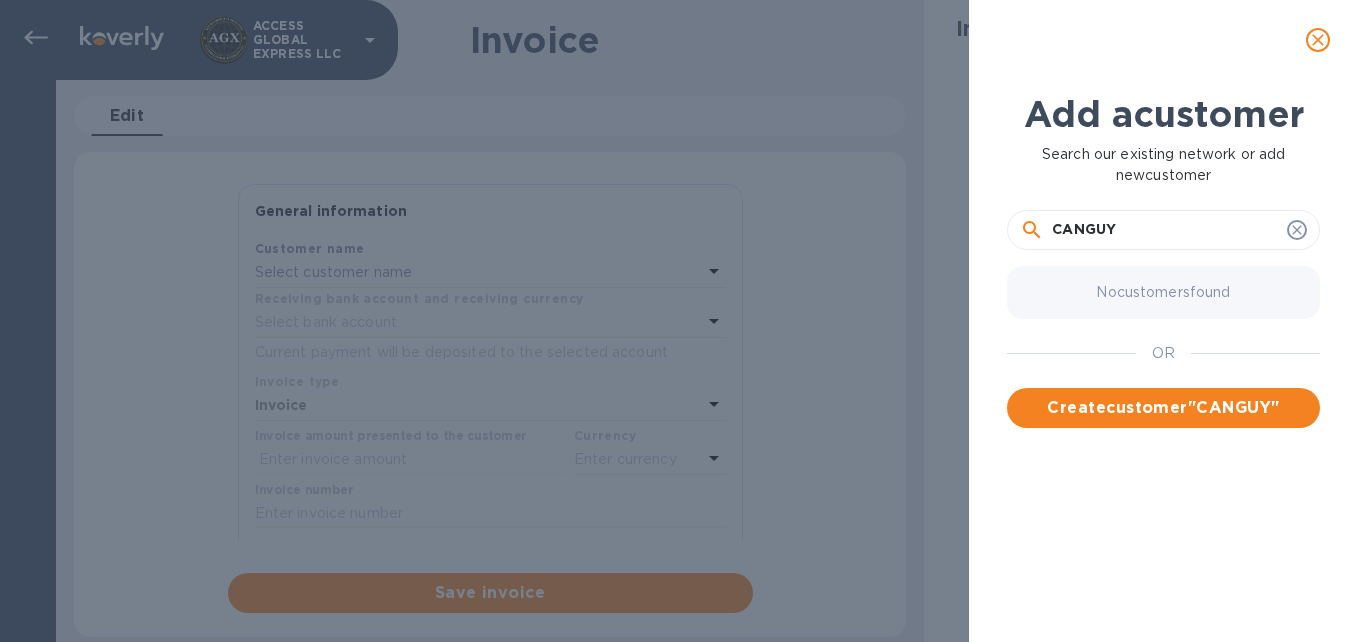 click on "CANGUY" at bounding box center (1165, 230) 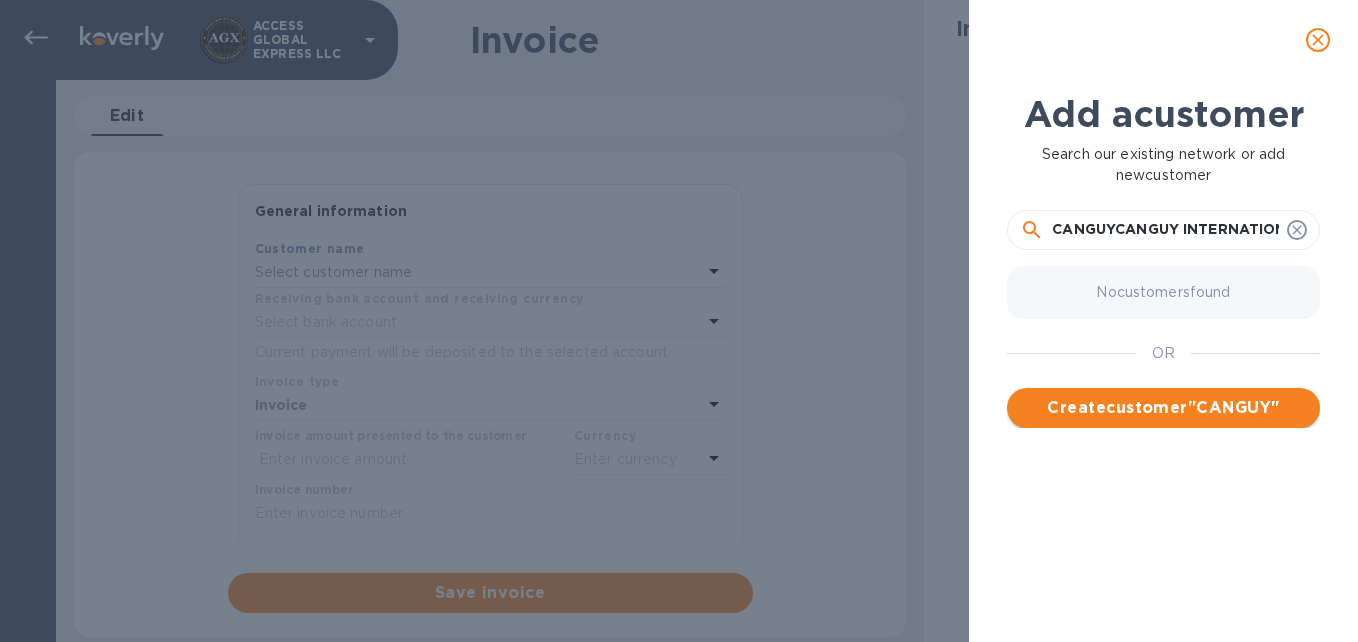 scroll, scrollTop: 0, scrollLeft: 157, axis: horizontal 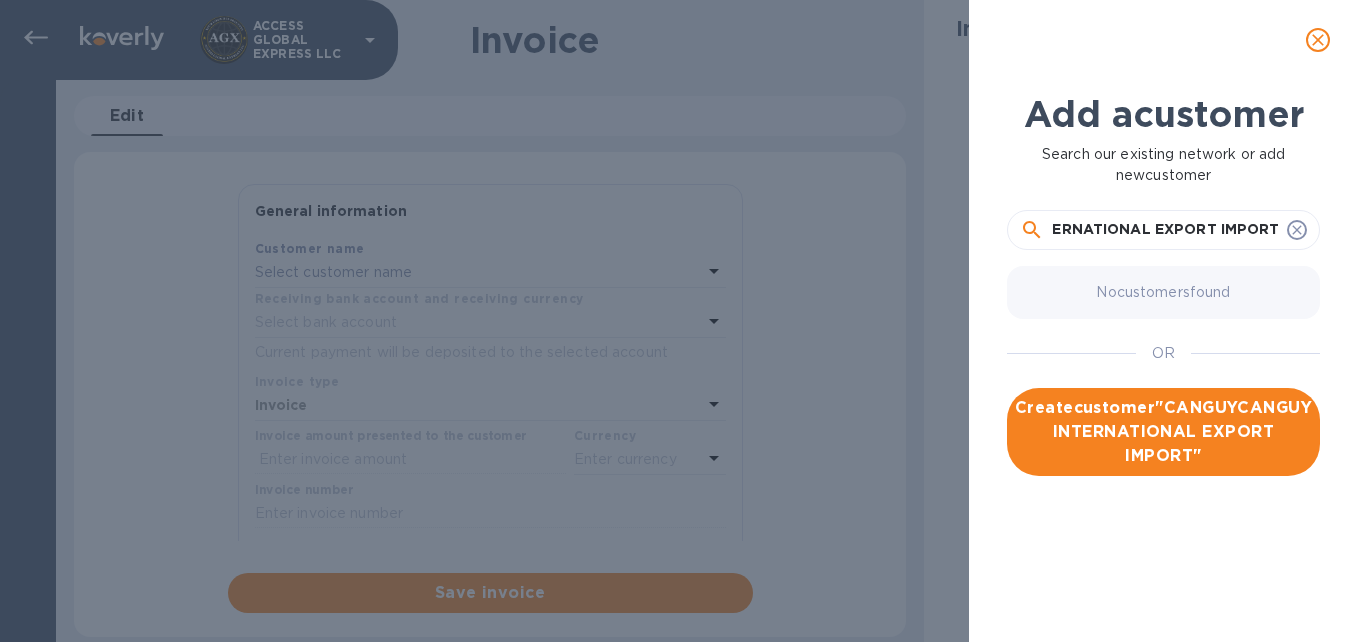 click on "CANGUYCANGUY INTERNATIONAL EXPORT IMPORT" at bounding box center (1165, 230) 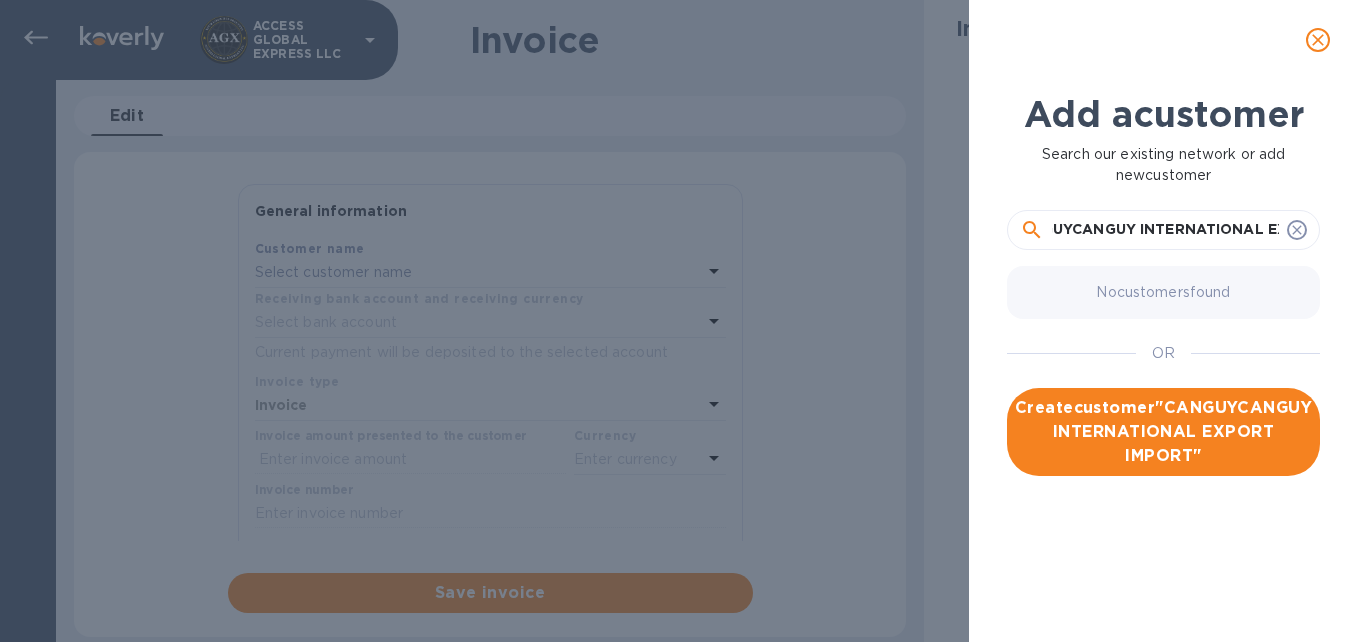 scroll, scrollTop: 0, scrollLeft: 0, axis: both 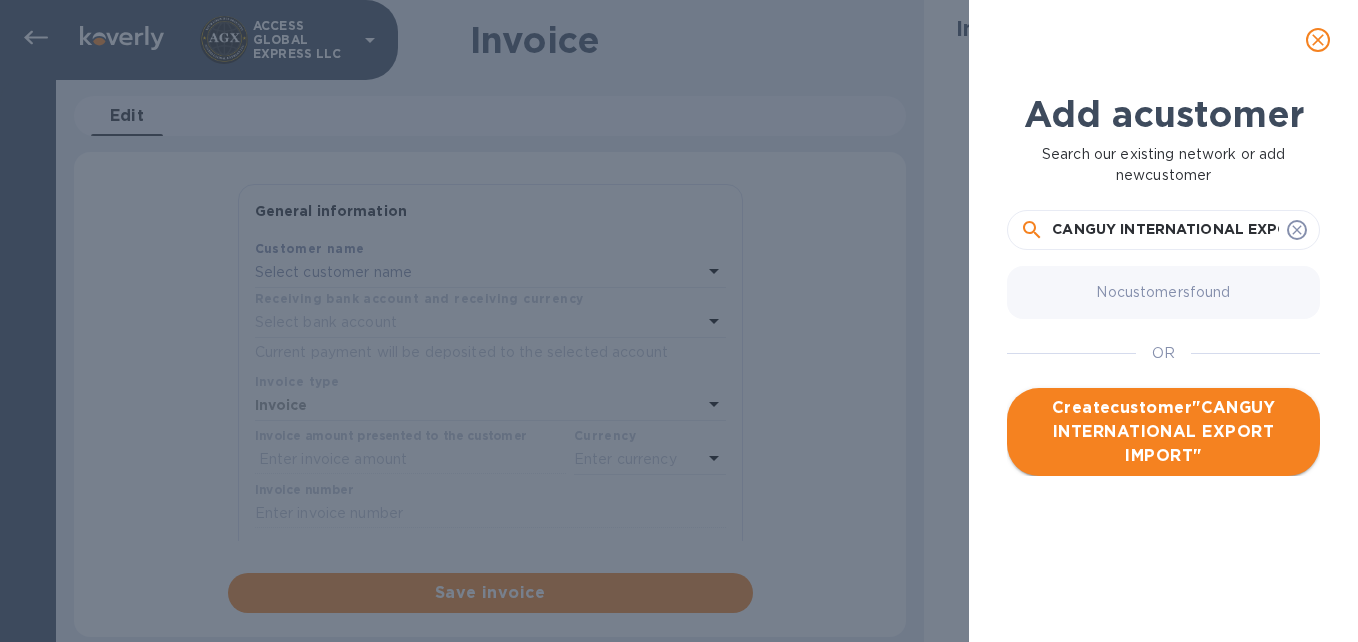 type on "CANGUY INTERNATIONAL EXPORT IMPORT" 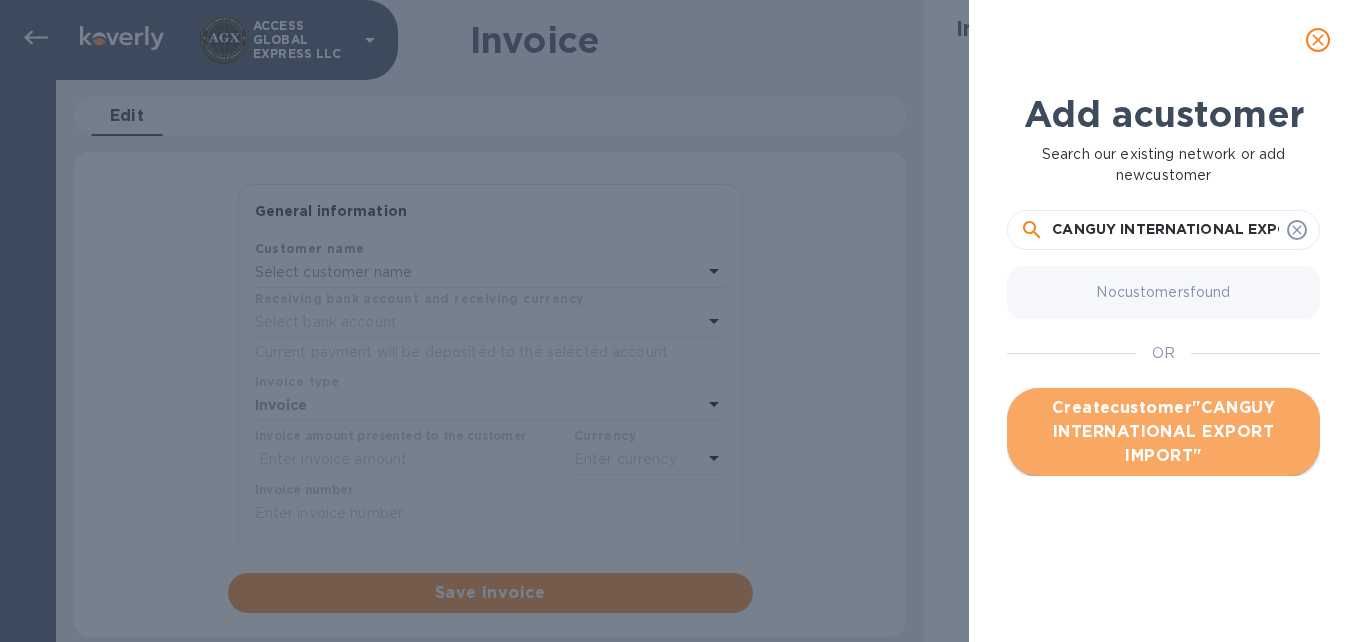 click on "Create  customer  " CANGUY INTERNATIONAL EXPORT IMPORT "" at bounding box center [1163, 432] 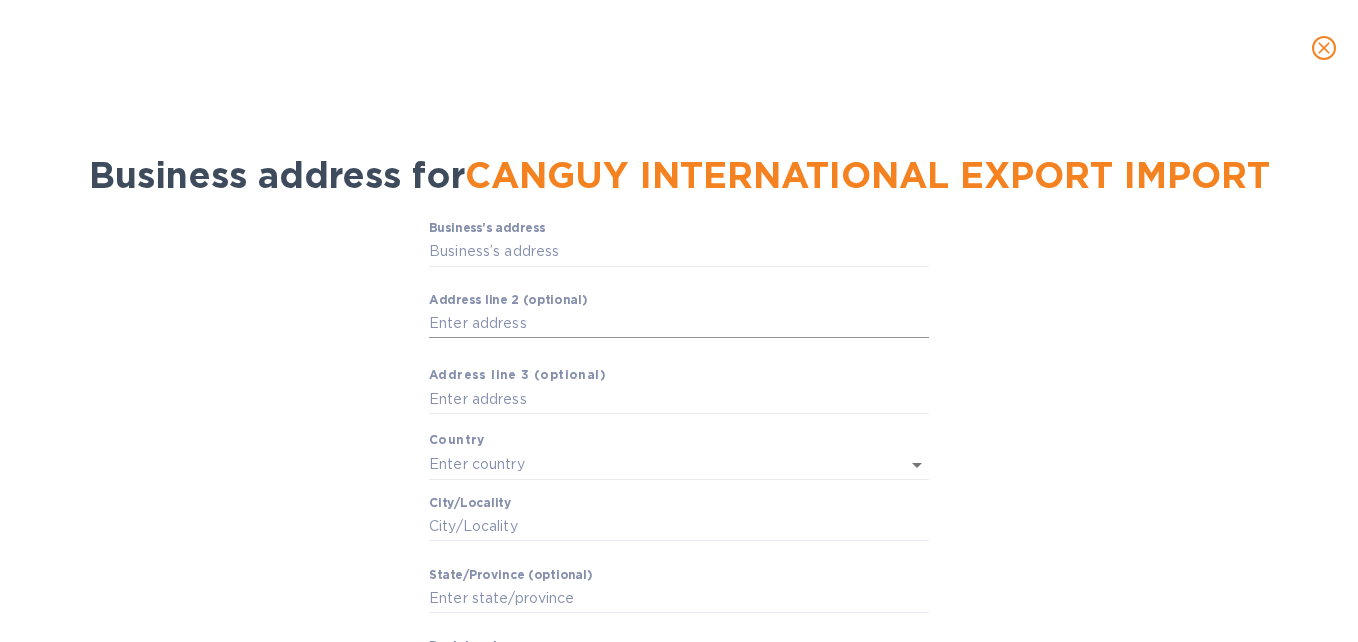 drag, startPoint x: 495, startPoint y: 306, endPoint x: 499, endPoint y: 320, distance: 14.56022 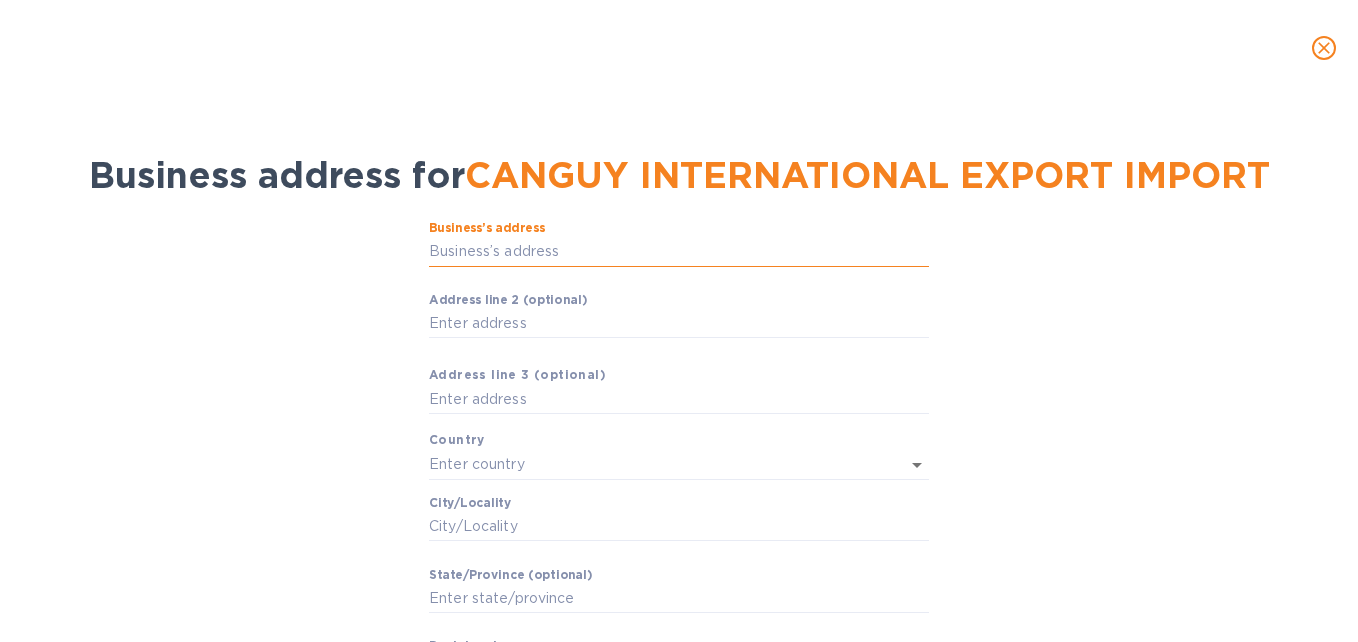 click on "Business’s аddress" at bounding box center (679, 252) 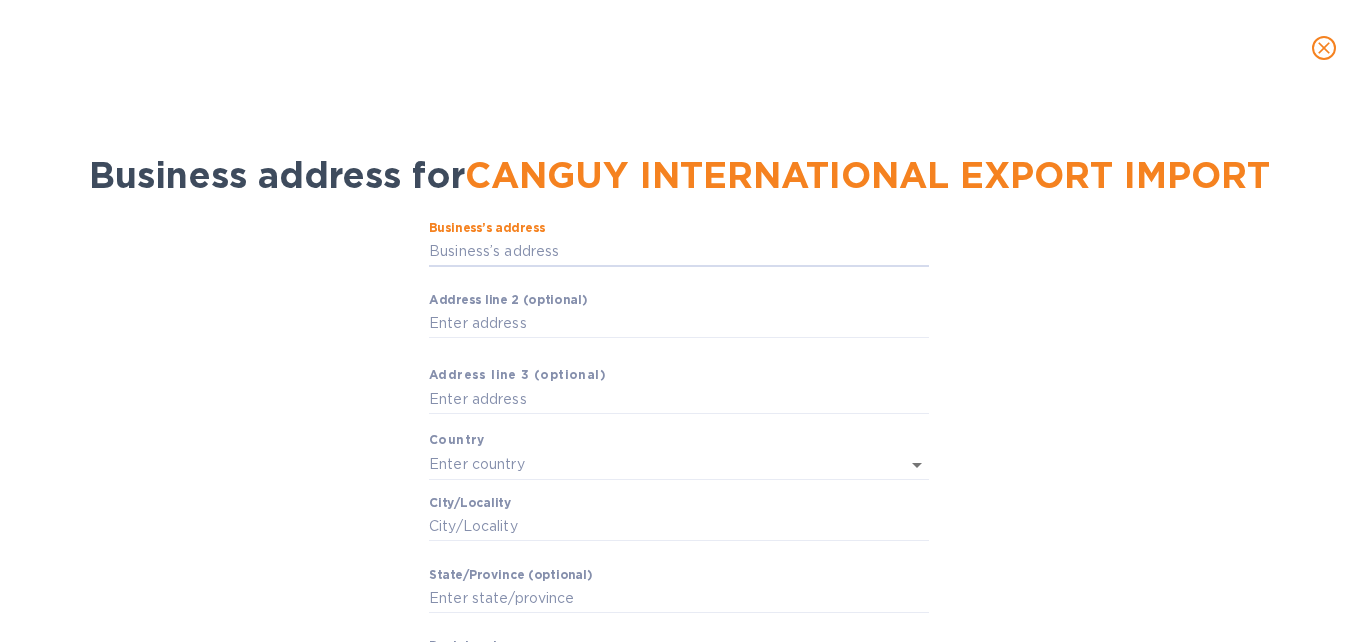type on "[NUMBER] [STREET]" 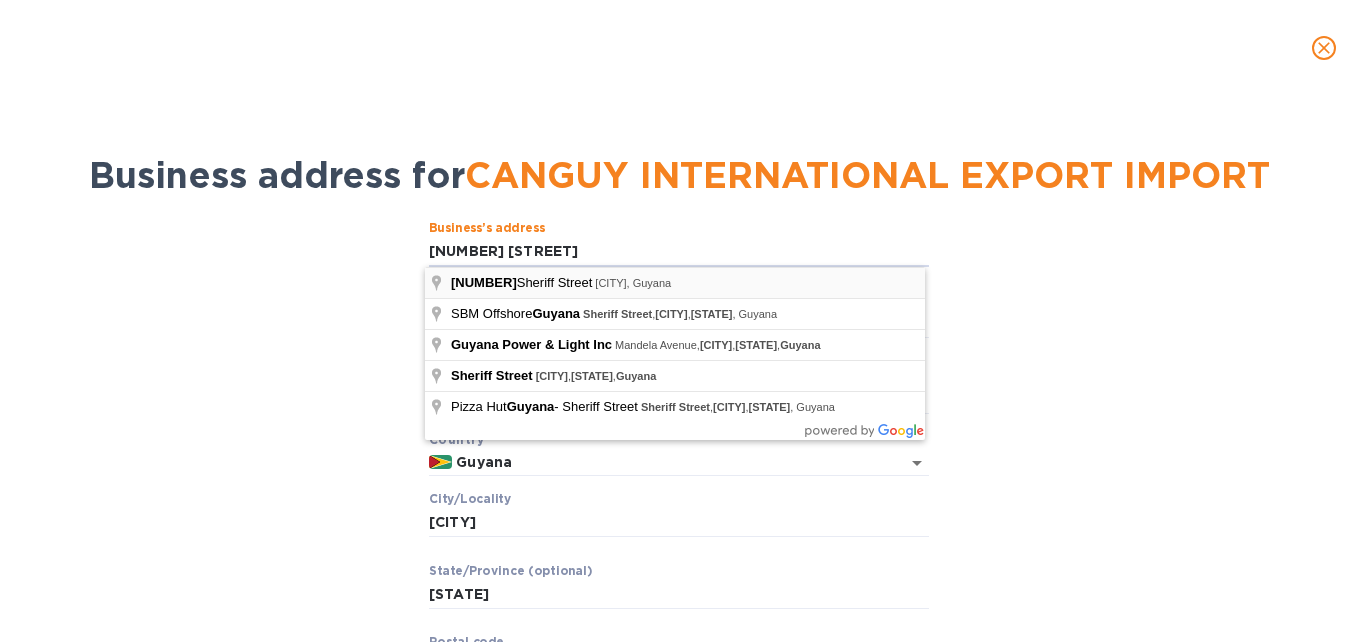 type on "[NUMBER] [STREET]" 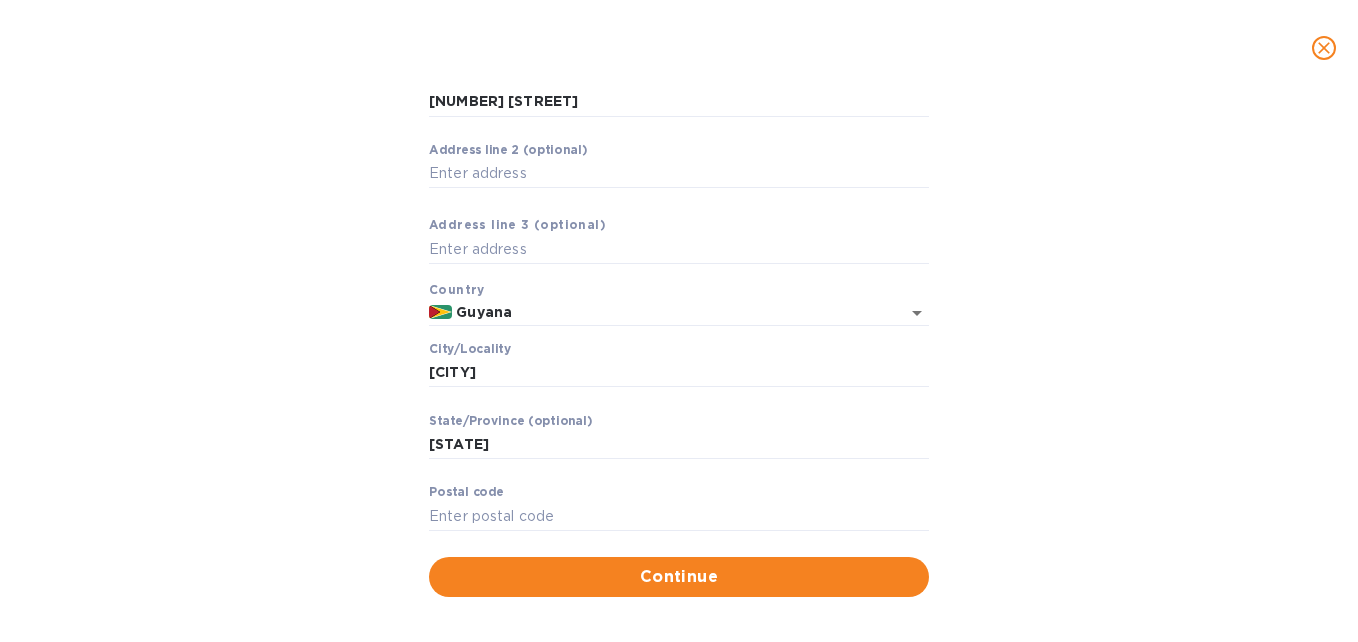 scroll, scrollTop: 167, scrollLeft: 0, axis: vertical 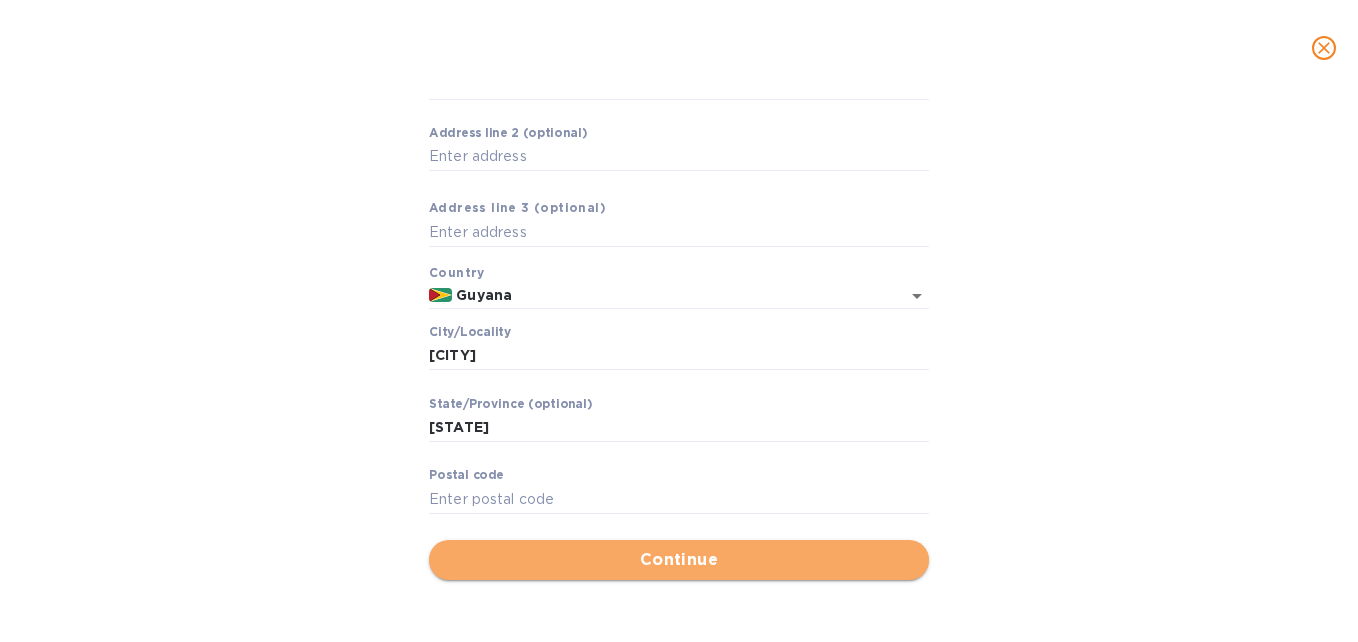 click on "Continue" at bounding box center (679, 560) 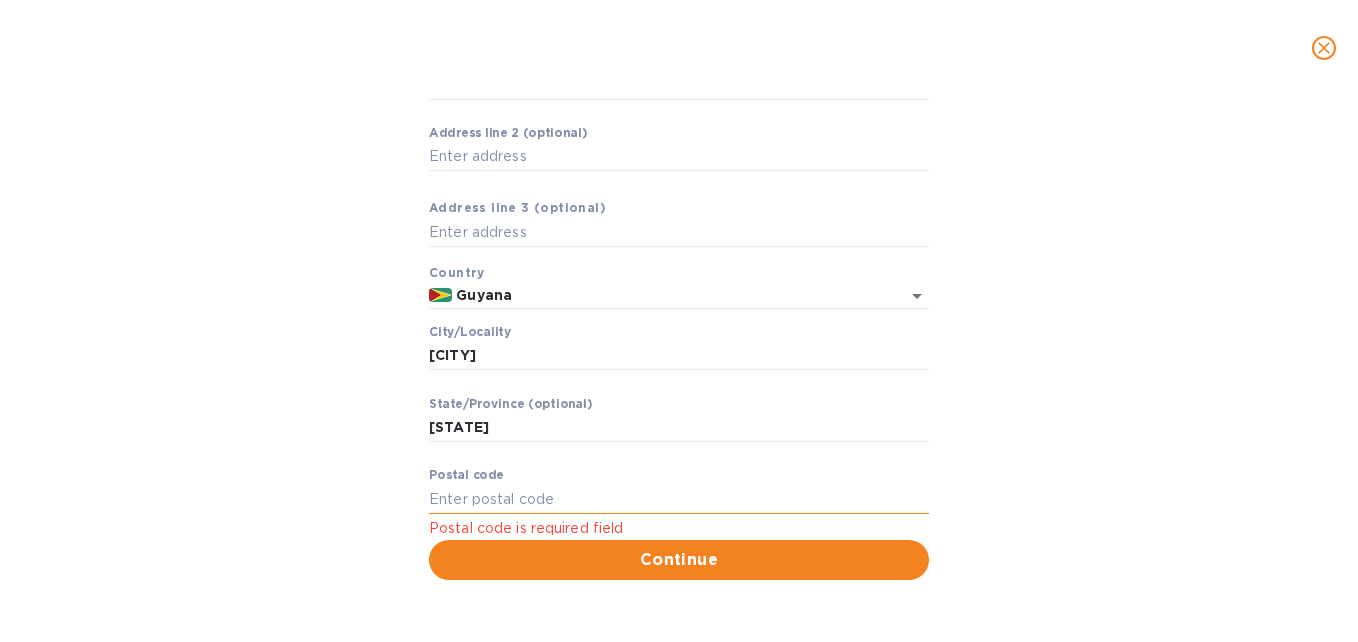 click on "Pоstal cоde" at bounding box center (679, 499) 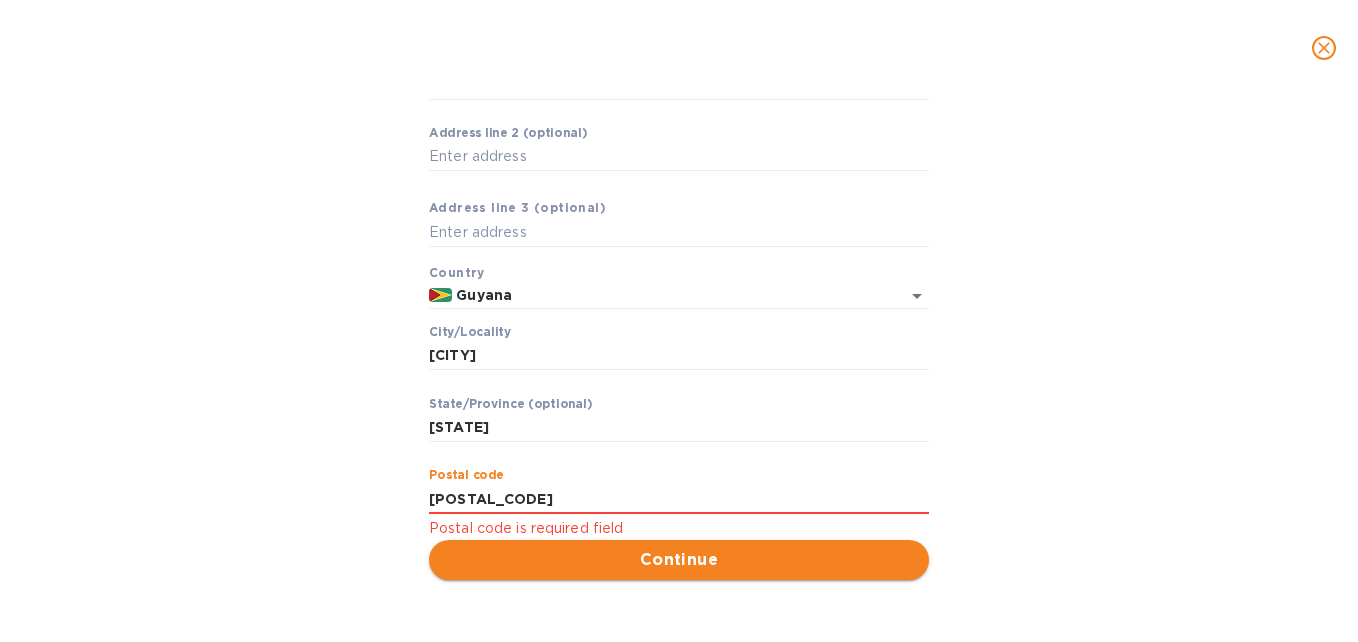 type on "[POSTAL_CODE]" 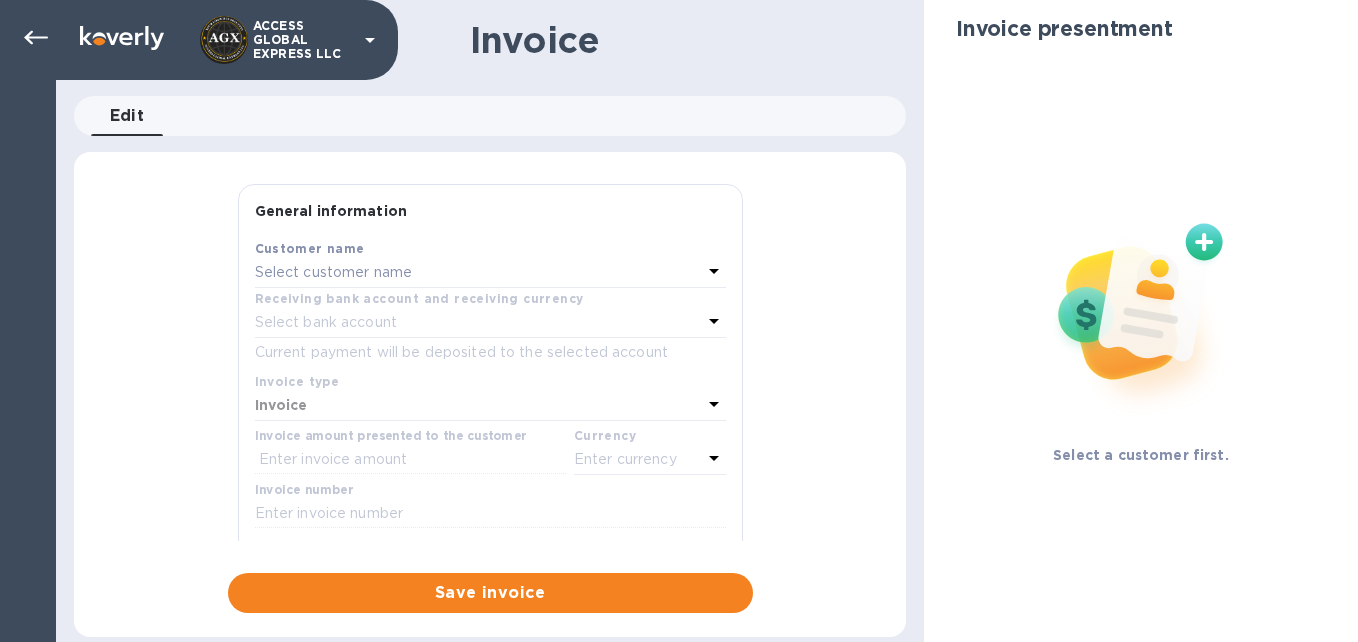 click on "Receiving bank account and receiving currency" at bounding box center (419, 298) 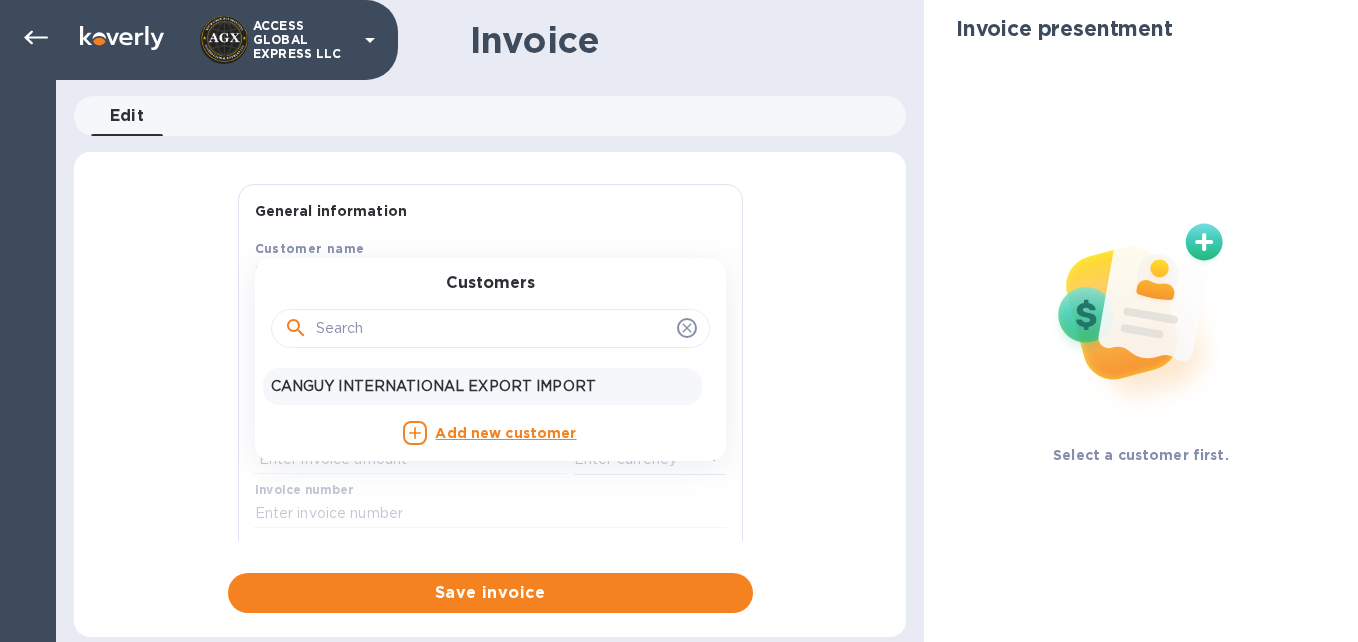 click on "CANGUY INTERNATIONAL EXPORT IMPORT" at bounding box center (482, 386) 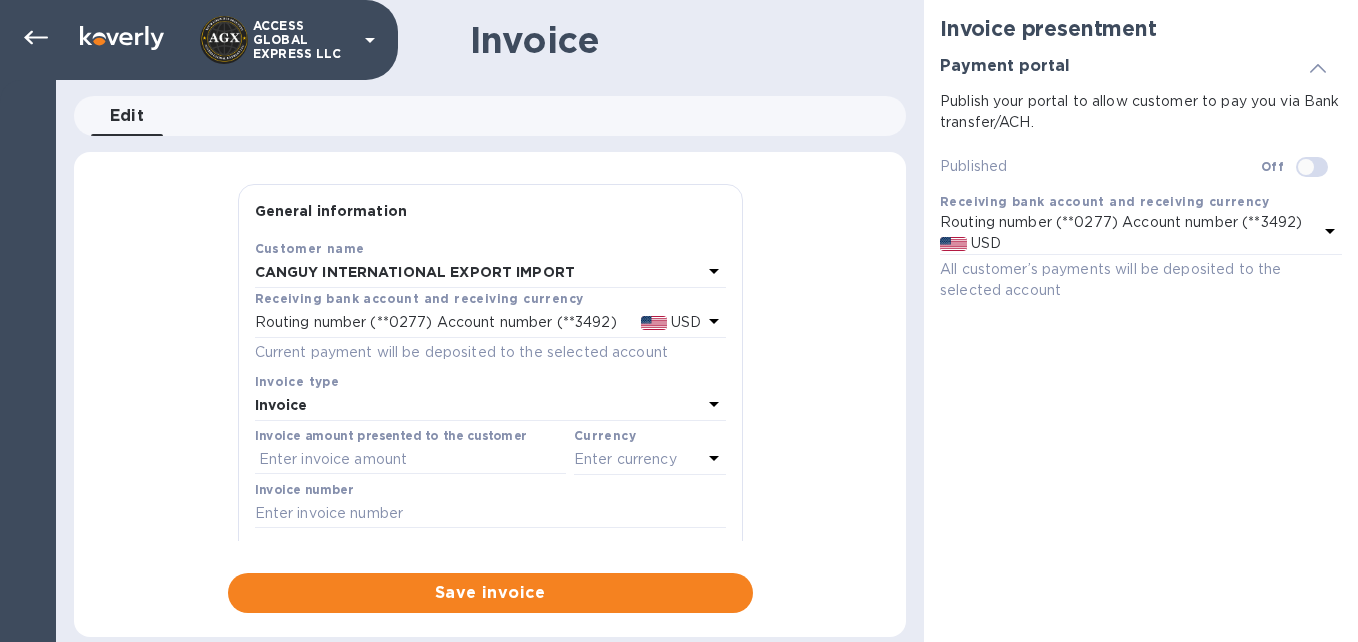 click on "Enter currency" at bounding box center [625, 459] 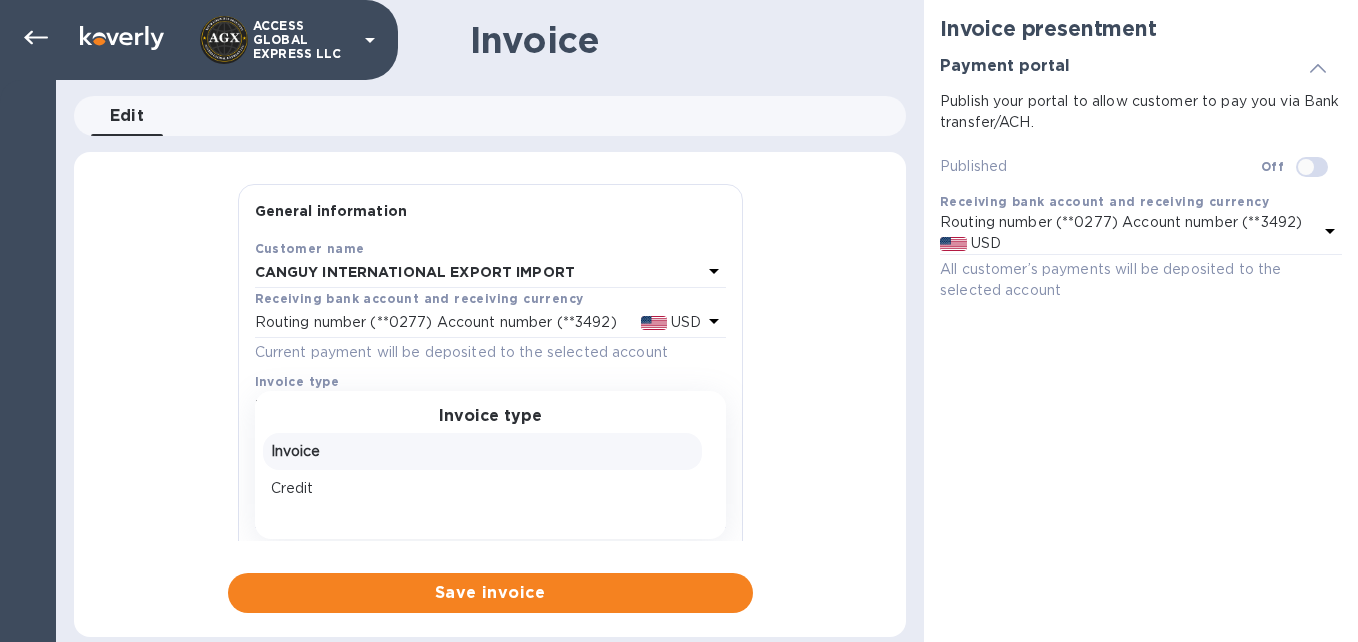click on "Invoice type Invoice Credit" at bounding box center [490, 465] 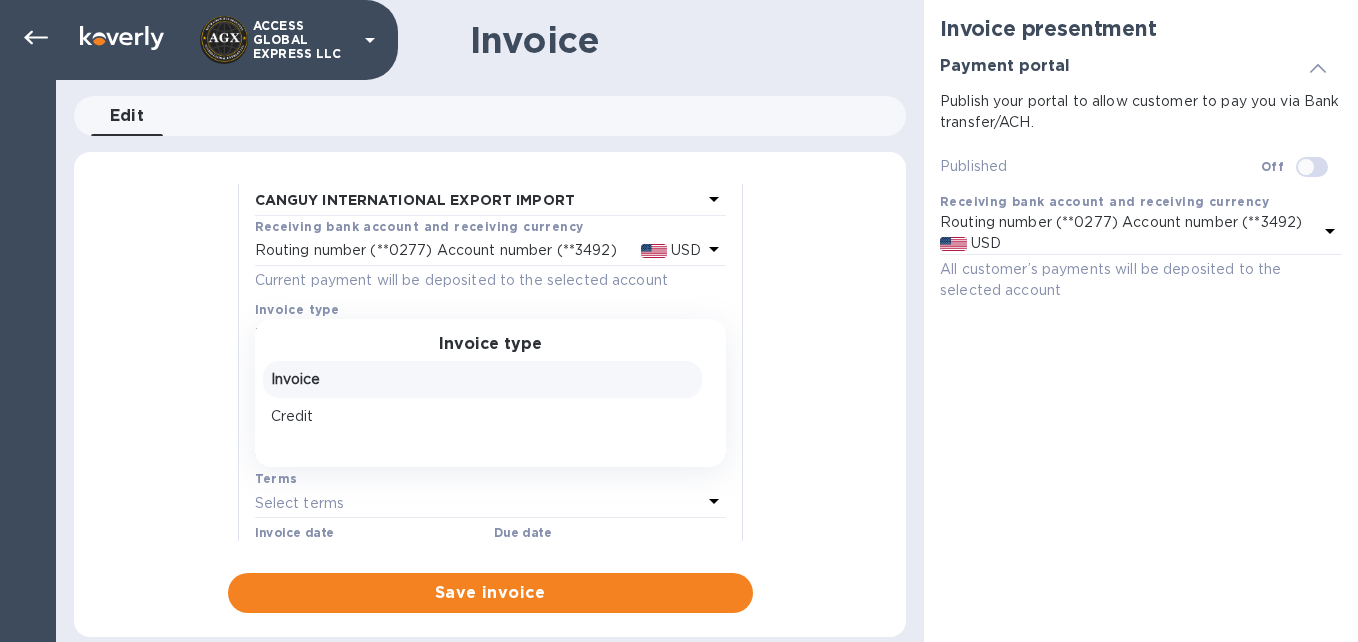 scroll, scrollTop: 200, scrollLeft: 0, axis: vertical 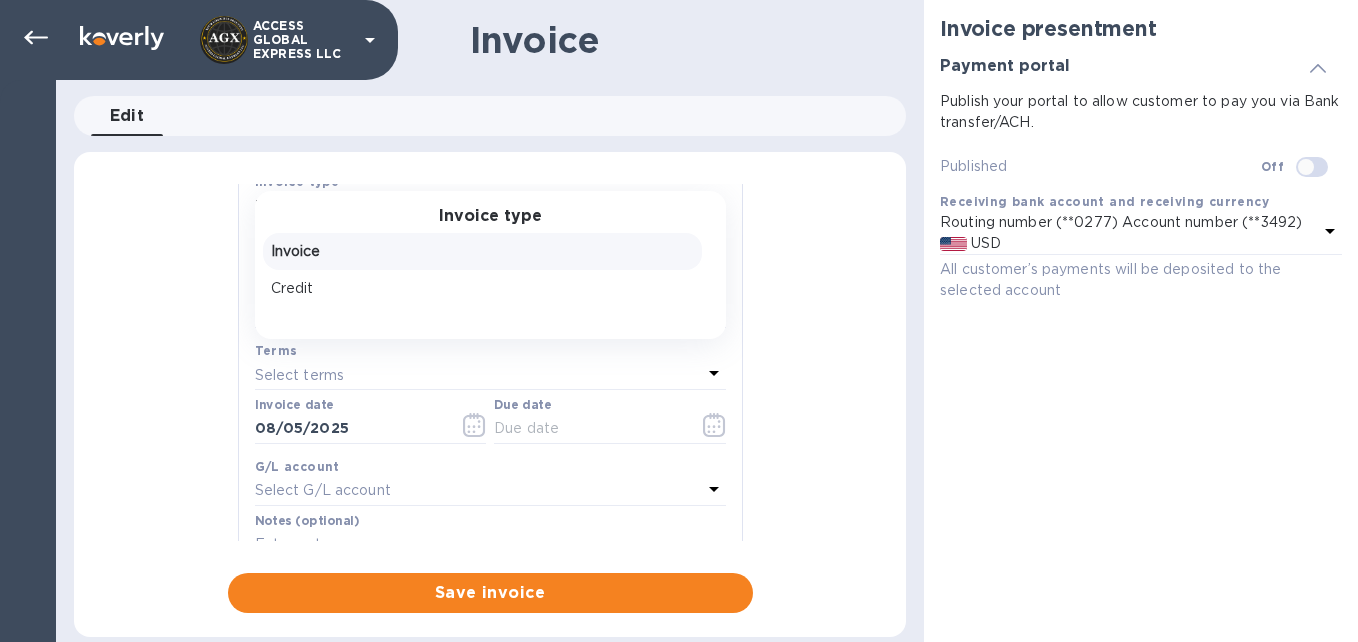 click on "Invoice" at bounding box center [482, 251] 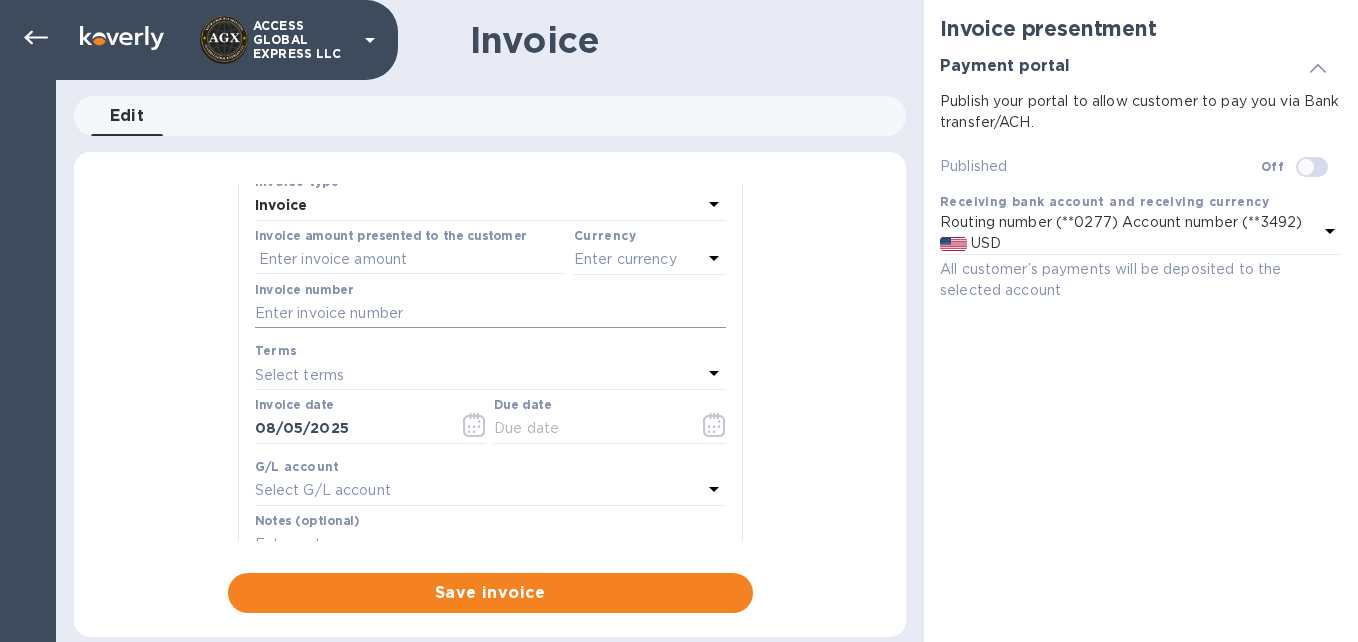 click at bounding box center [490, 314] 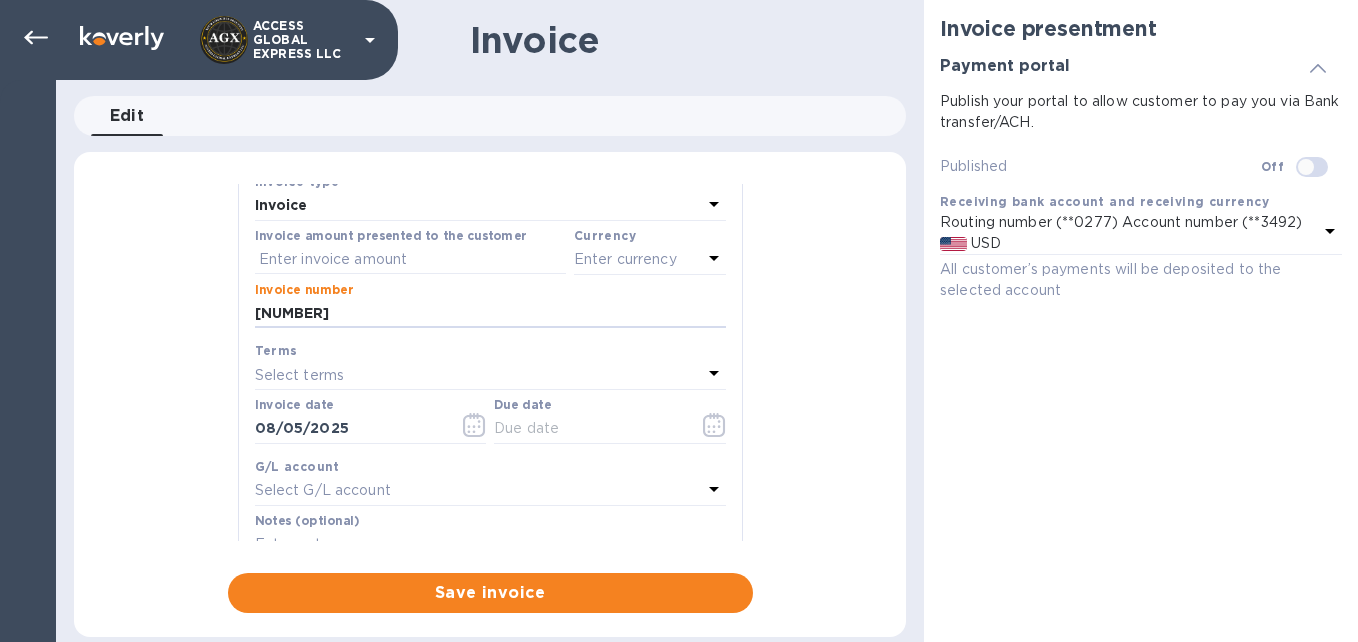 type on "[NUMBER]" 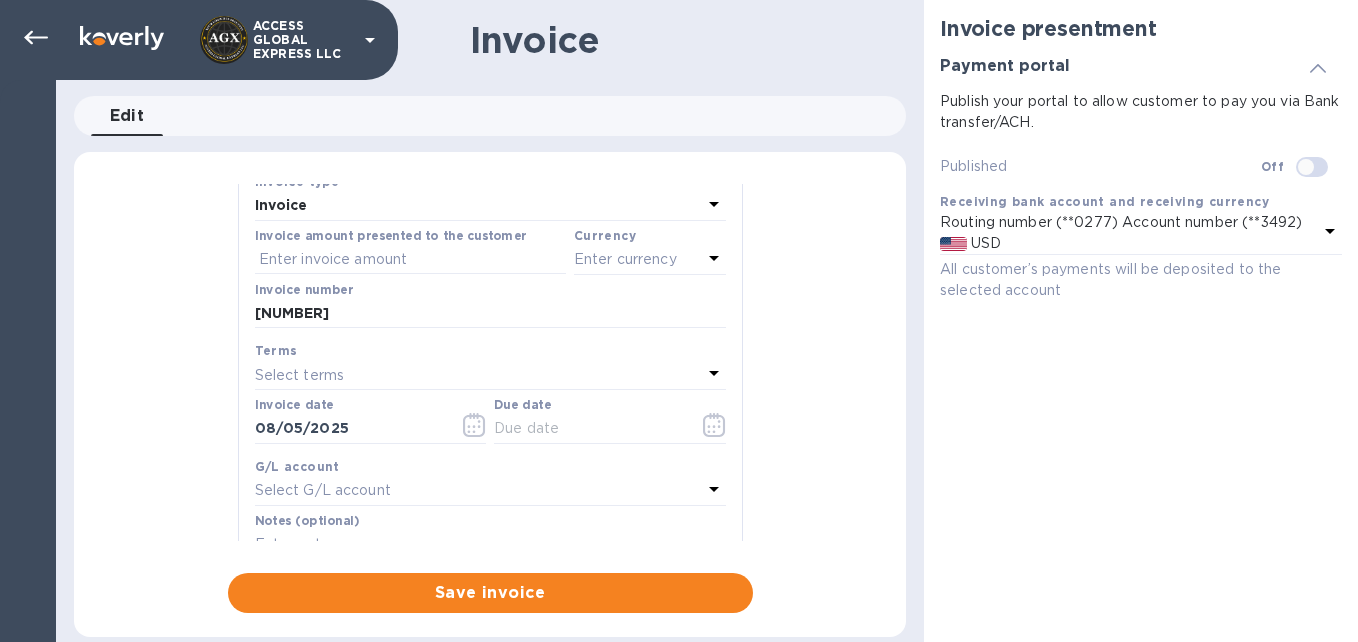 click on "Enter currency" at bounding box center [625, 259] 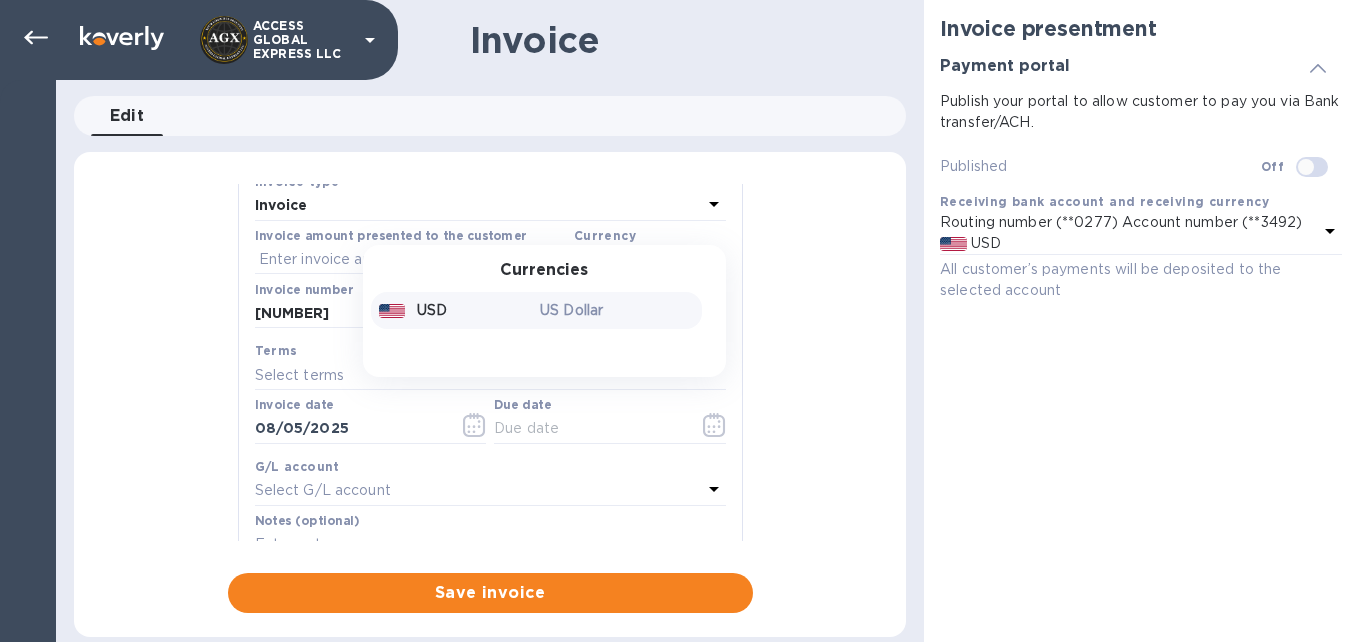 click on "US Dollar" at bounding box center [617, 310] 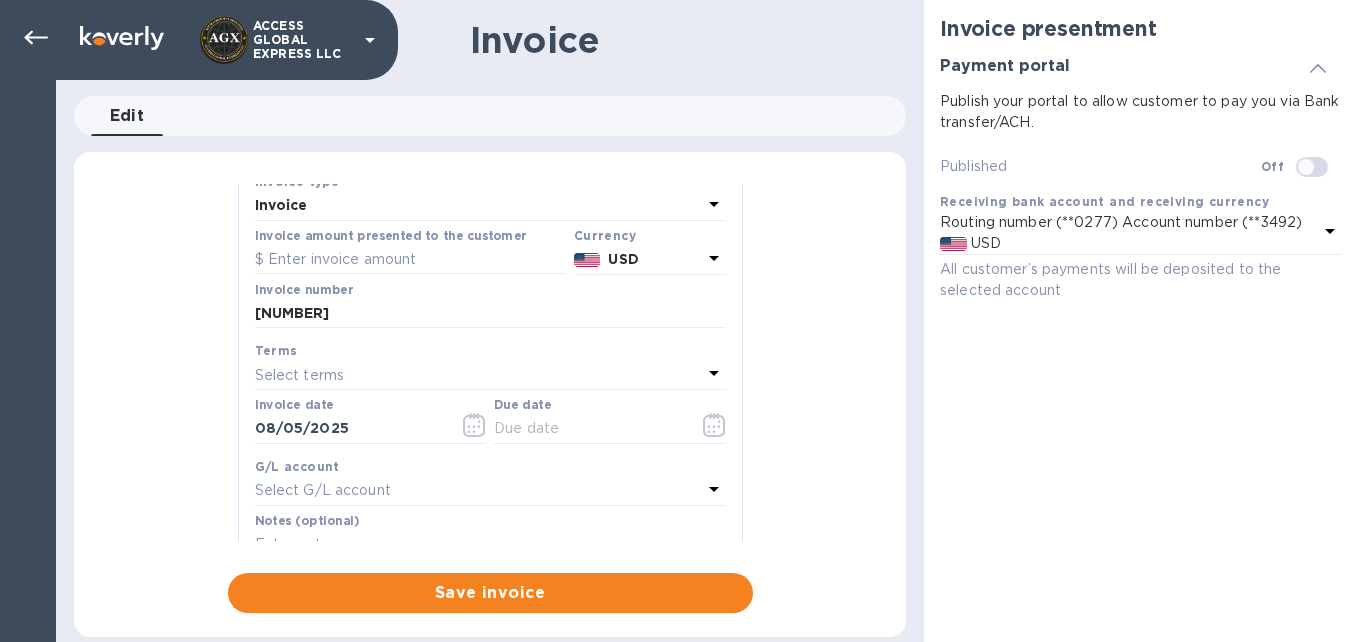 scroll, scrollTop: 300, scrollLeft: 0, axis: vertical 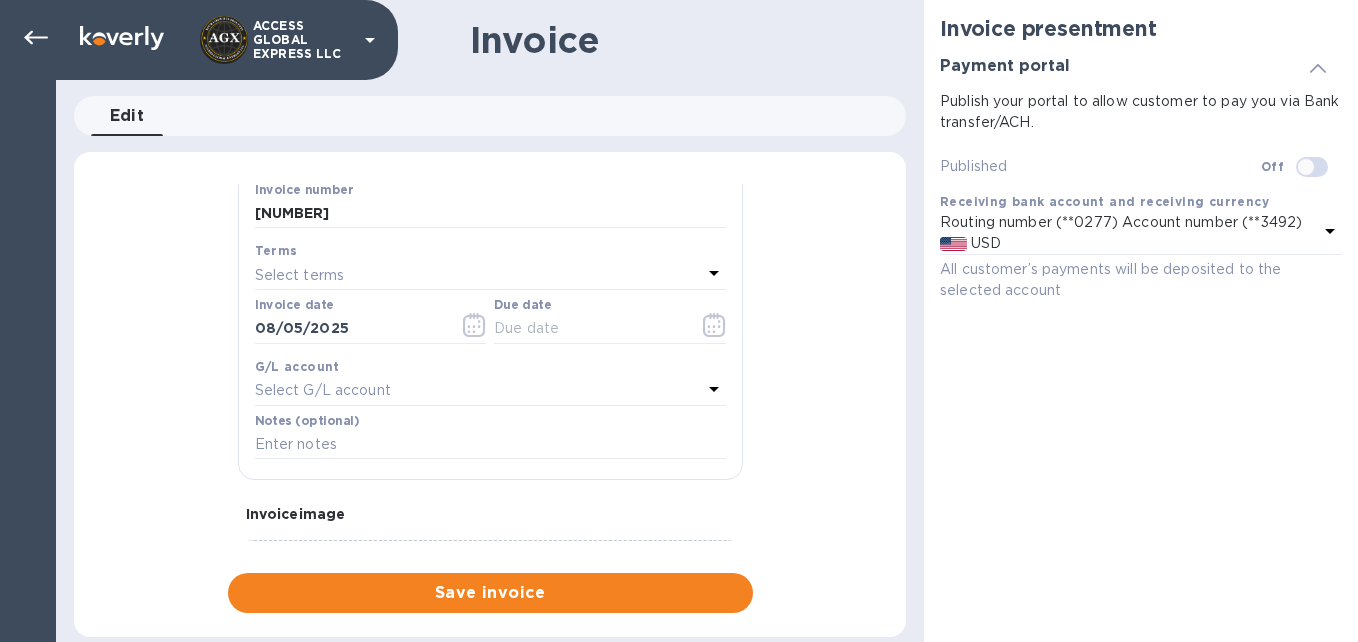 click on "Select terms" at bounding box center (478, 275) 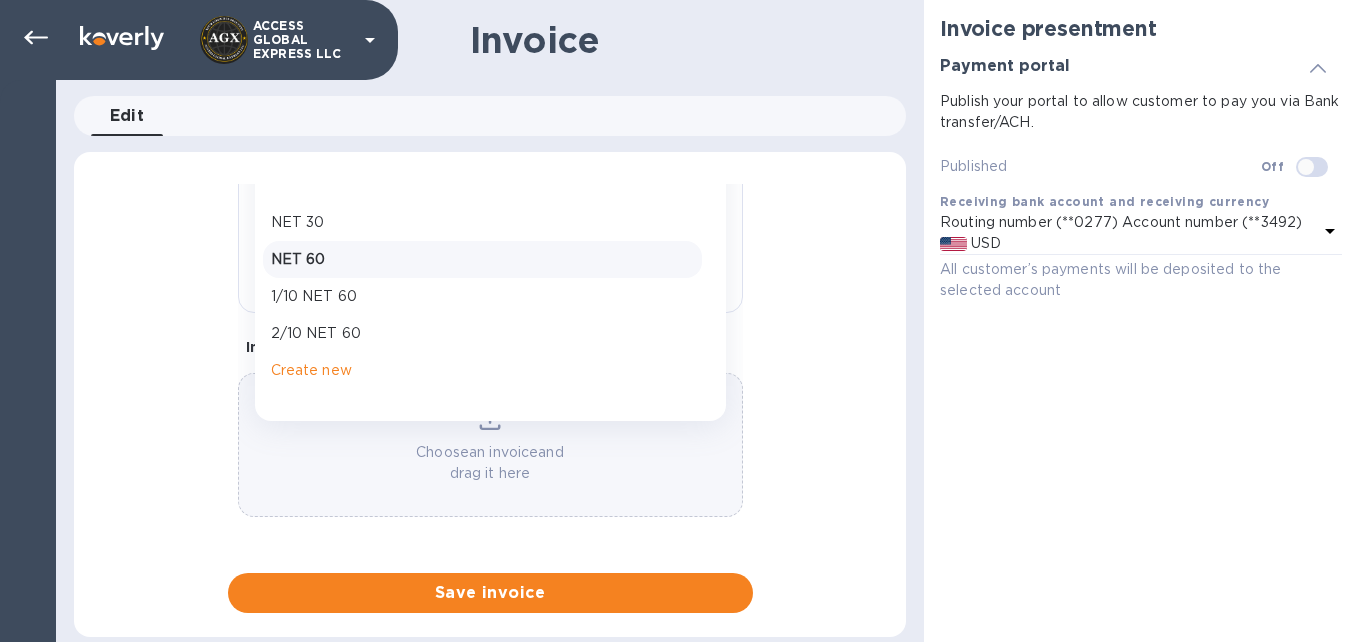 scroll, scrollTop: 367, scrollLeft: 0, axis: vertical 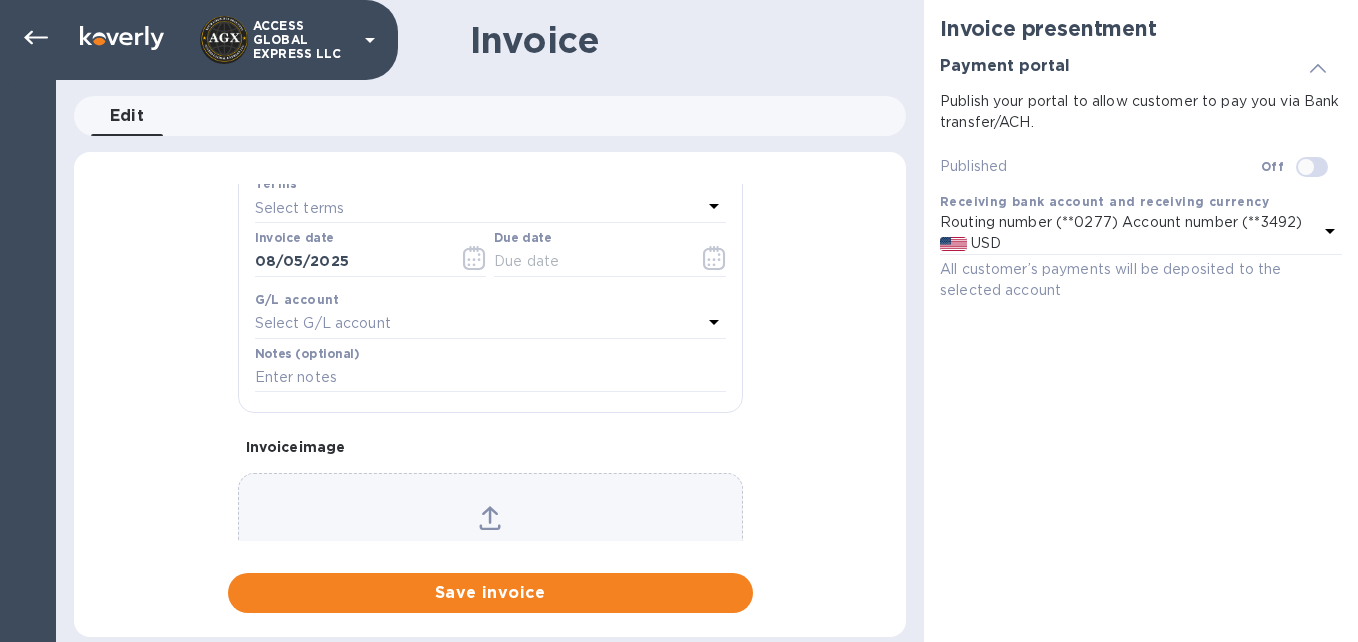 click 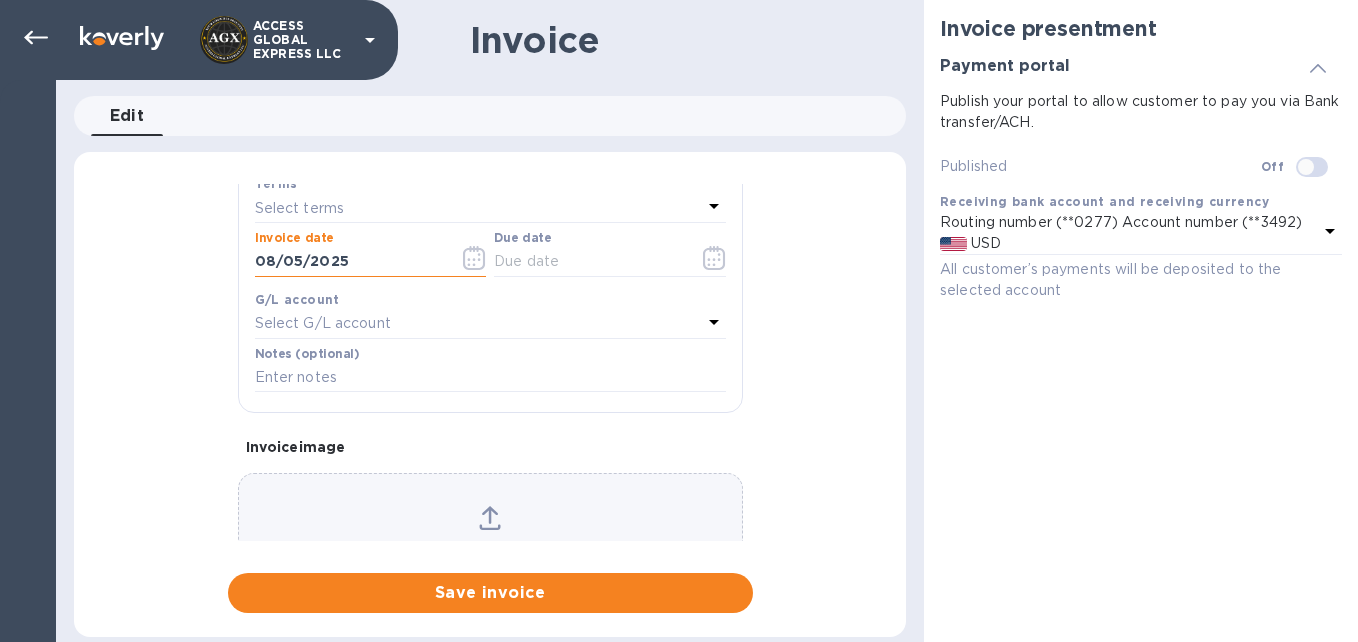 click on "08/05/2025" at bounding box center (349, 262) 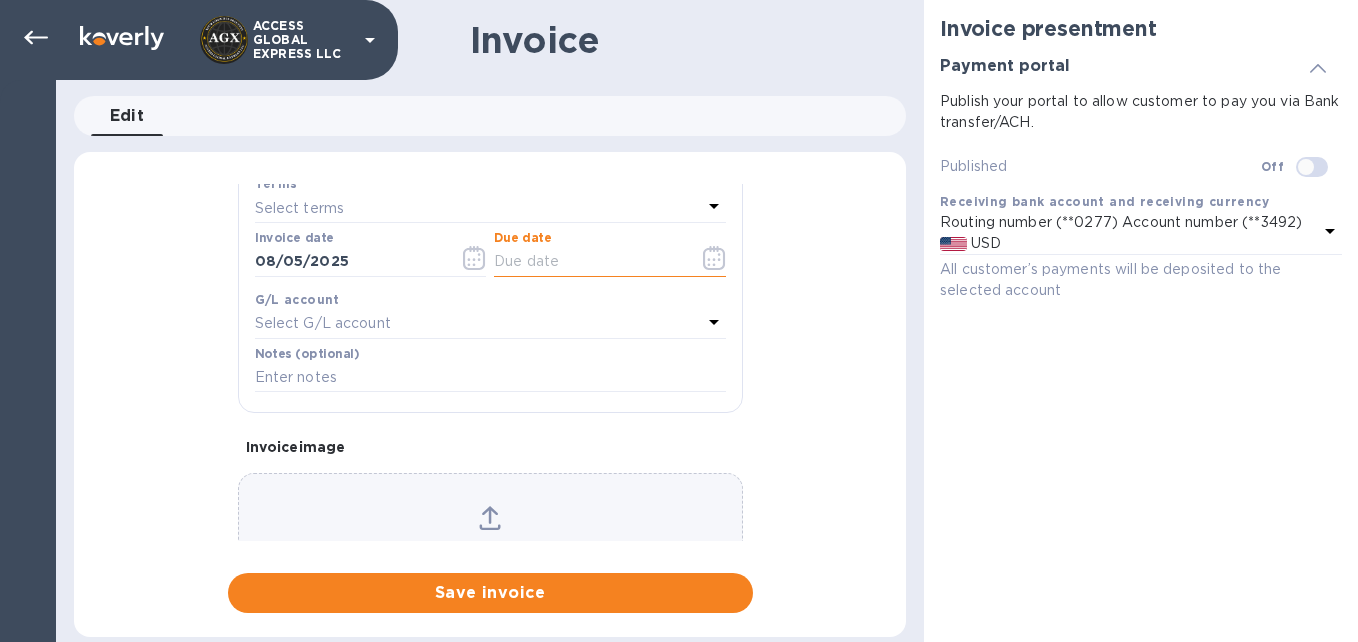 click at bounding box center (588, 262) 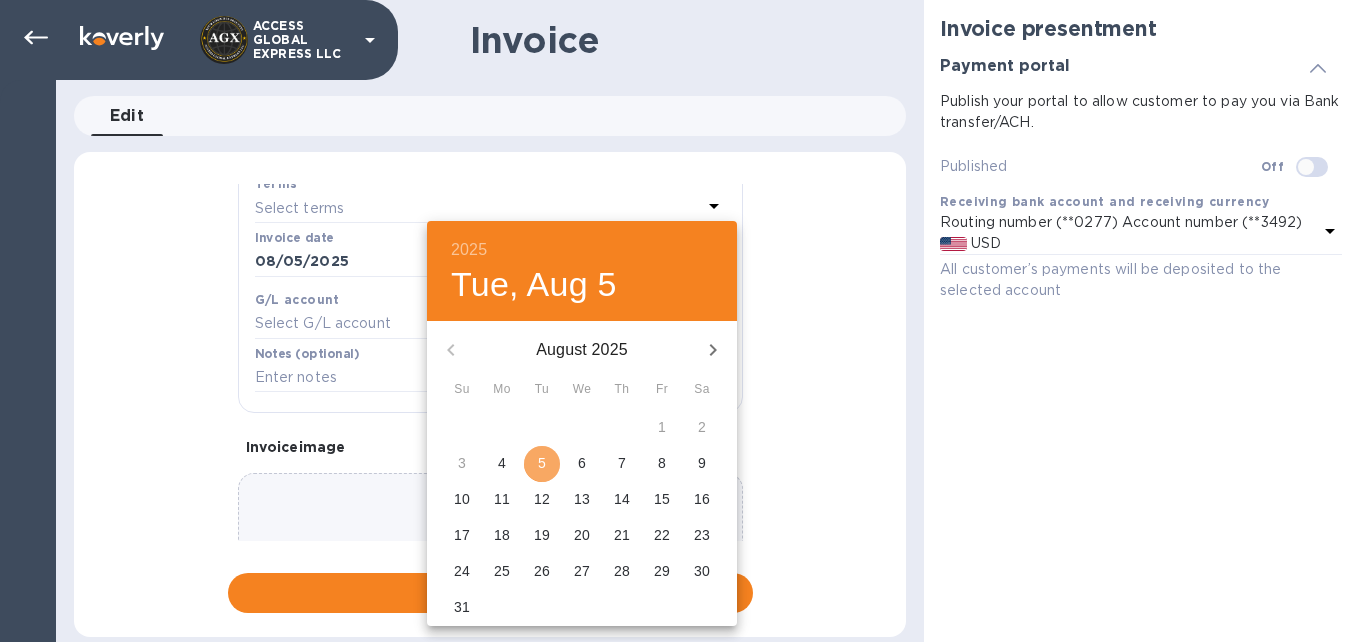 click on "5" at bounding box center [542, 463] 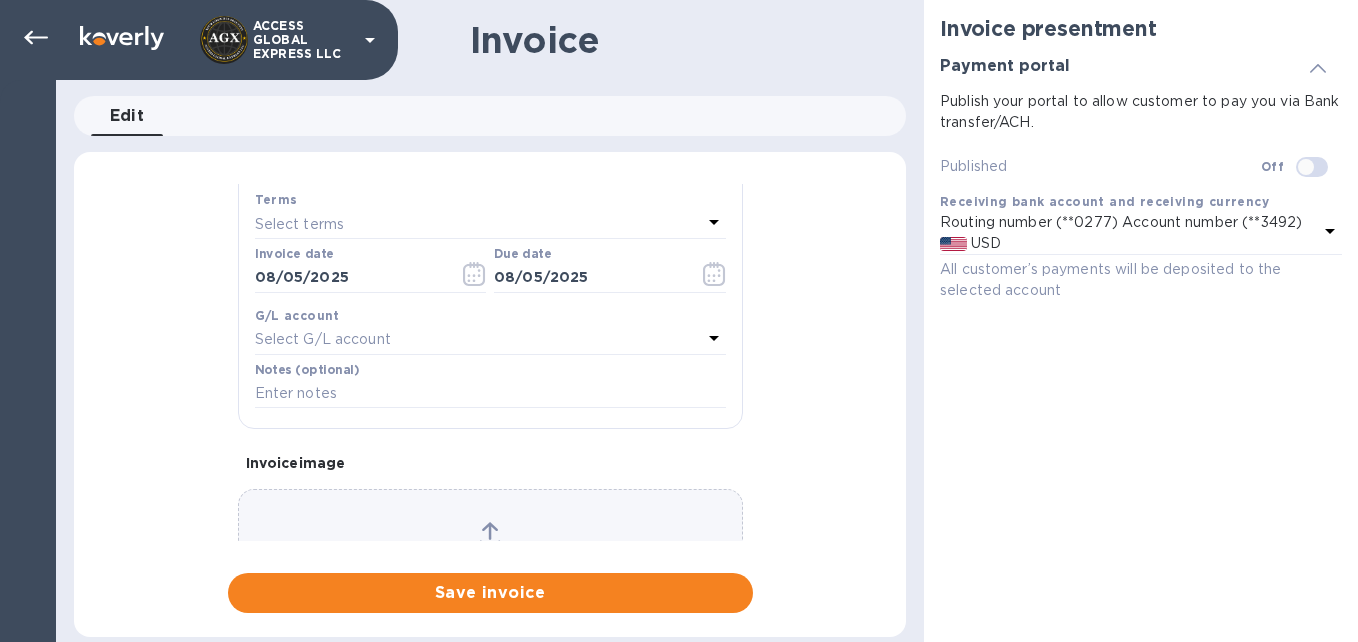 scroll, scrollTop: 367, scrollLeft: 0, axis: vertical 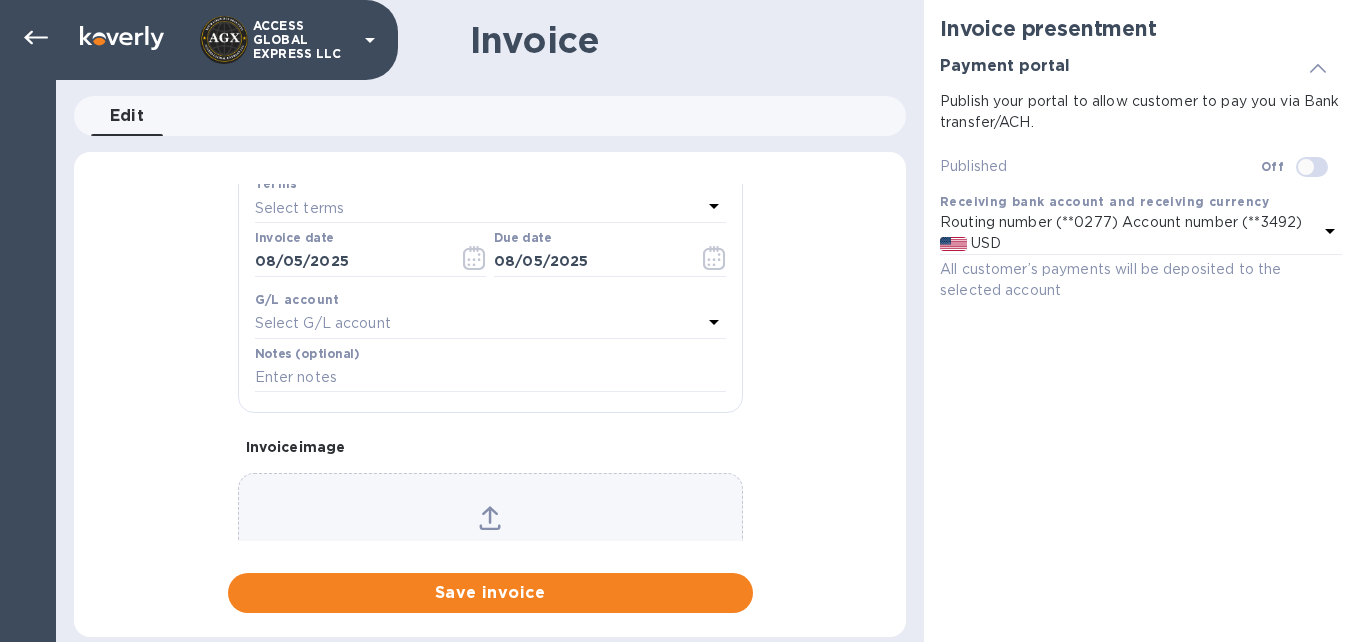 click on "Select G/L account" at bounding box center [323, 323] 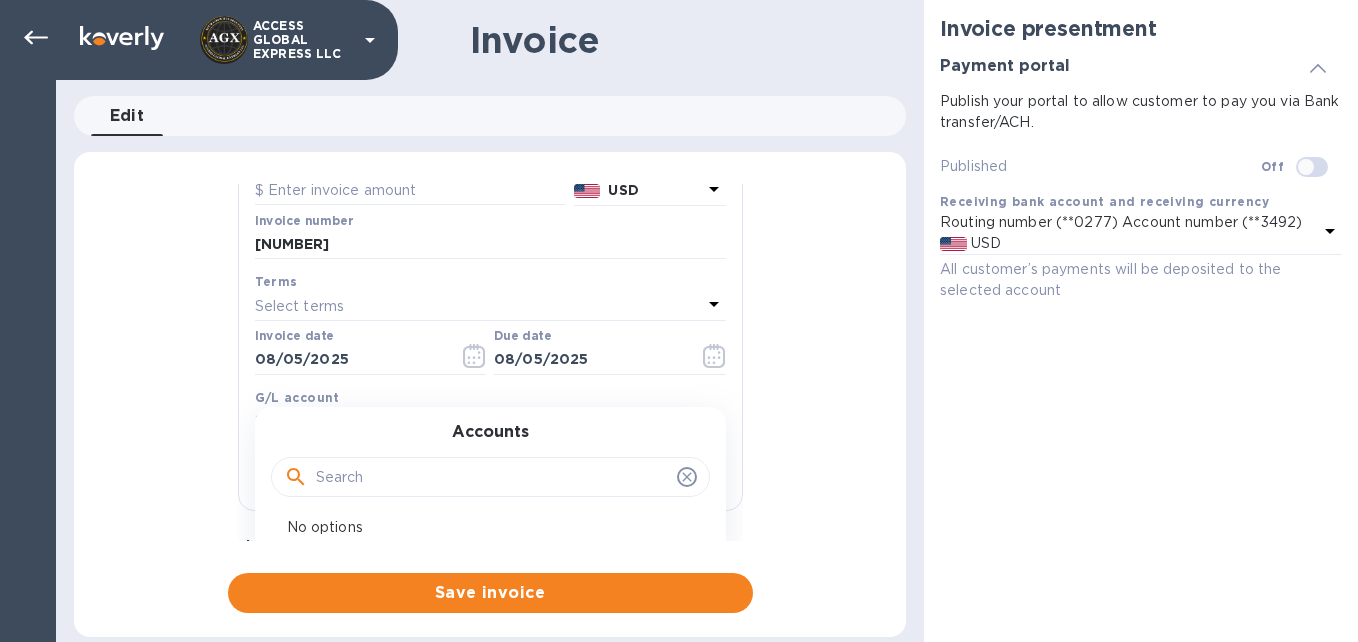 scroll, scrollTop: 267, scrollLeft: 0, axis: vertical 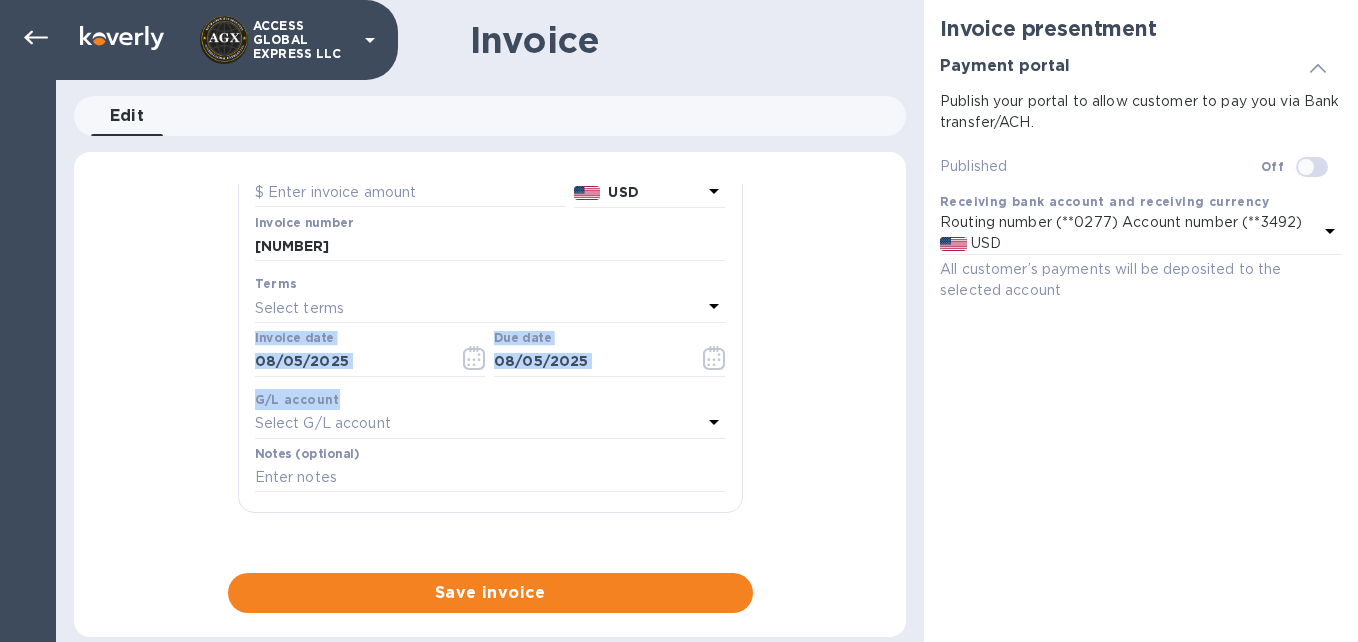 drag, startPoint x: 744, startPoint y: 315, endPoint x: 747, endPoint y: 398, distance: 83.0542 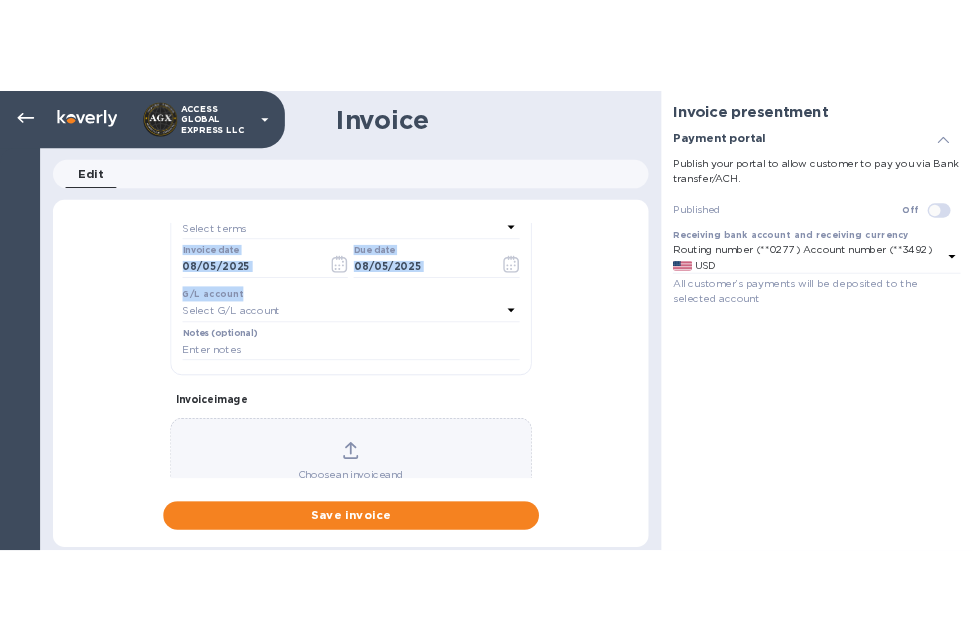 scroll, scrollTop: 427, scrollLeft: 0, axis: vertical 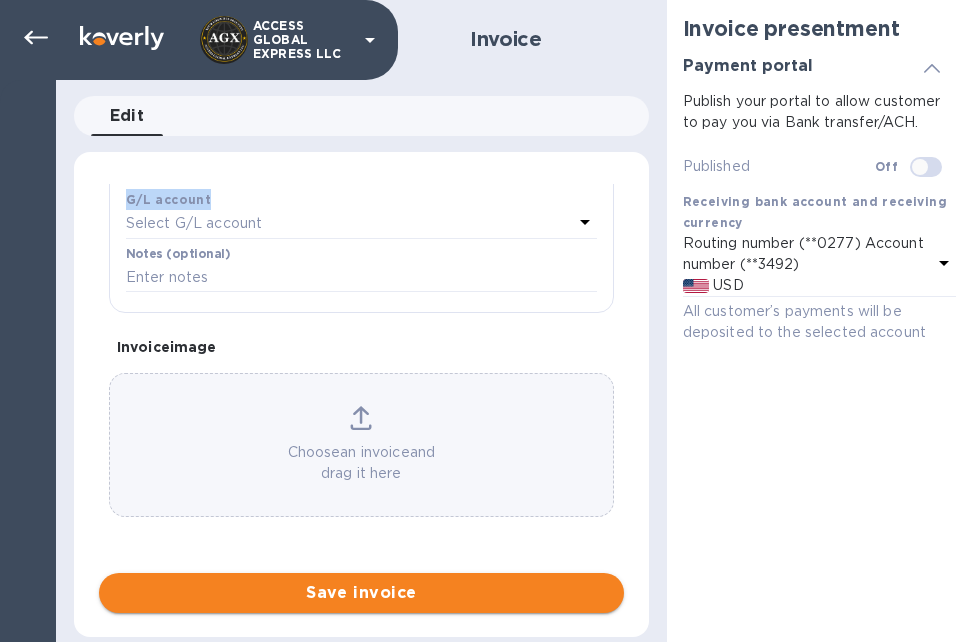 click on "Save invoice" at bounding box center [361, 593] 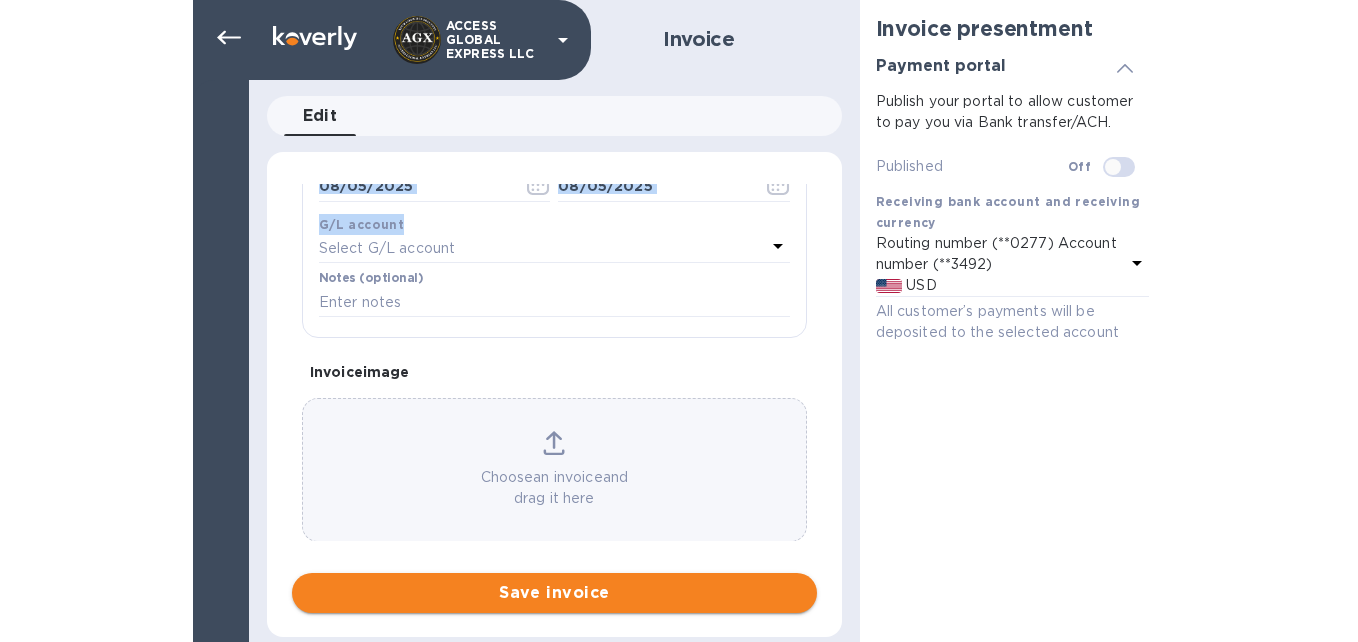 scroll, scrollTop: 492, scrollLeft: 0, axis: vertical 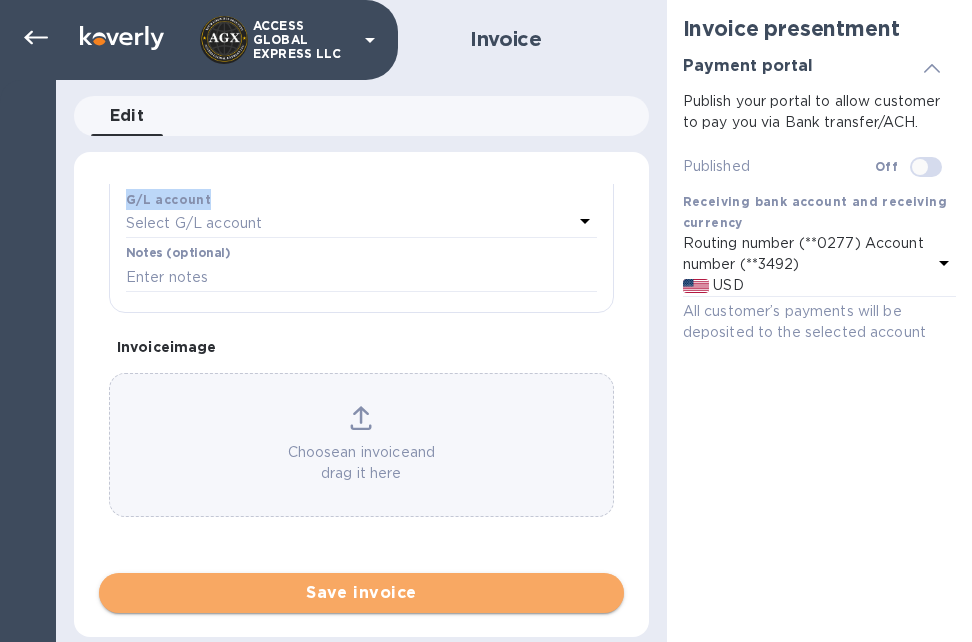 click on "Save invoice" at bounding box center (361, 593) 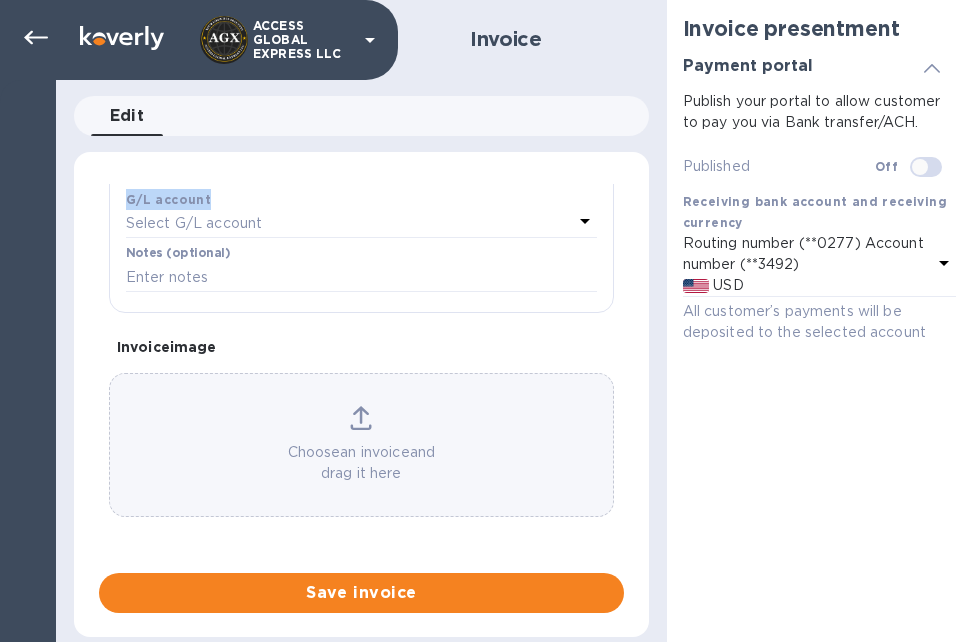 click at bounding box center [920, 167] 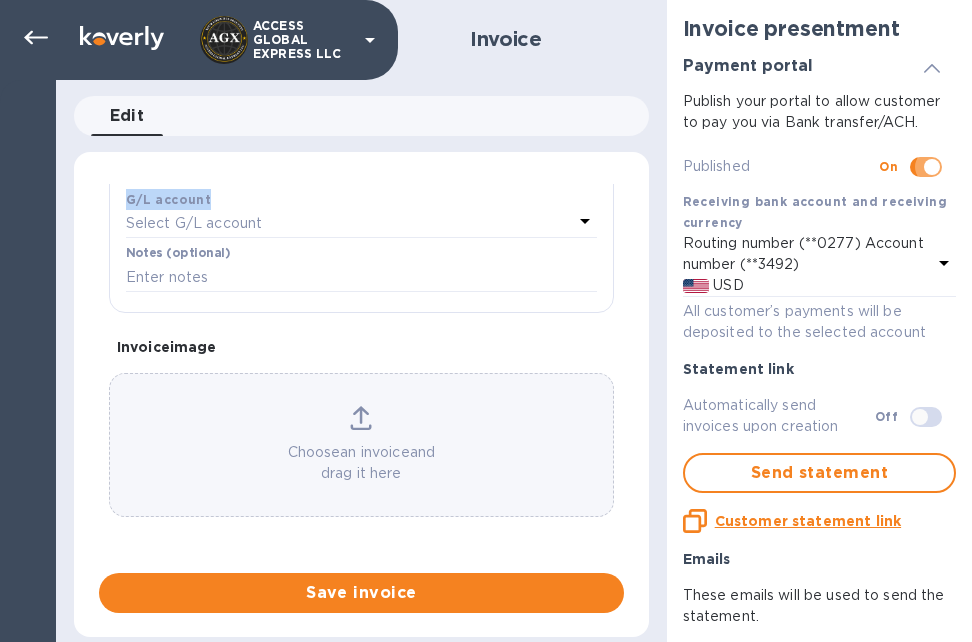 click at bounding box center [932, 167] 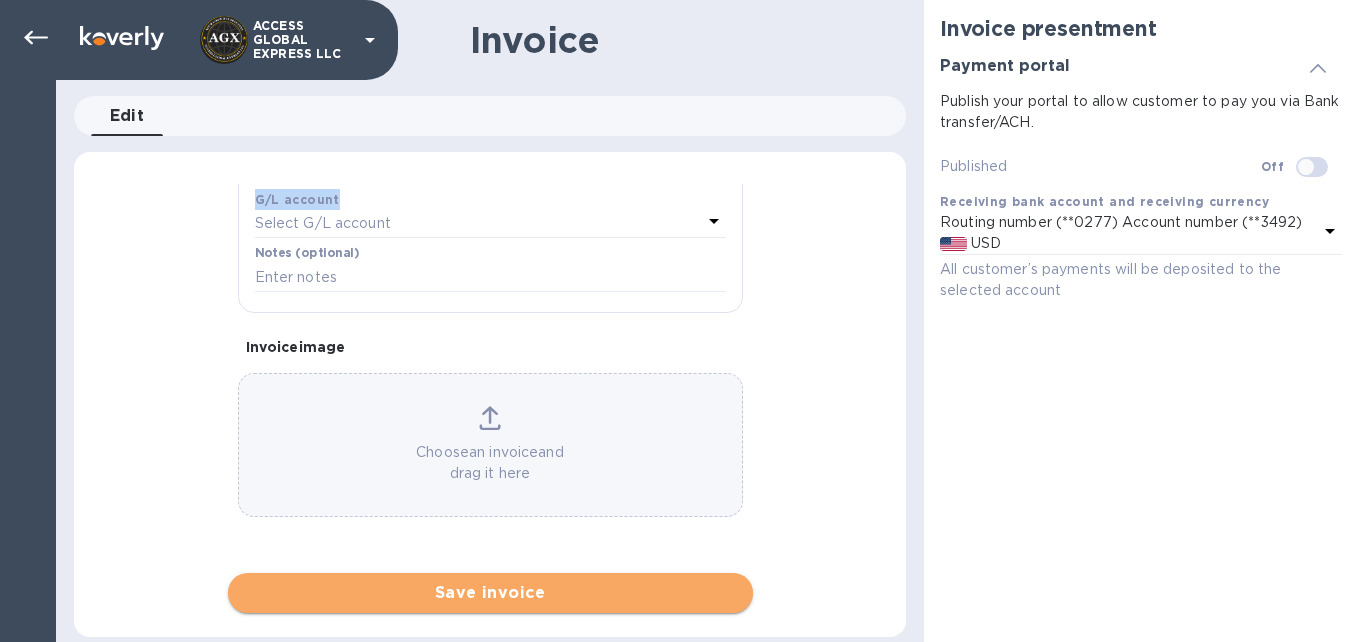 click on "Save invoice" at bounding box center (490, 593) 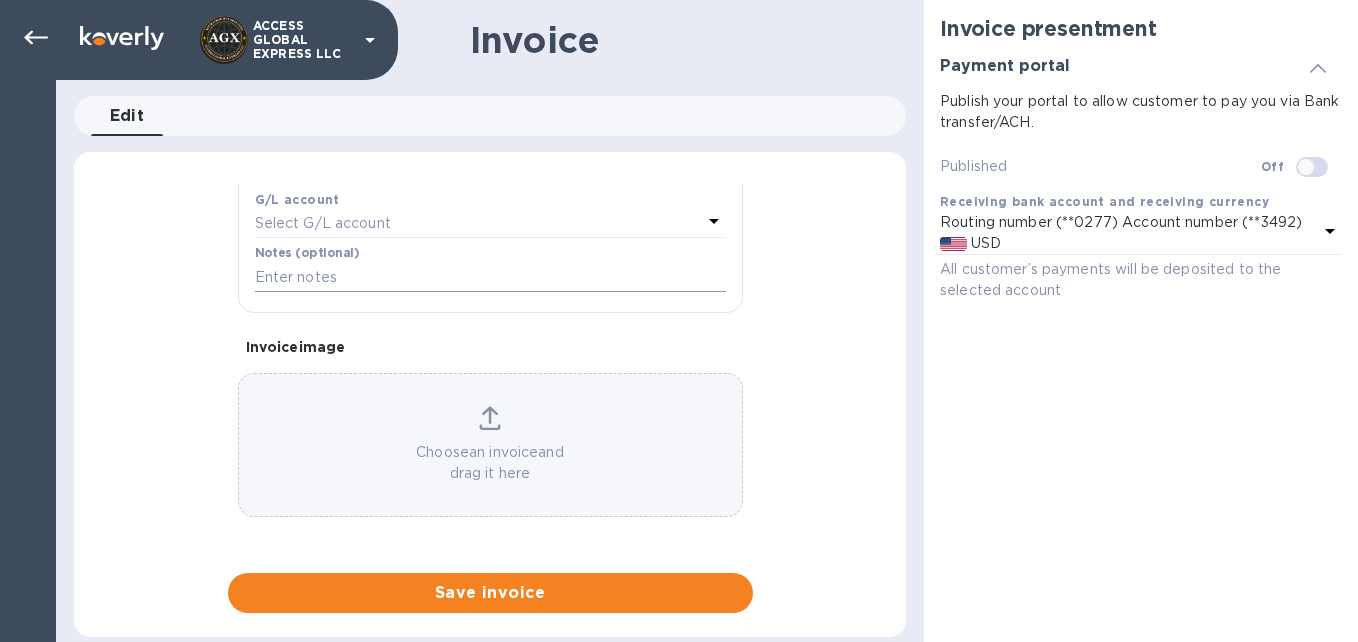 click at bounding box center [490, 277] 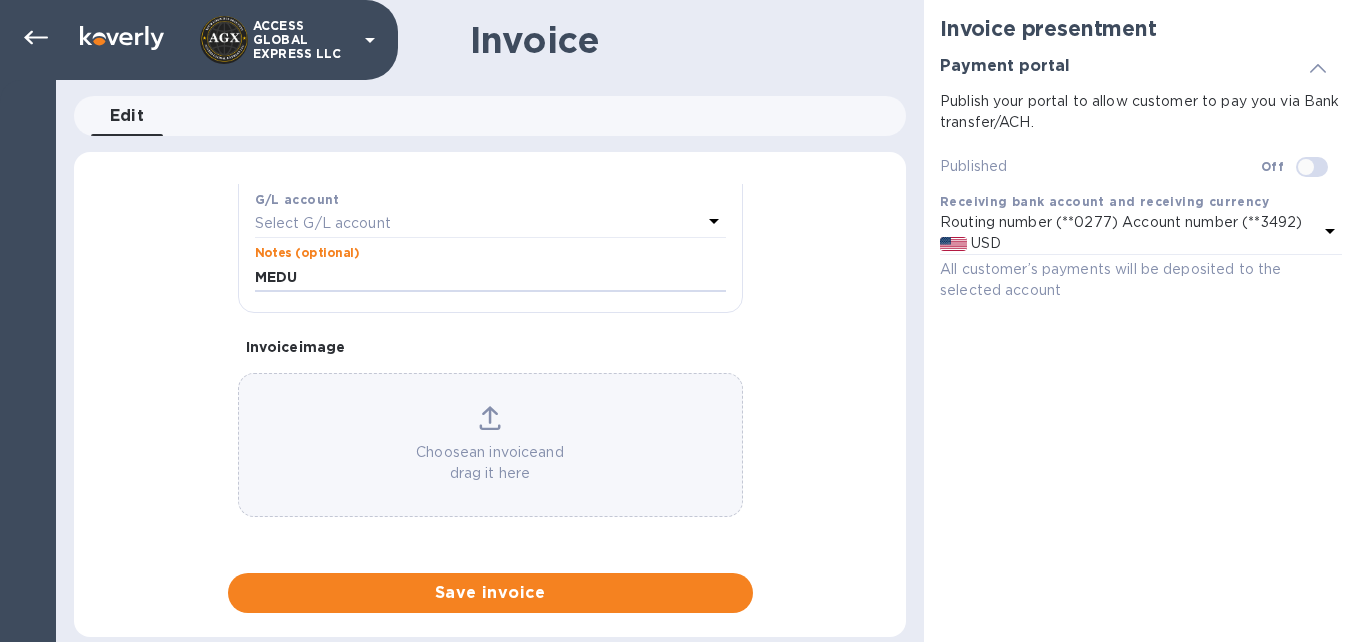drag, startPoint x: 314, startPoint y: 276, endPoint x: 228, endPoint y: 275, distance: 86.00581 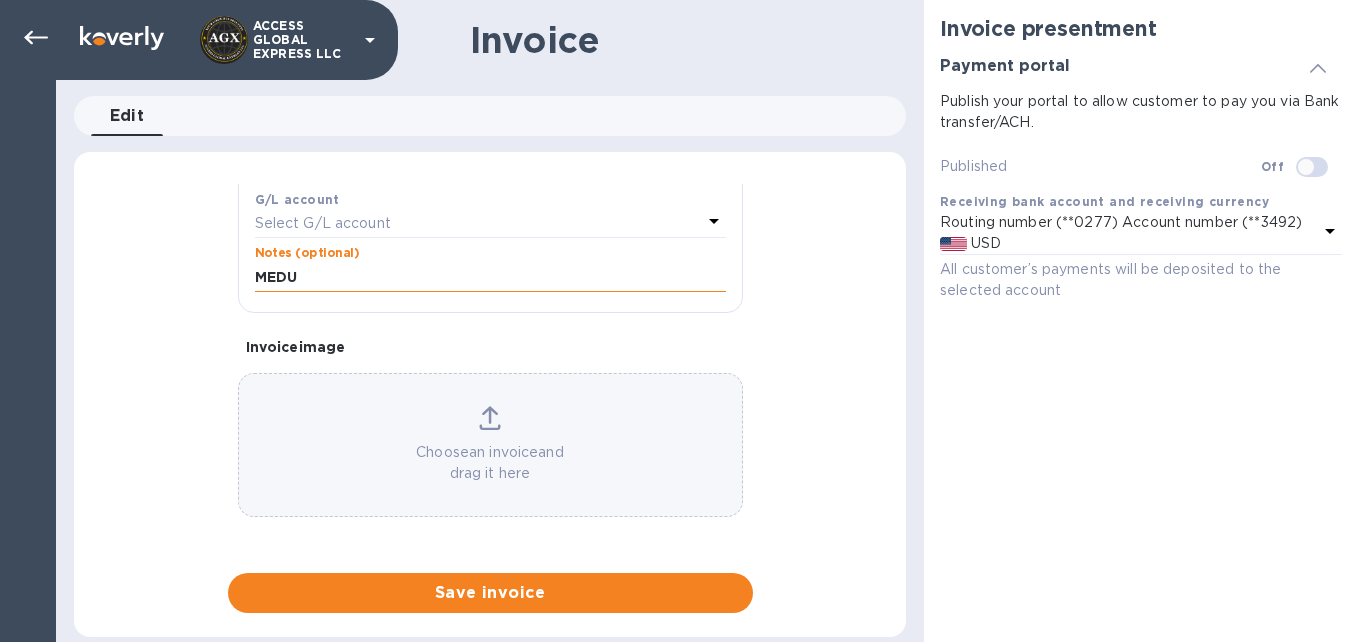 paste on "JV701647" 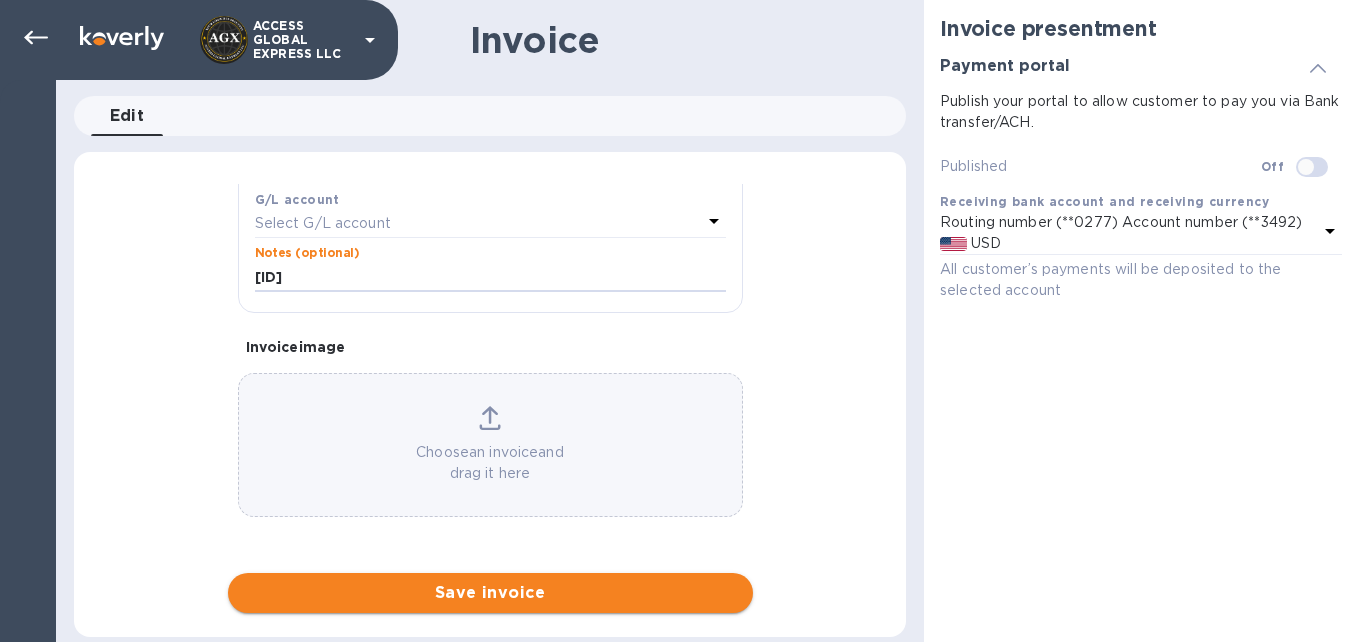 type on "[ID]" 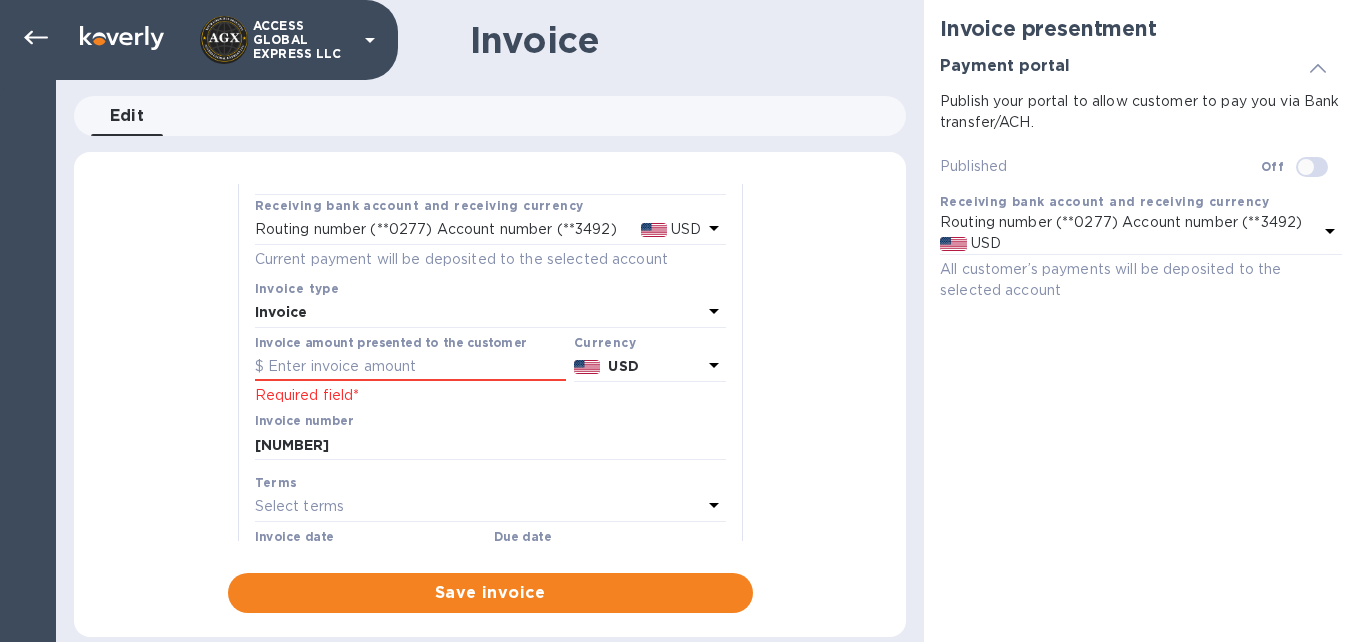 scroll, scrollTop: 92, scrollLeft: 0, axis: vertical 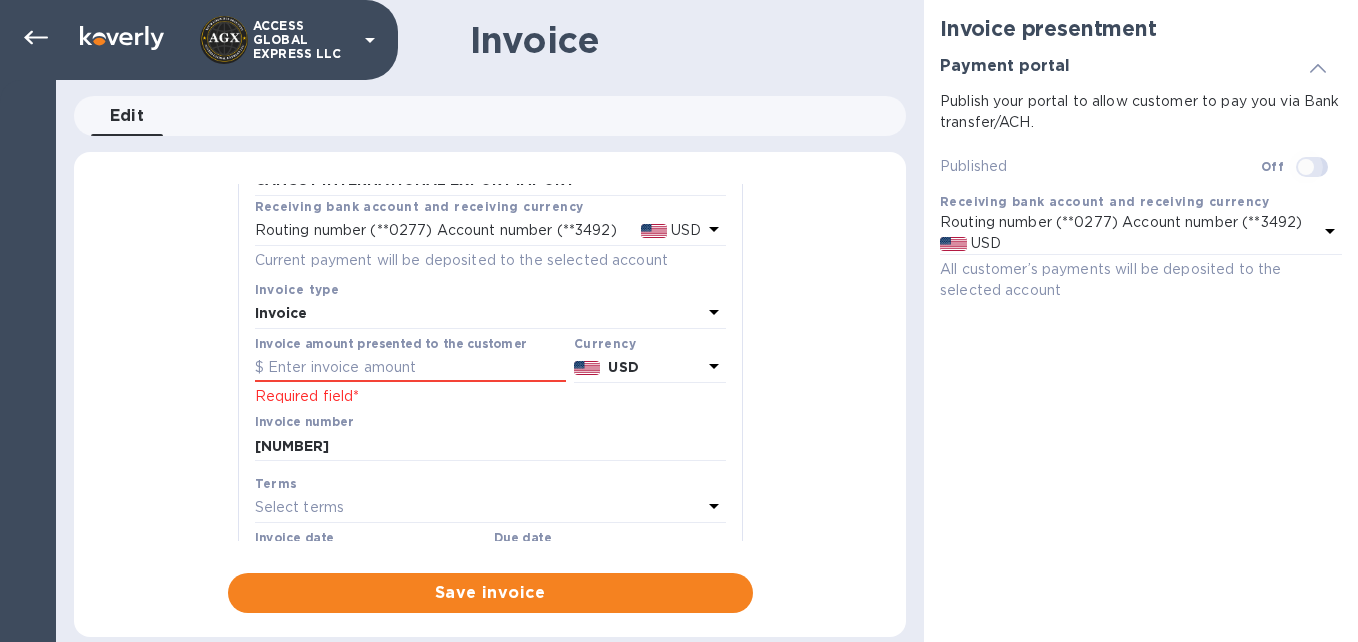 click at bounding box center (1306, 167) 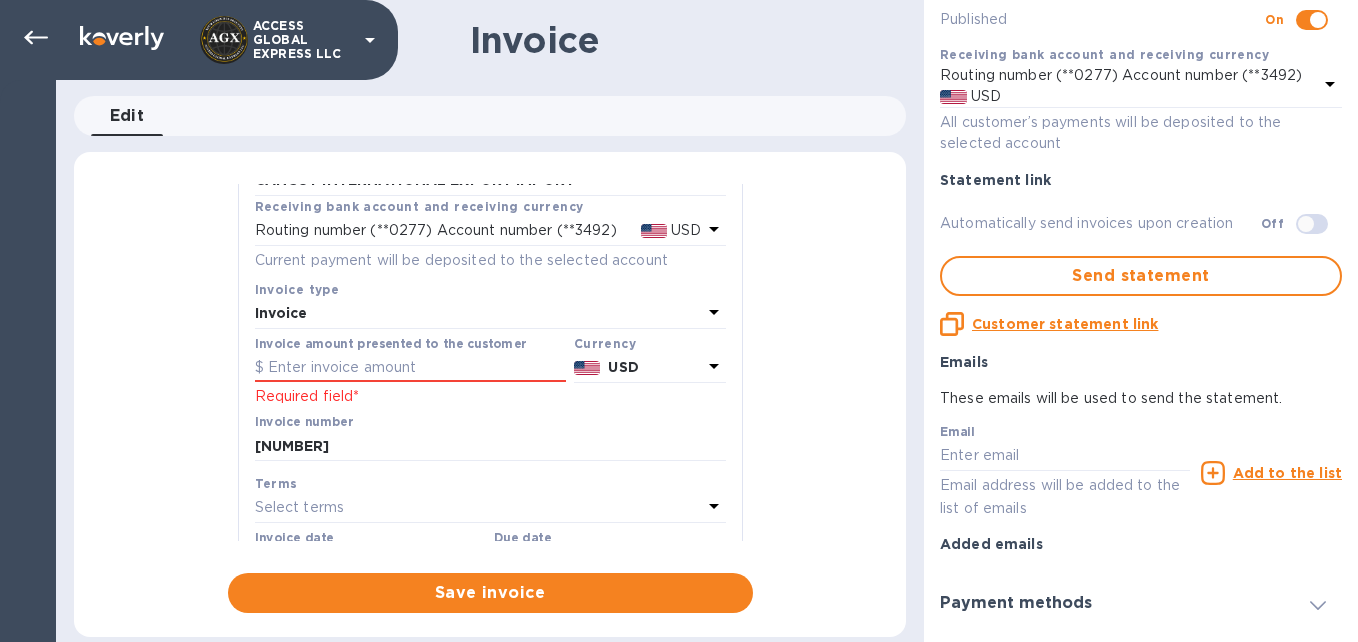 scroll, scrollTop: 200, scrollLeft: 0, axis: vertical 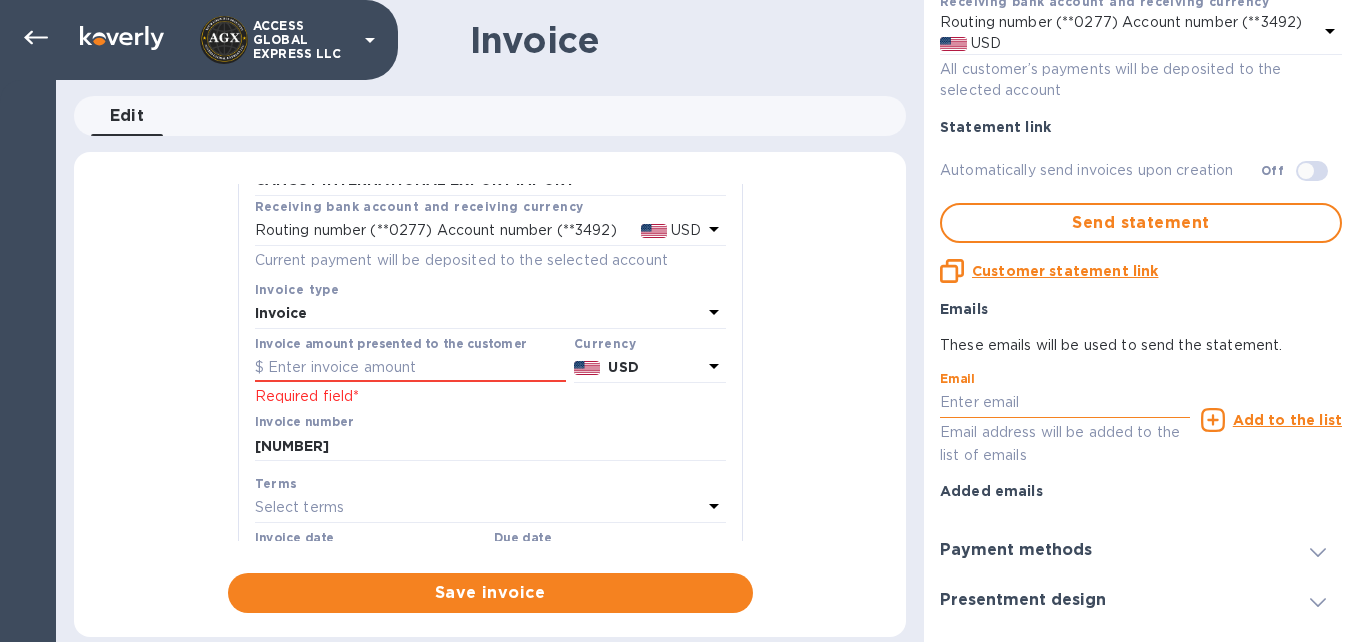 click at bounding box center (1065, 403) 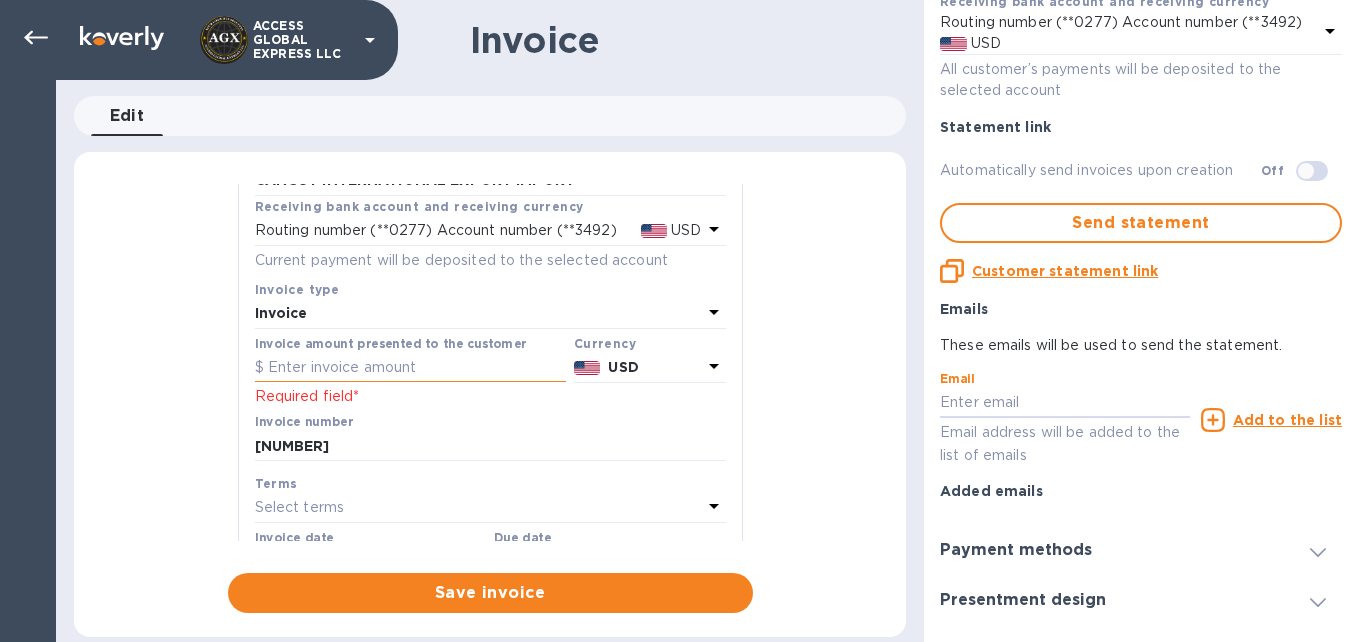 click at bounding box center (410, 368) 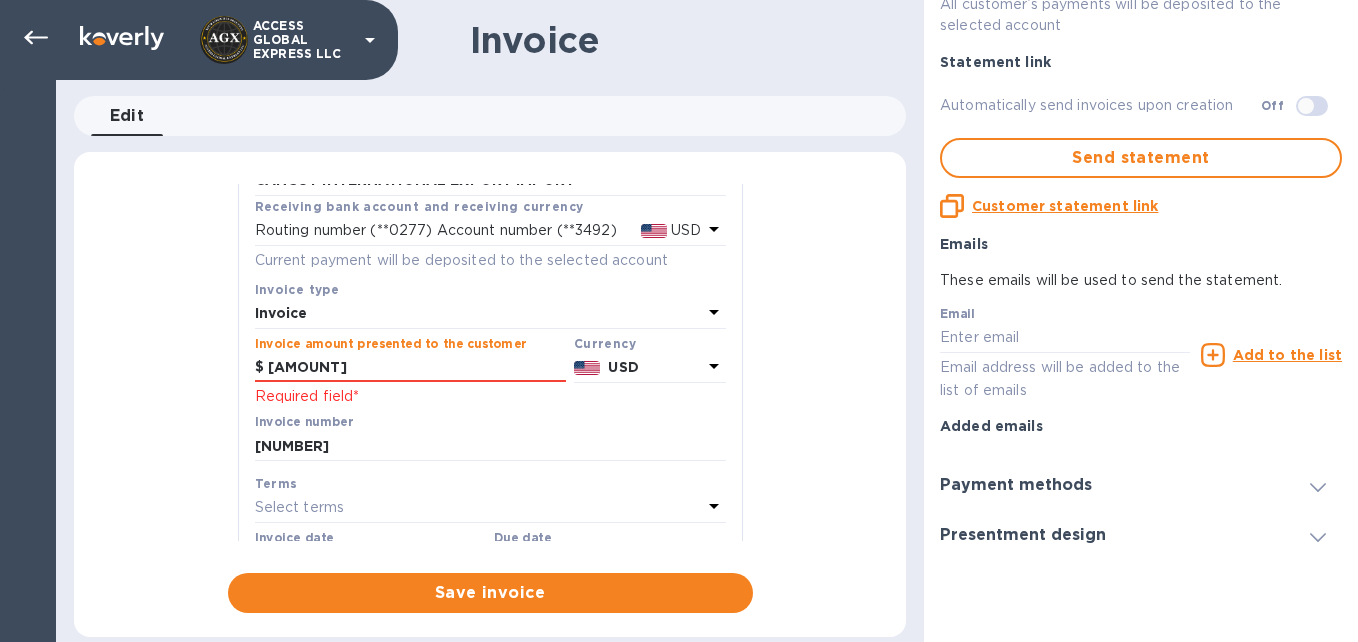 scroll, scrollTop: 299, scrollLeft: 0, axis: vertical 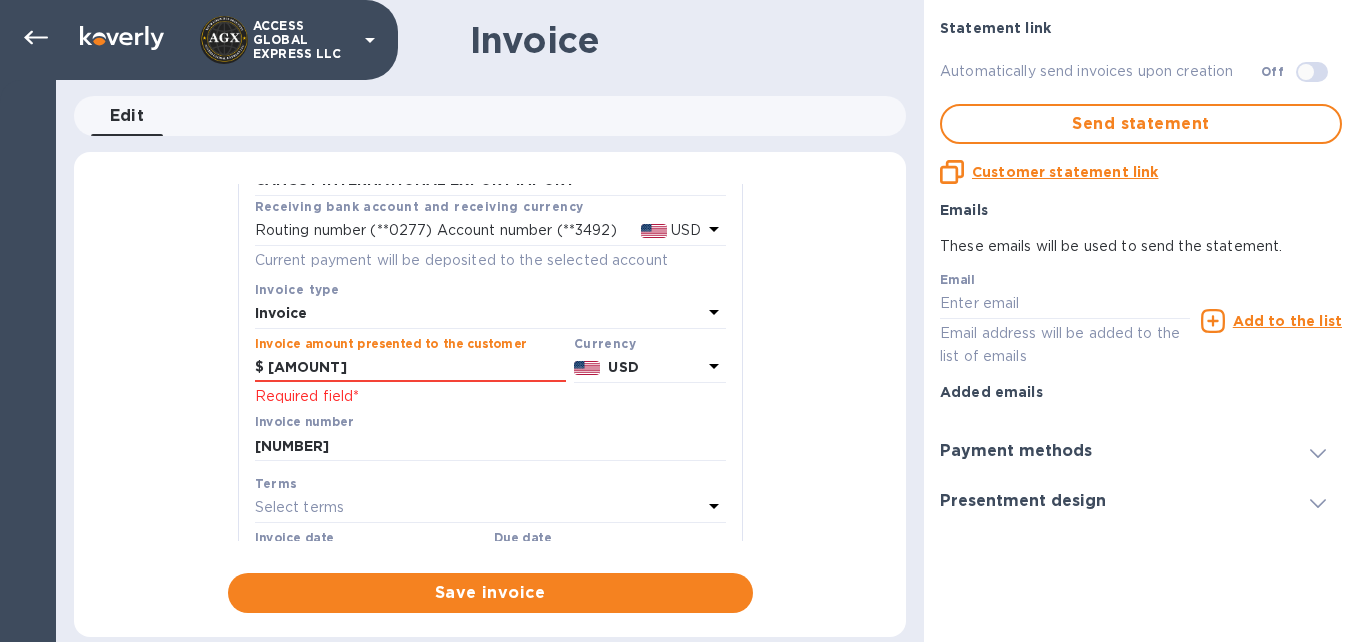 type on "[AMOUNT]" 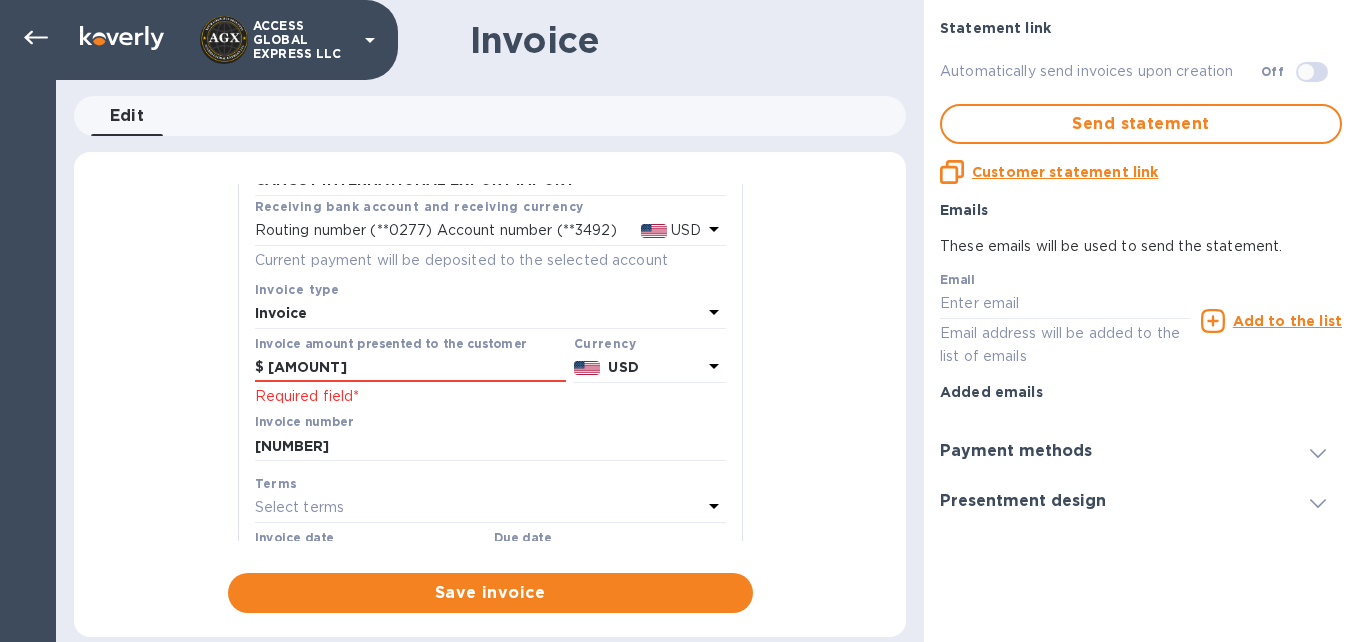 click on "Email address will be added to the list of emails" at bounding box center (1065, 345) 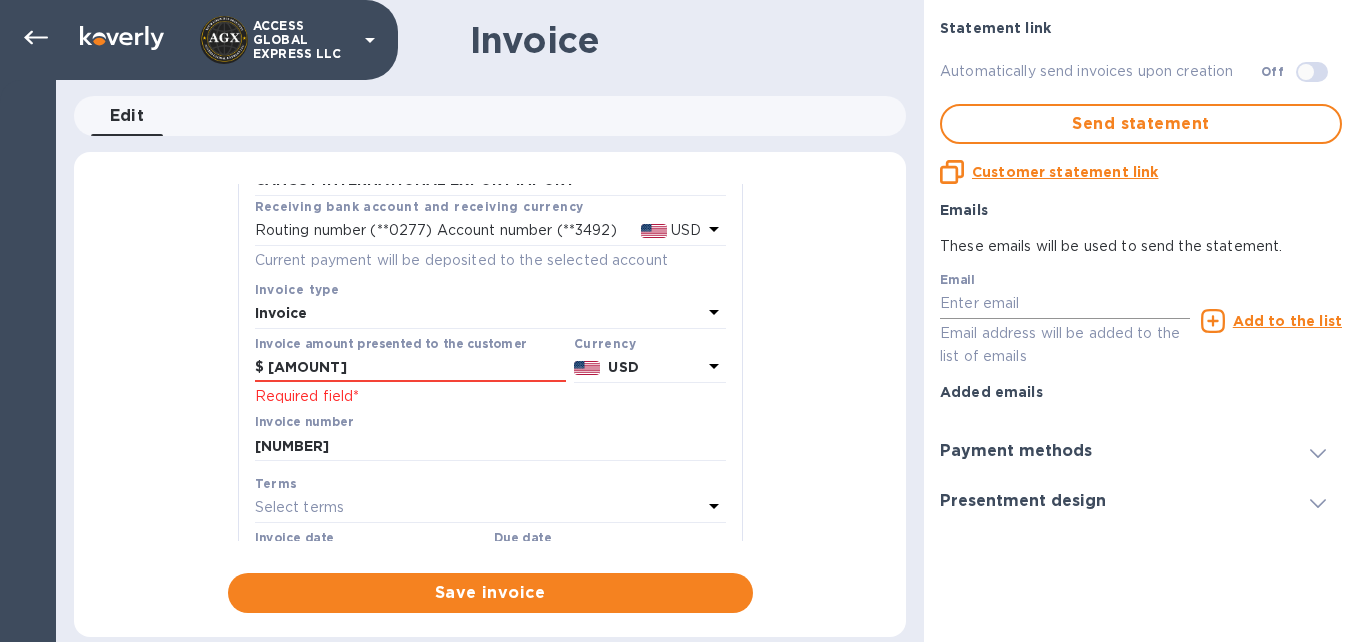 click at bounding box center (1065, 304) 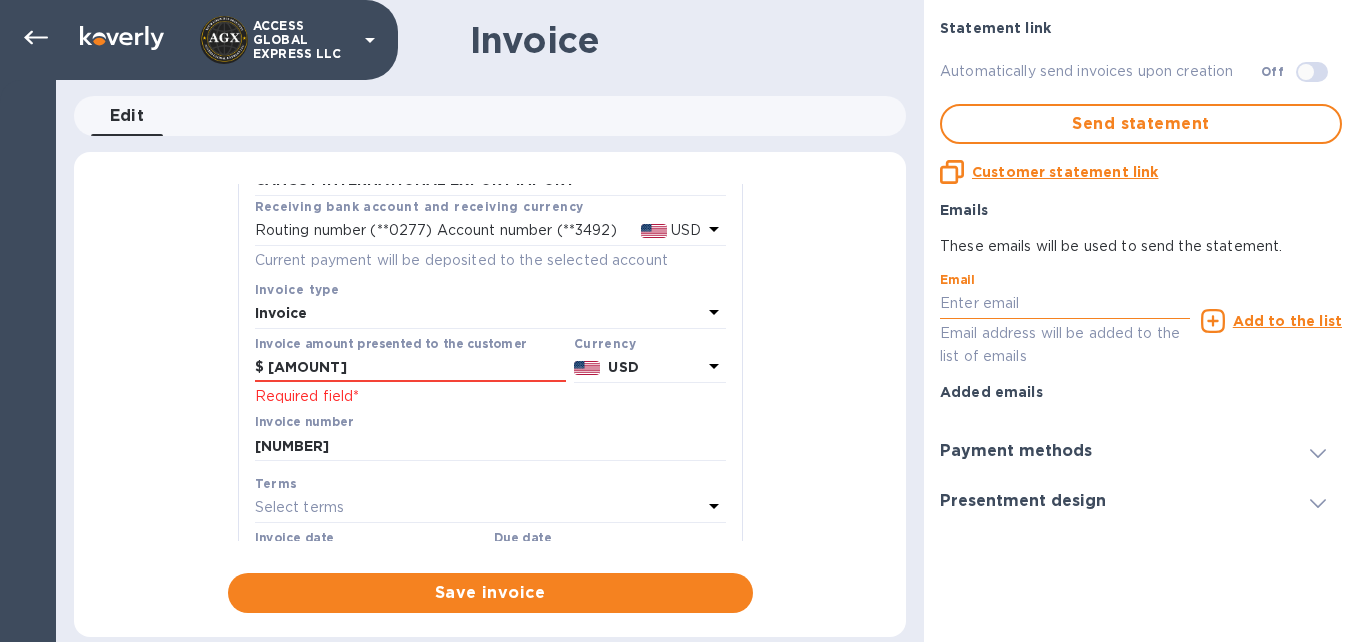paste on "[EMAIL]" 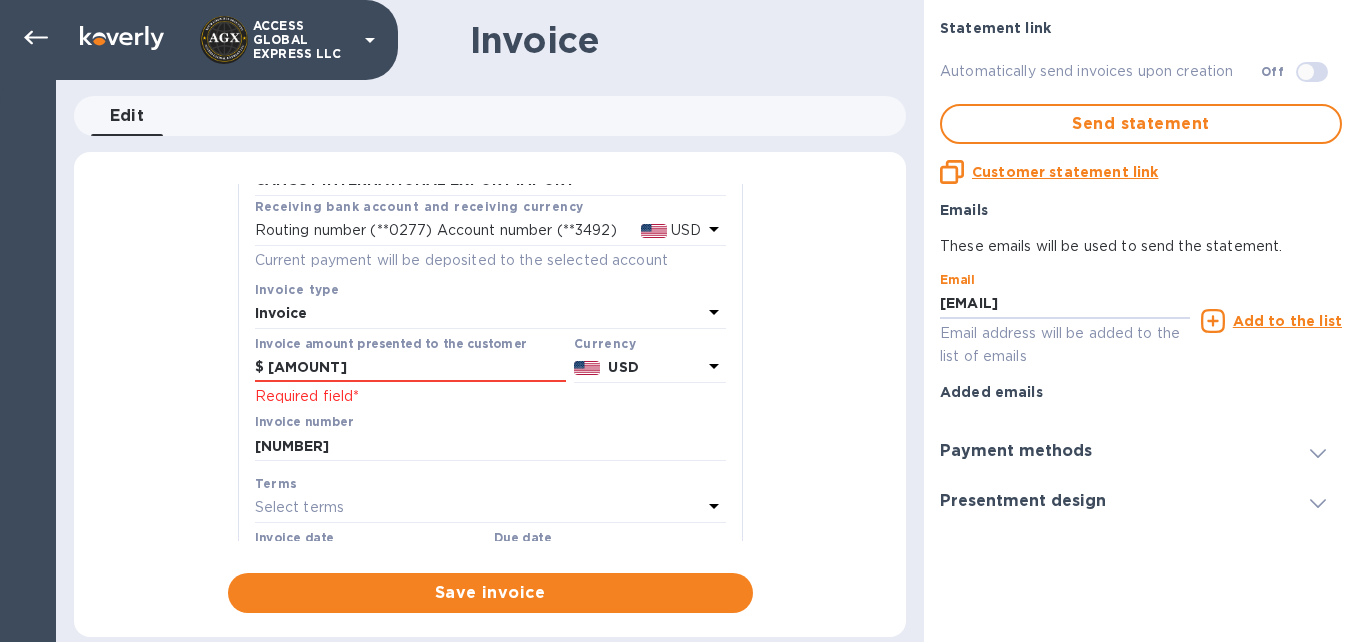 type on "[EMAIL]" 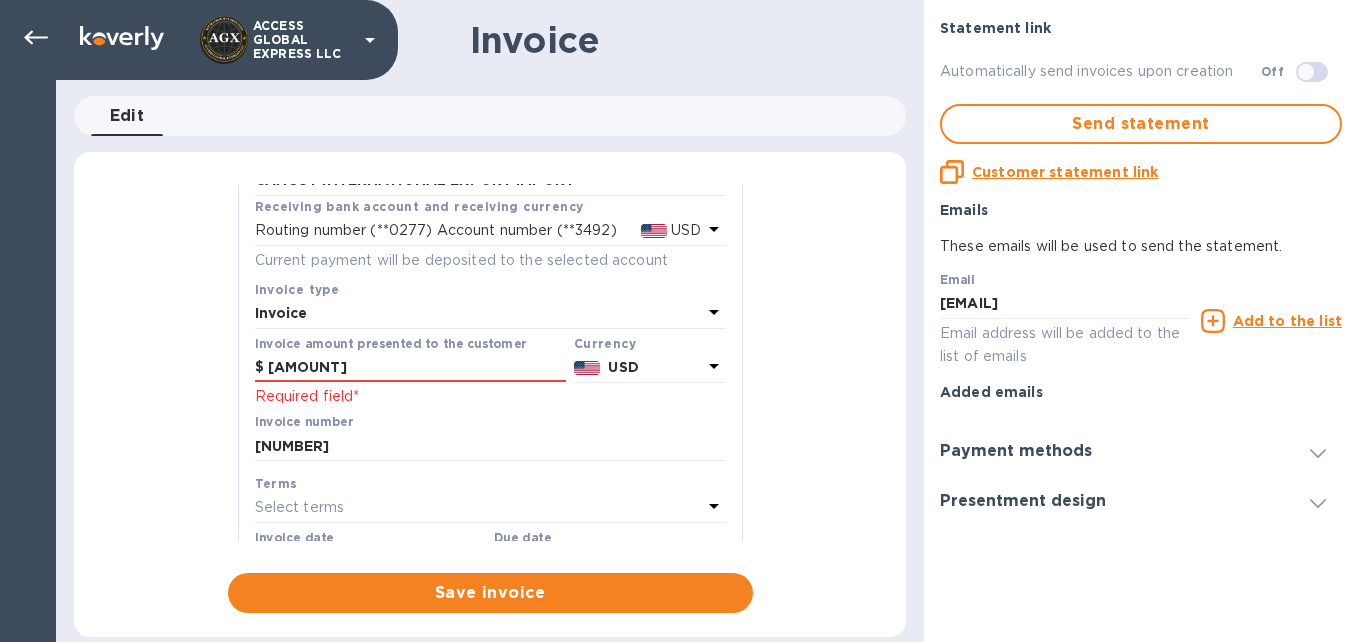 click on "Added emails" at bounding box center [1141, 392] 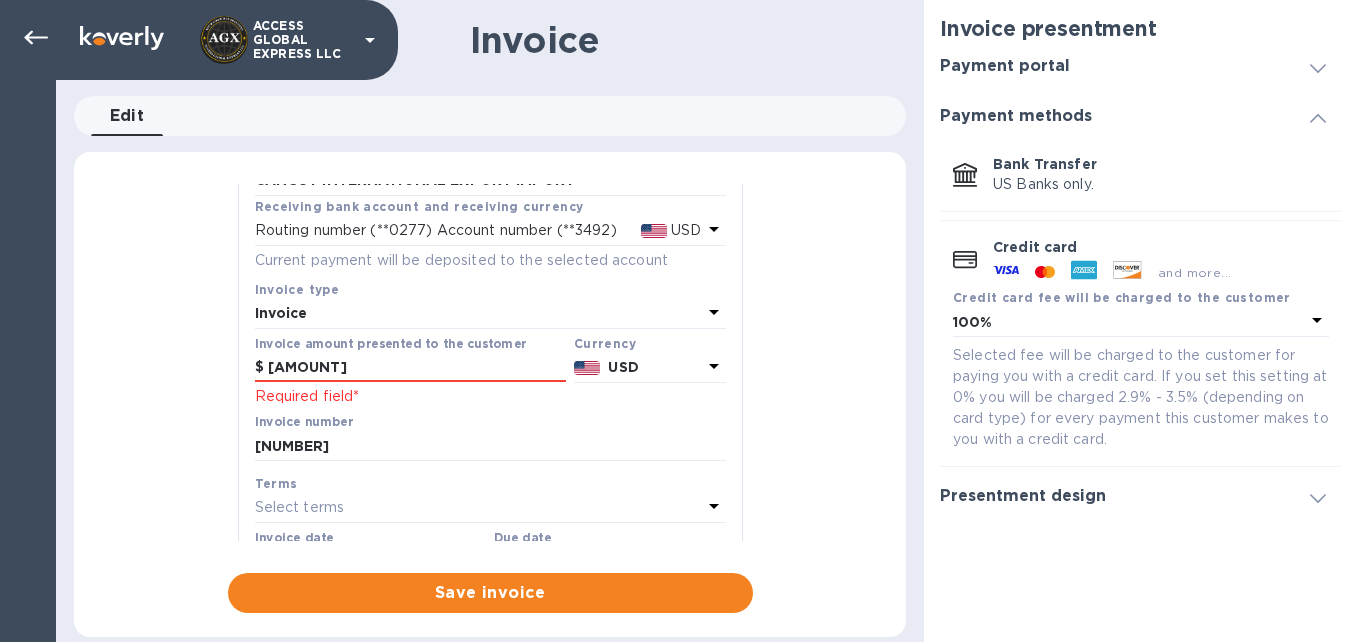scroll, scrollTop: 0, scrollLeft: 0, axis: both 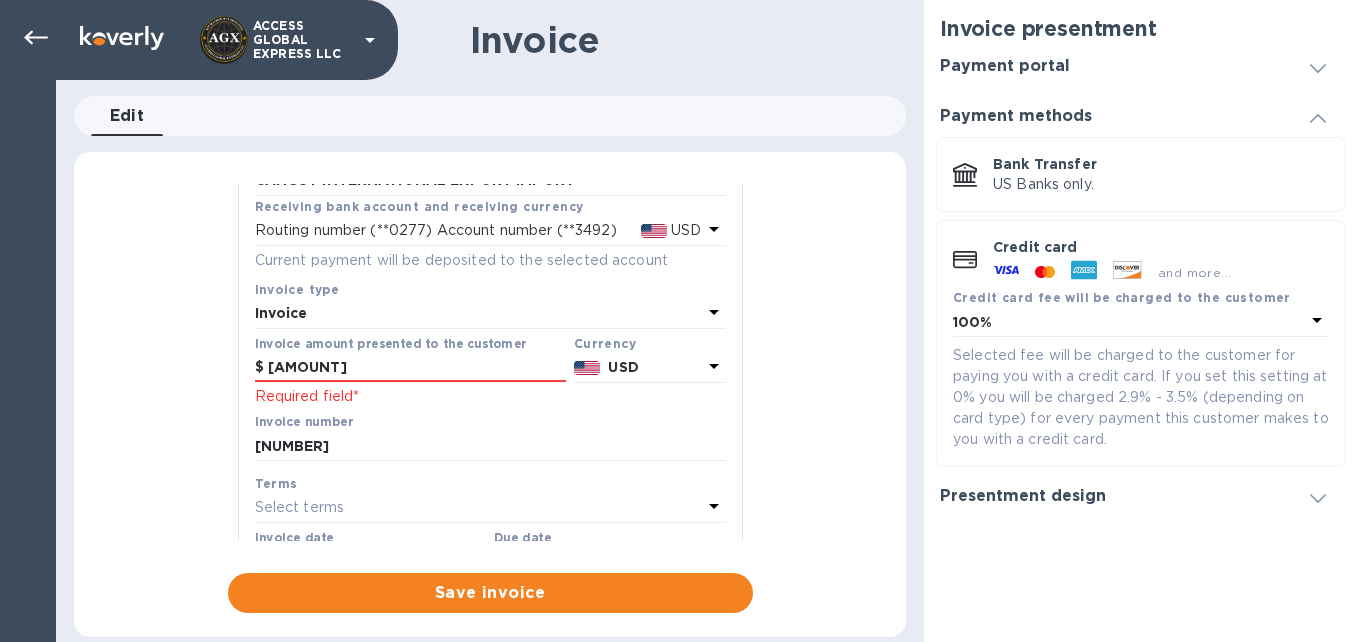 click 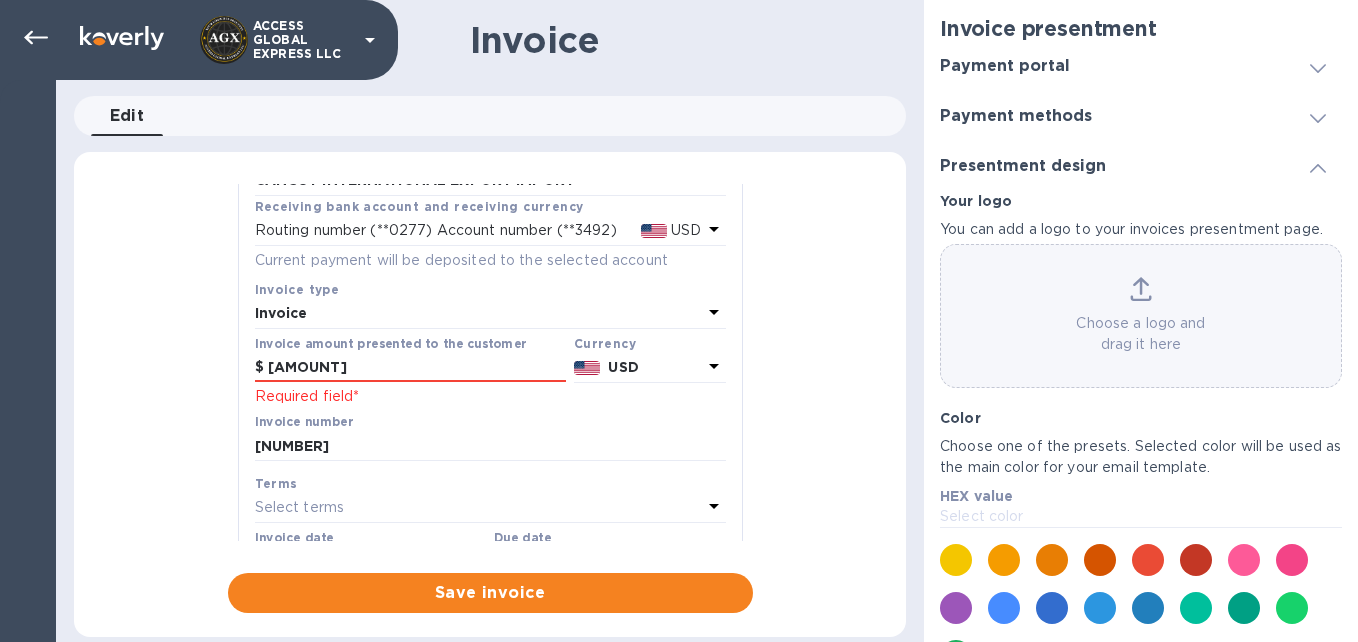 click 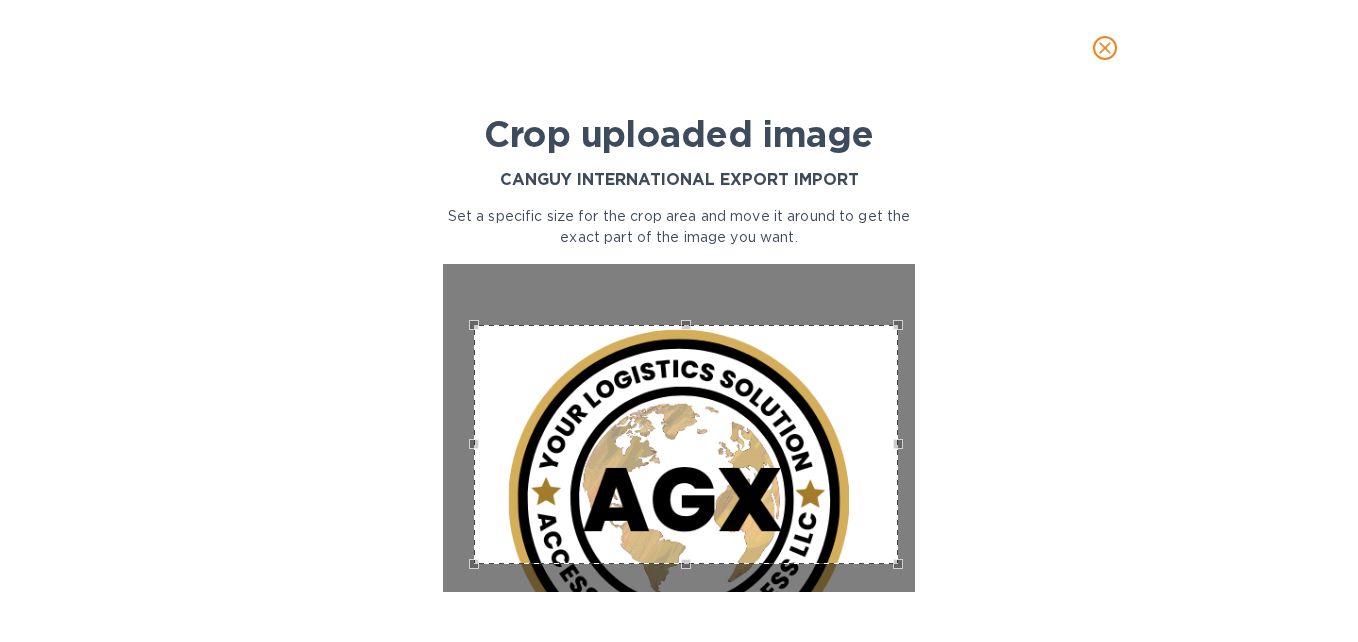 click at bounding box center [686, 444] 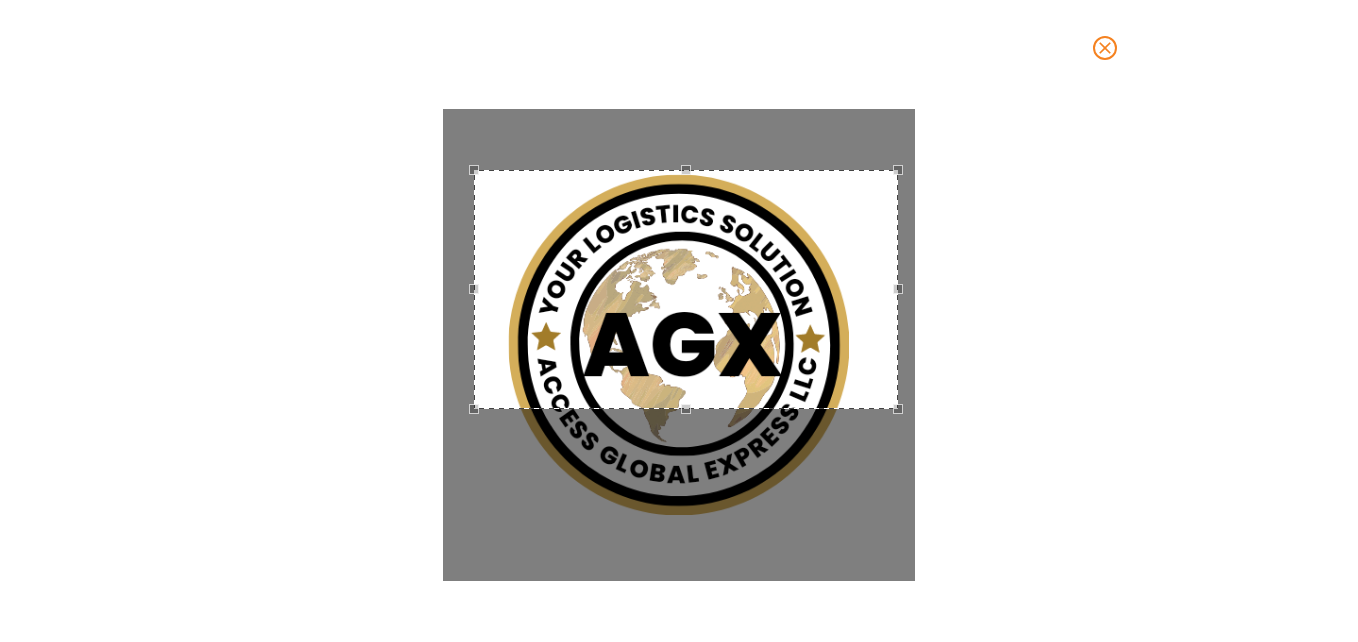 scroll, scrollTop: 166, scrollLeft: 0, axis: vertical 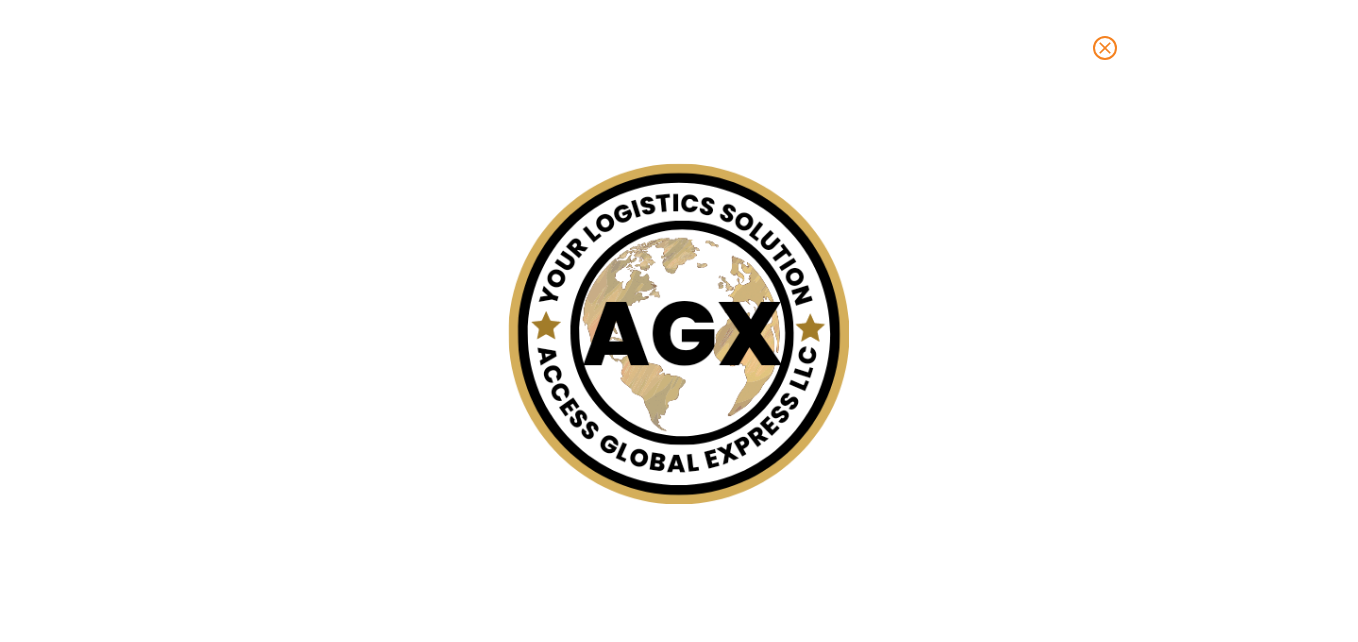click at bounding box center [679, 334] 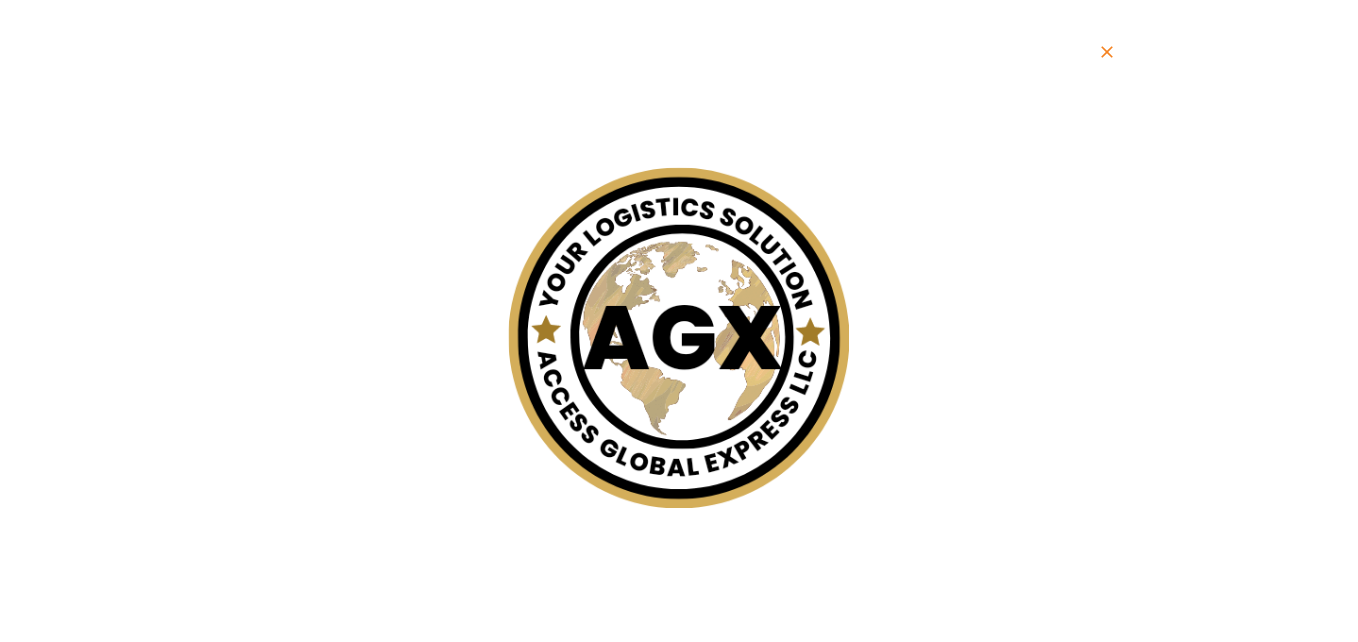 click at bounding box center (679, 338) 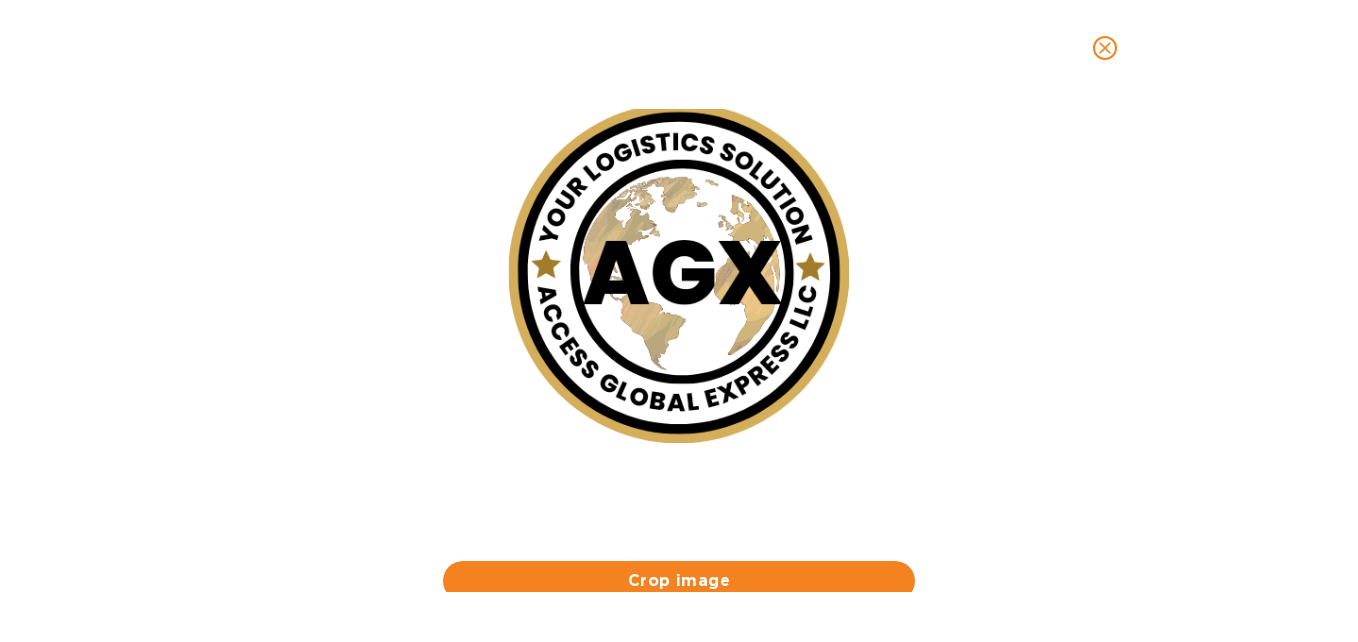 scroll, scrollTop: 244, scrollLeft: 0, axis: vertical 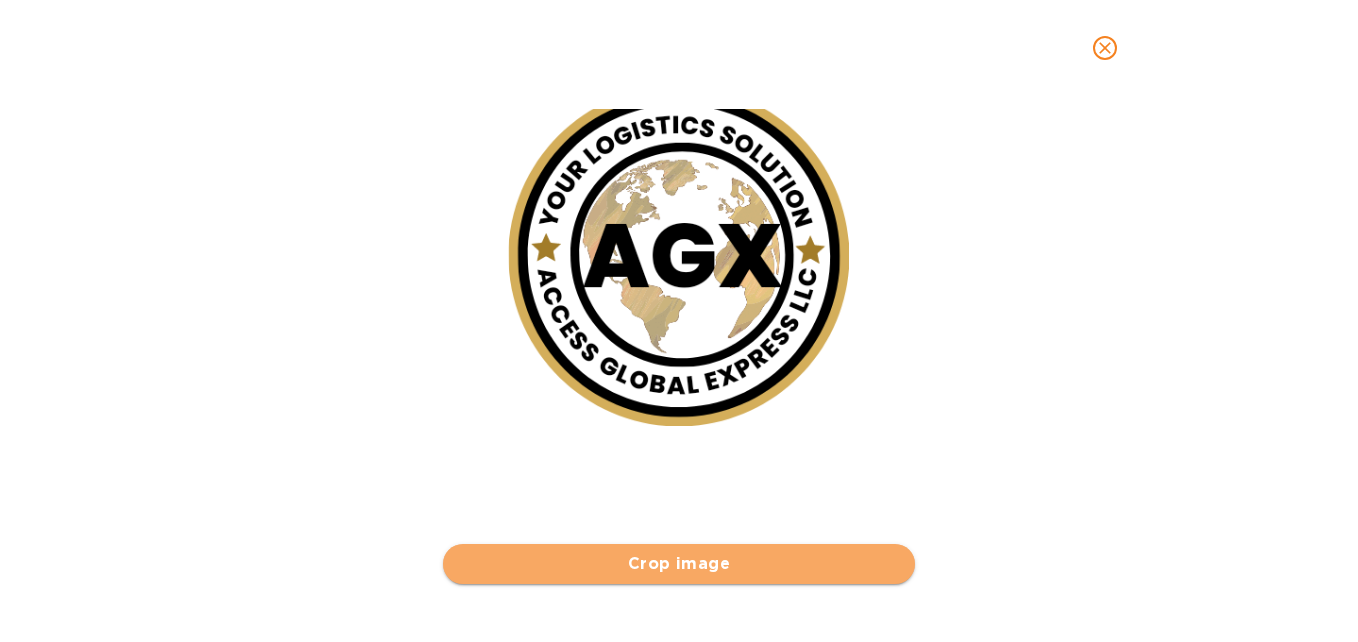 click on "Crop image" at bounding box center (679, 564) 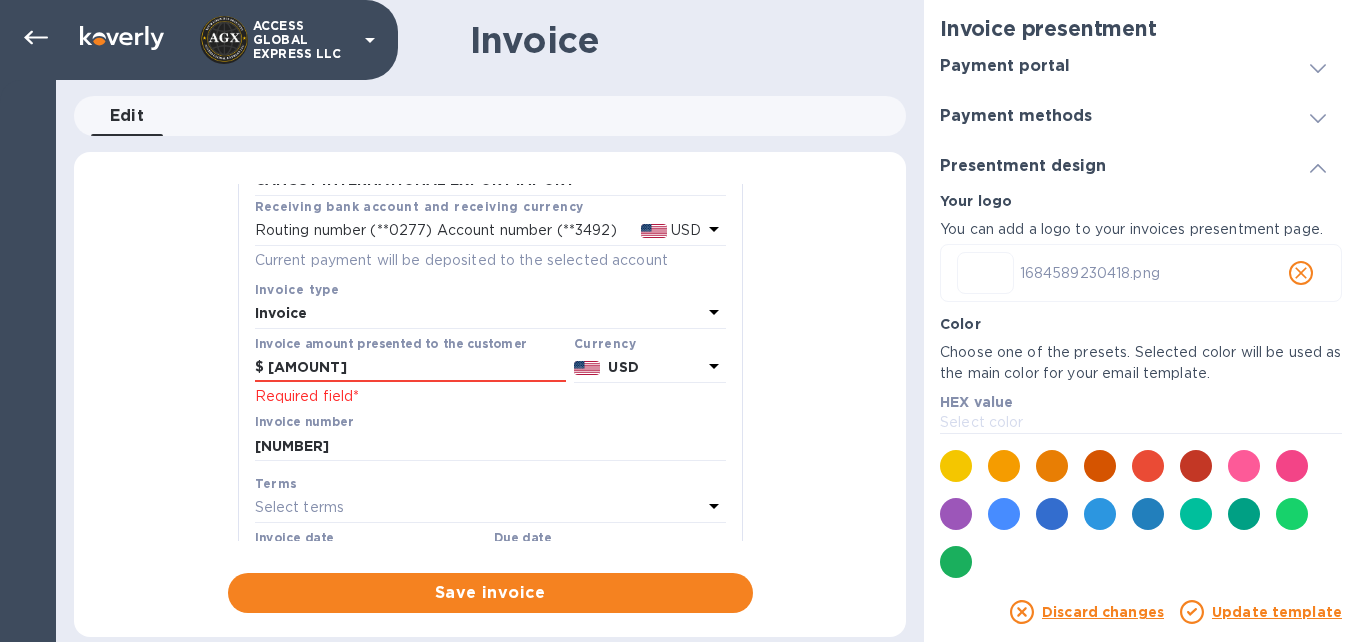 scroll, scrollTop: 0, scrollLeft: 0, axis: both 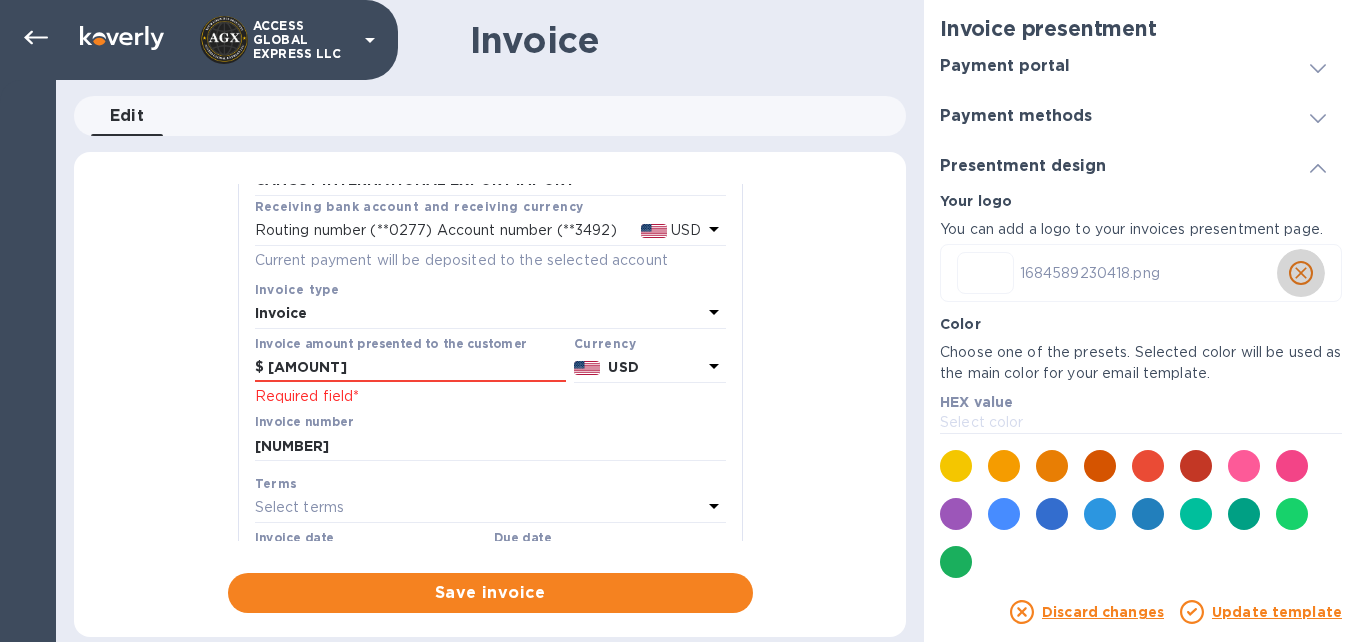 click 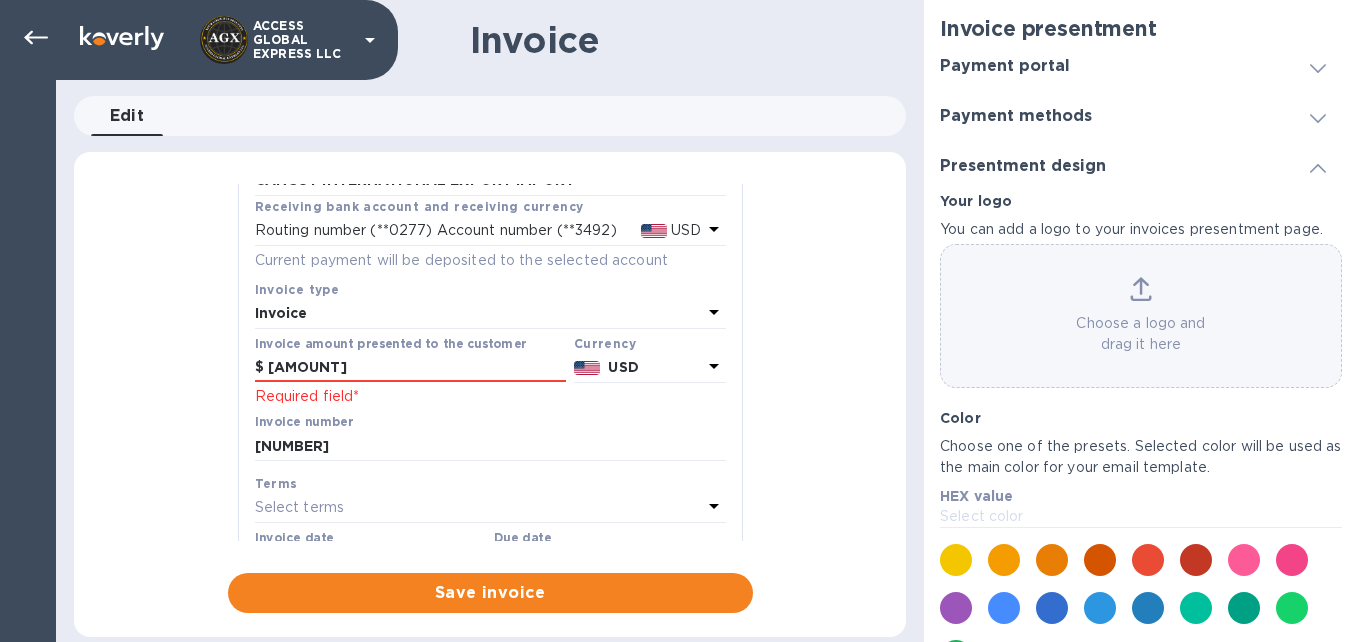 click 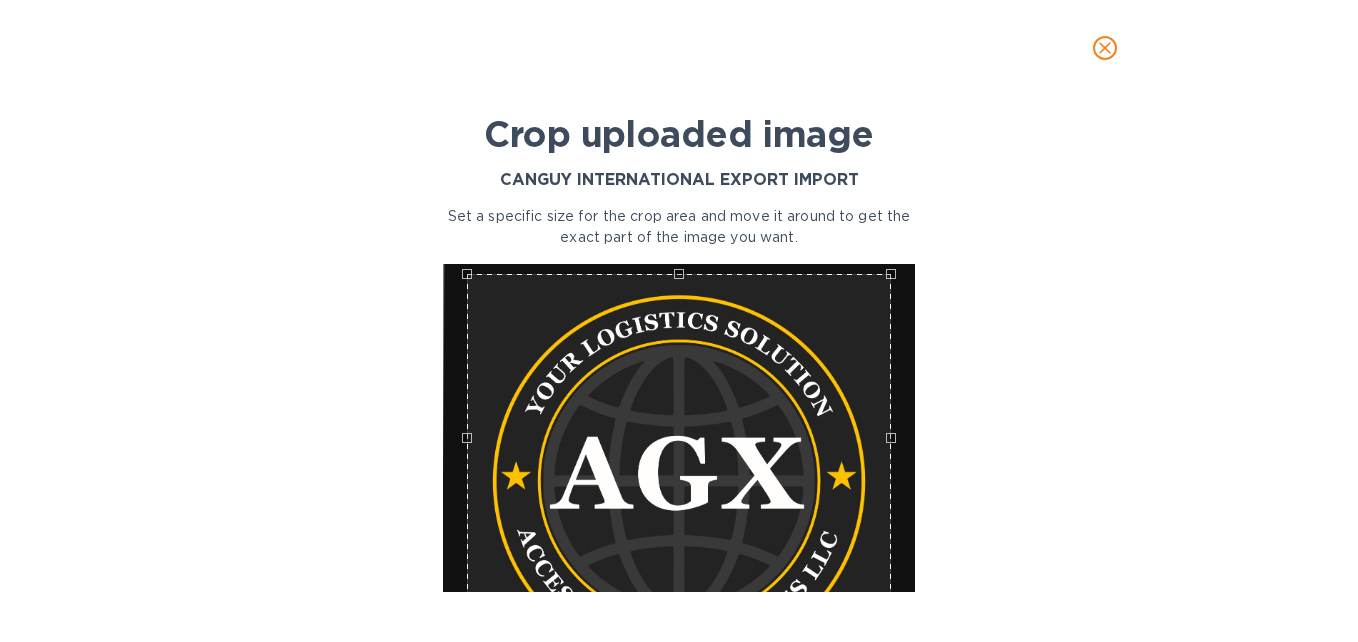 click at bounding box center (674, 269) 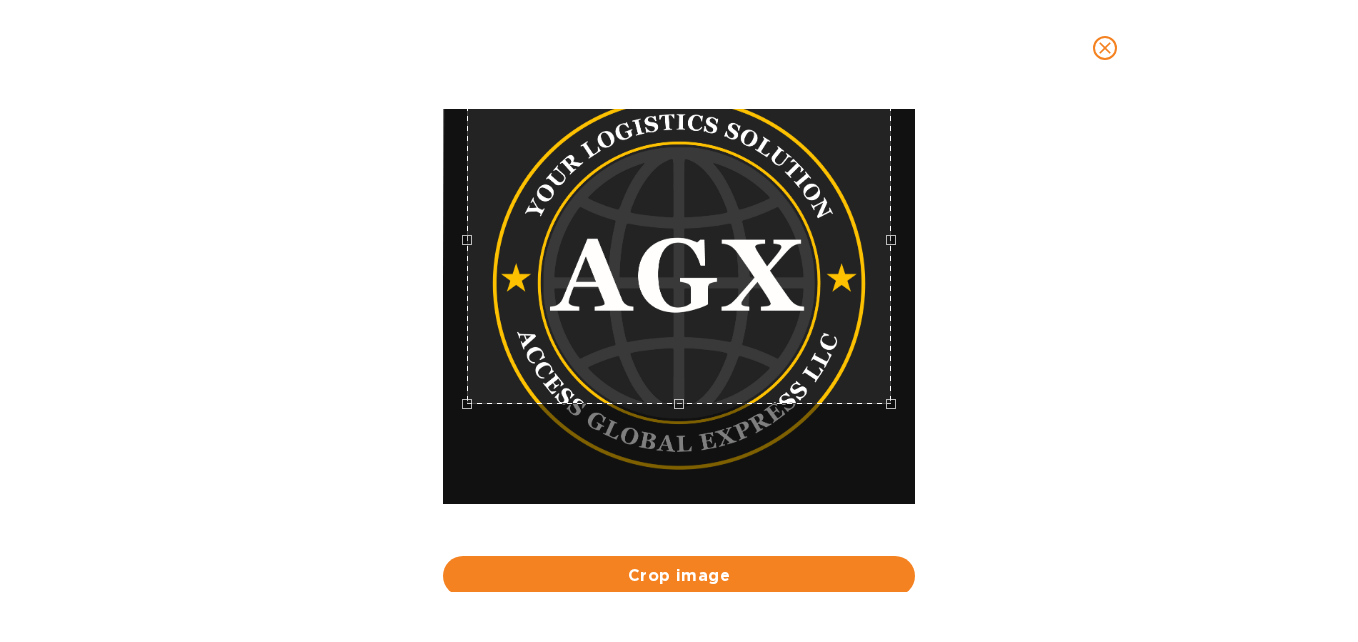 scroll, scrollTop: 200, scrollLeft: 0, axis: vertical 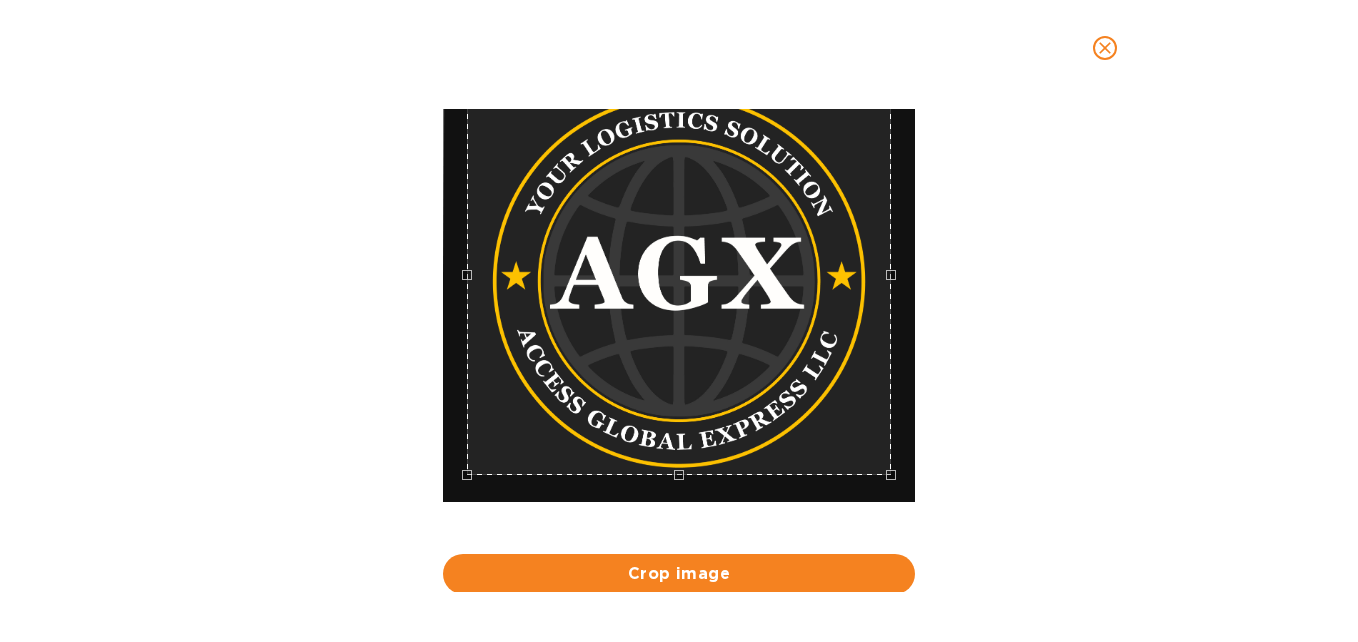 click at bounding box center [674, 480] 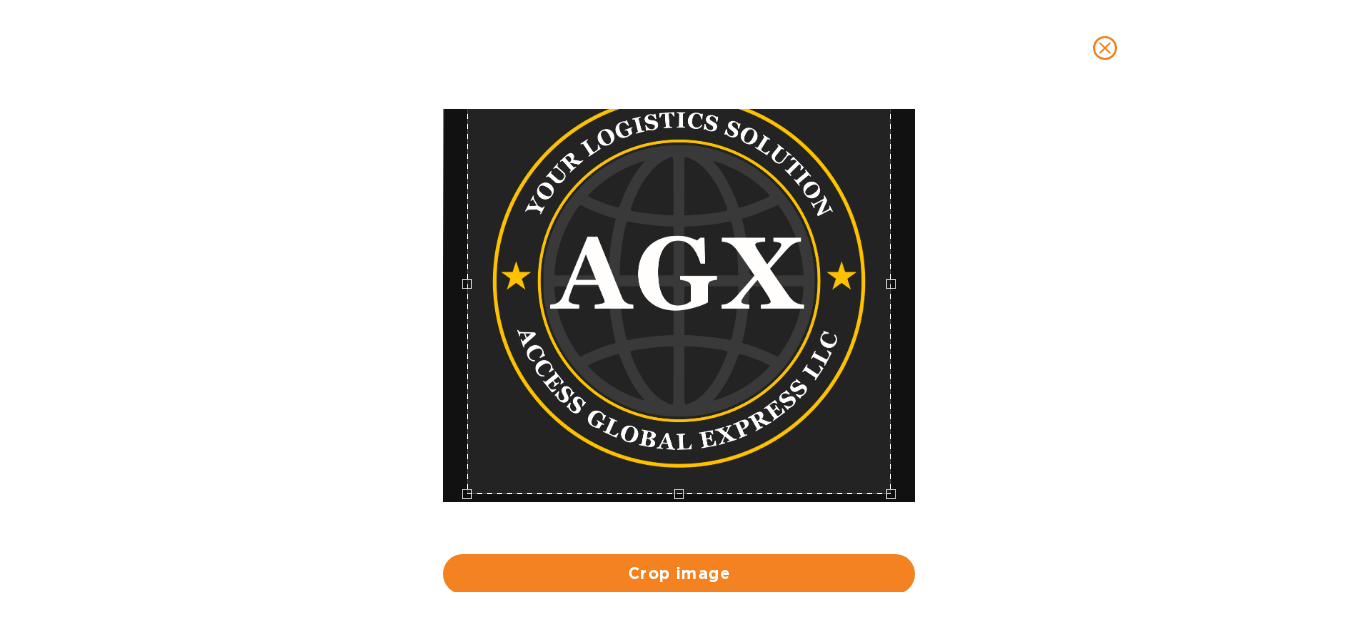 click at bounding box center [674, 499] 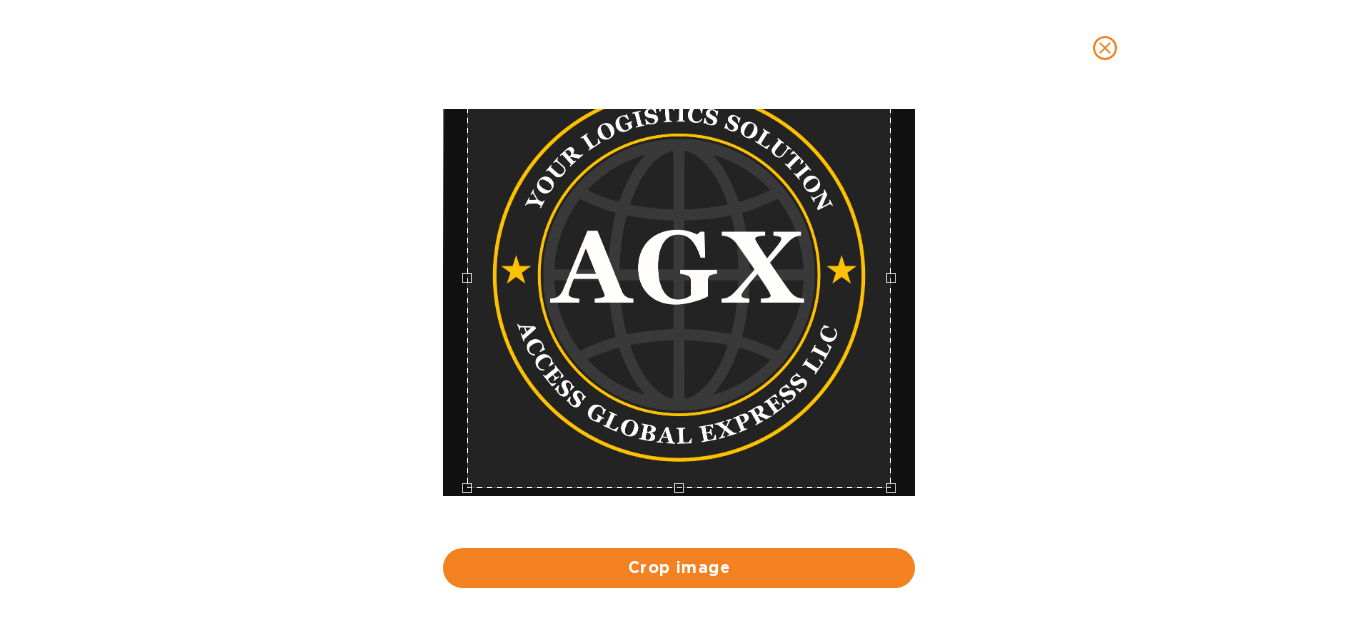 scroll, scrollTop: 210, scrollLeft: 0, axis: vertical 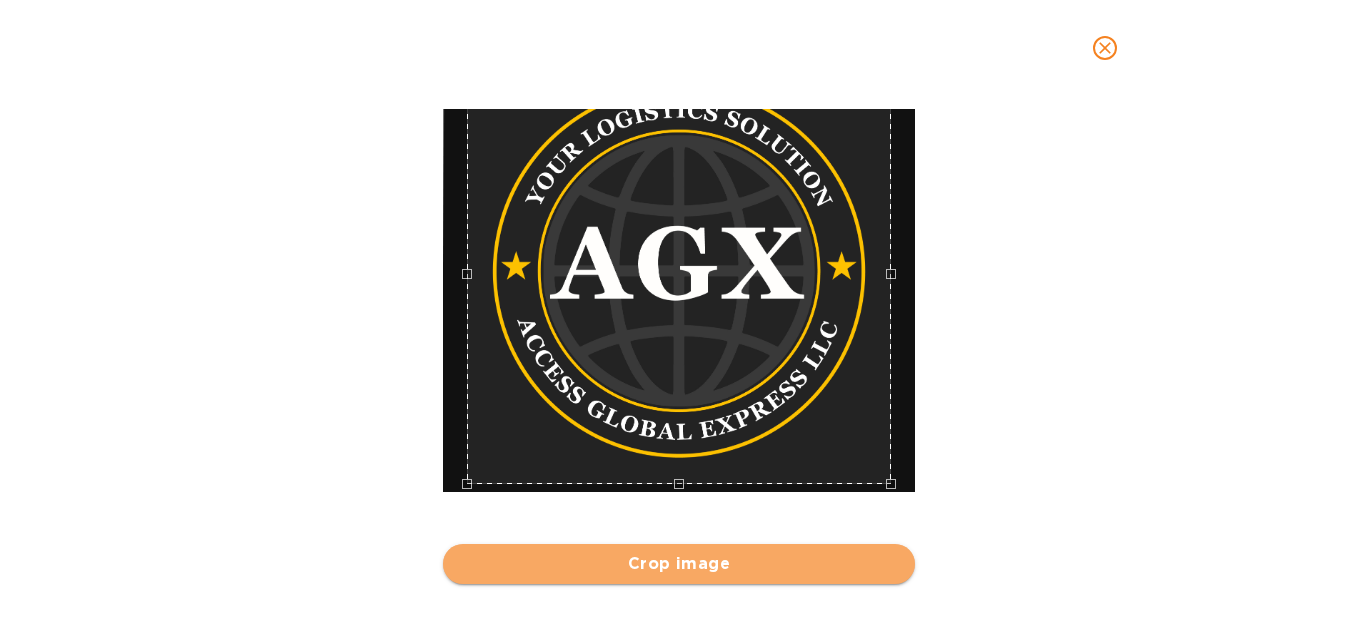 click on "Crop image" at bounding box center (679, 564) 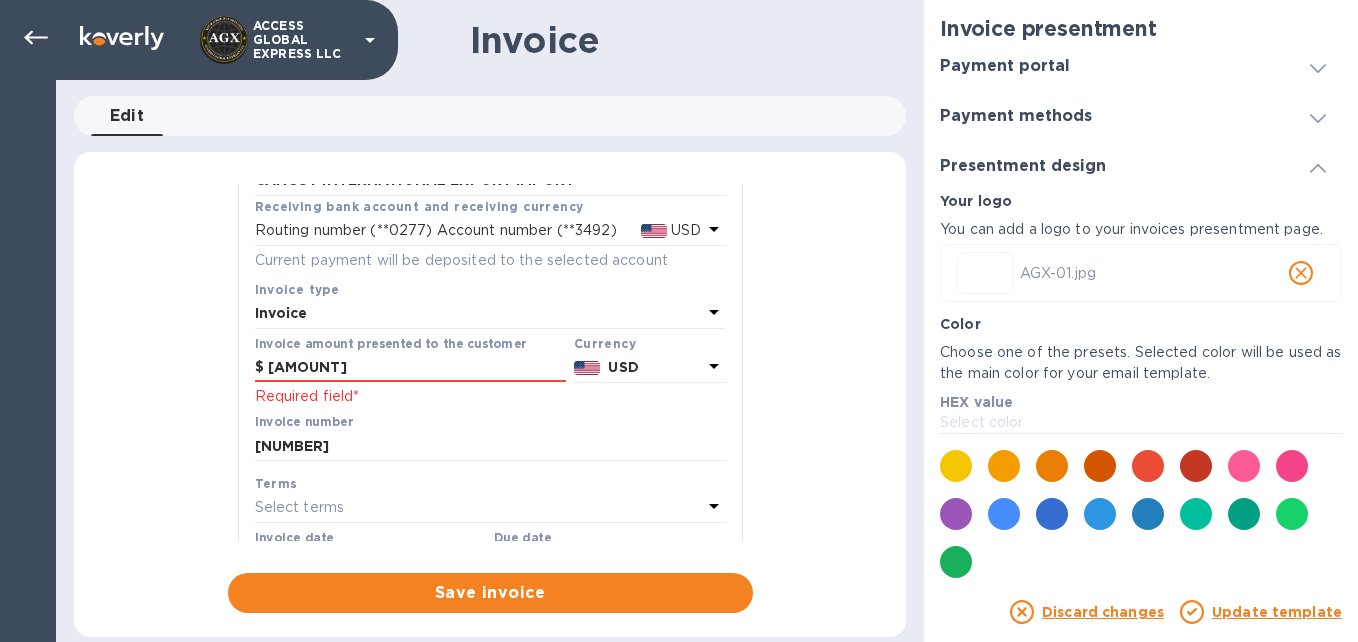 scroll, scrollTop: 0, scrollLeft: 0, axis: both 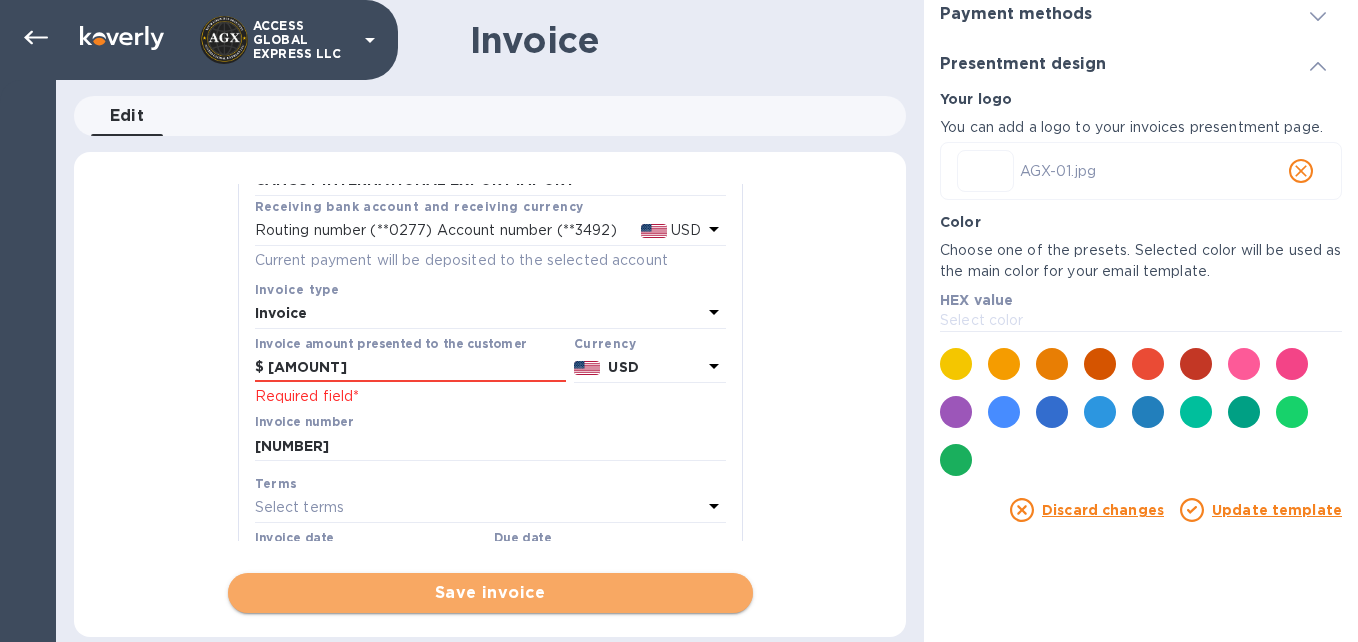 click on "Save invoice" at bounding box center [490, 593] 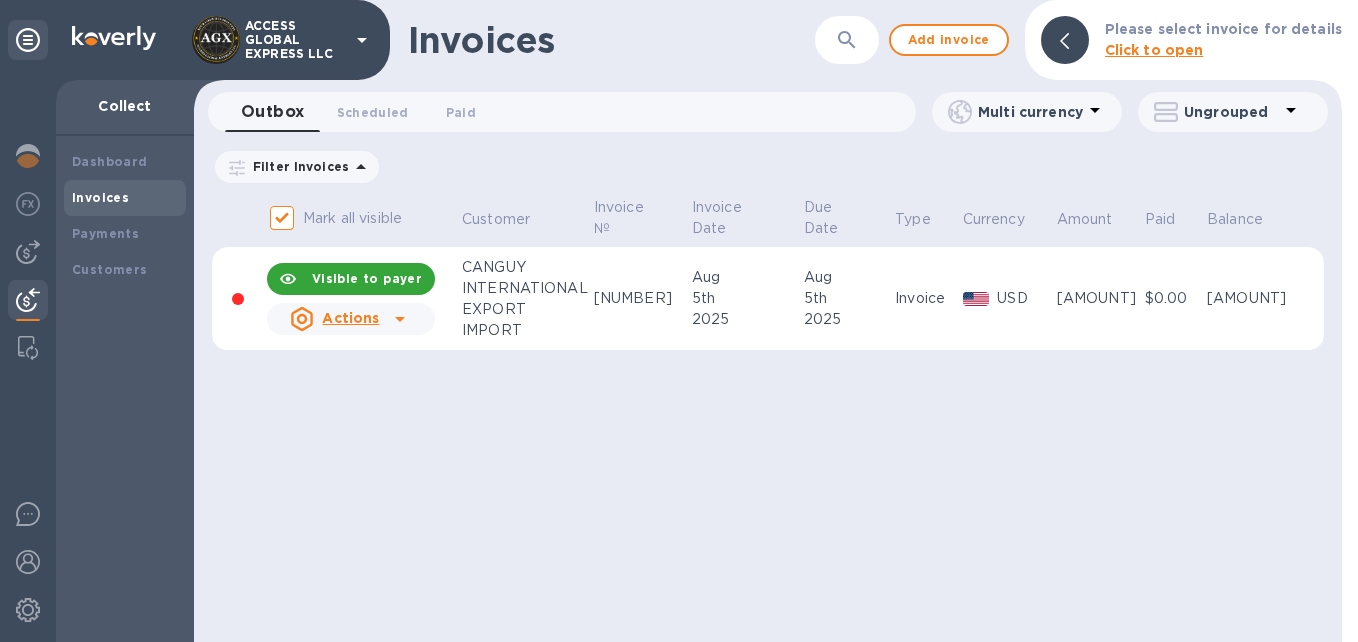 click 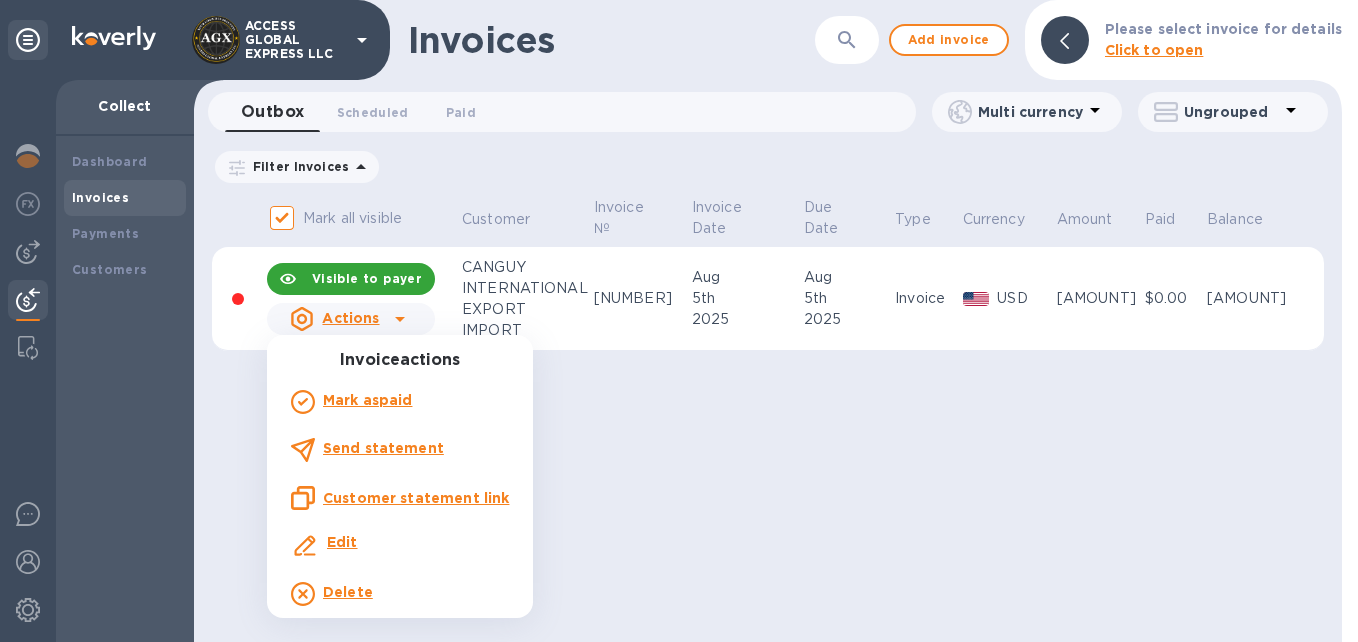 click on "Edit" at bounding box center (342, 542) 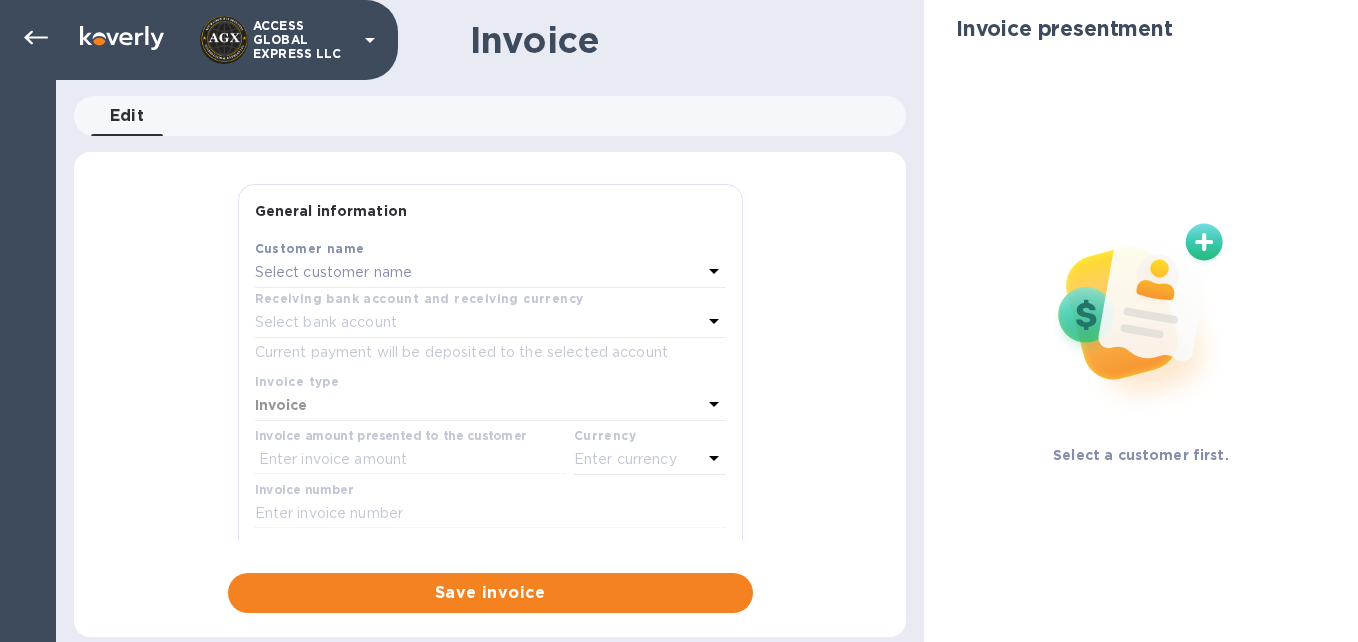 type on "08/05/2025" 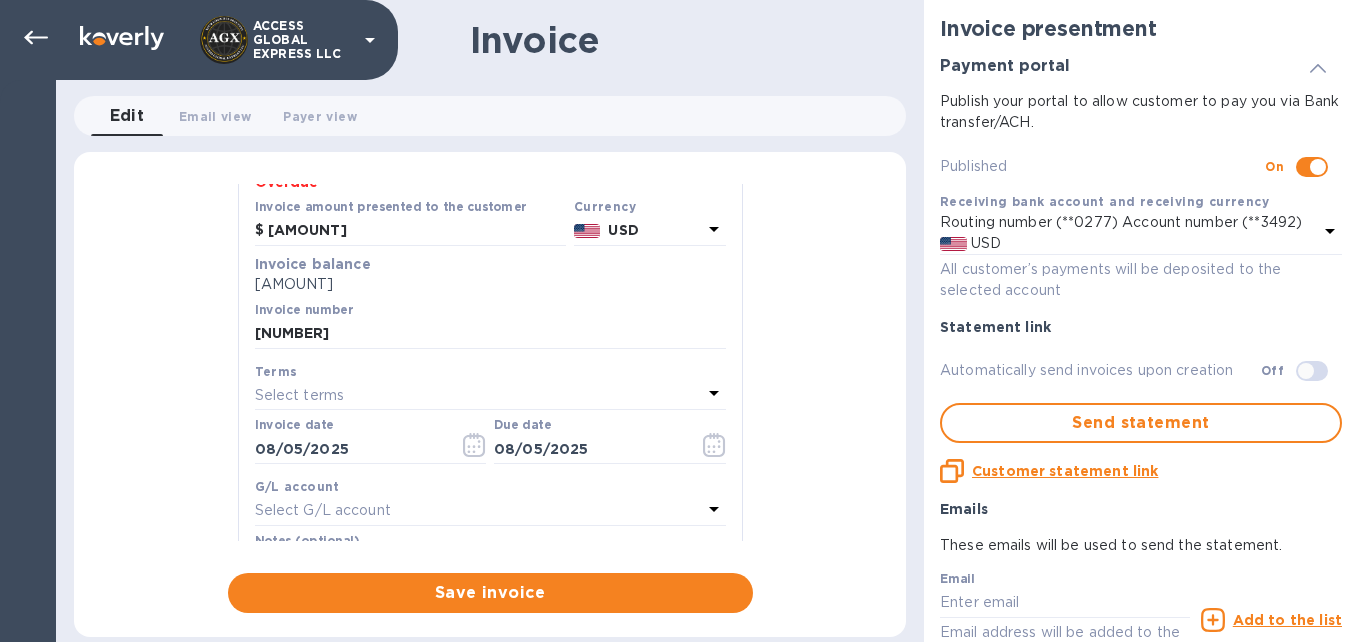 scroll, scrollTop: 79, scrollLeft: 0, axis: vertical 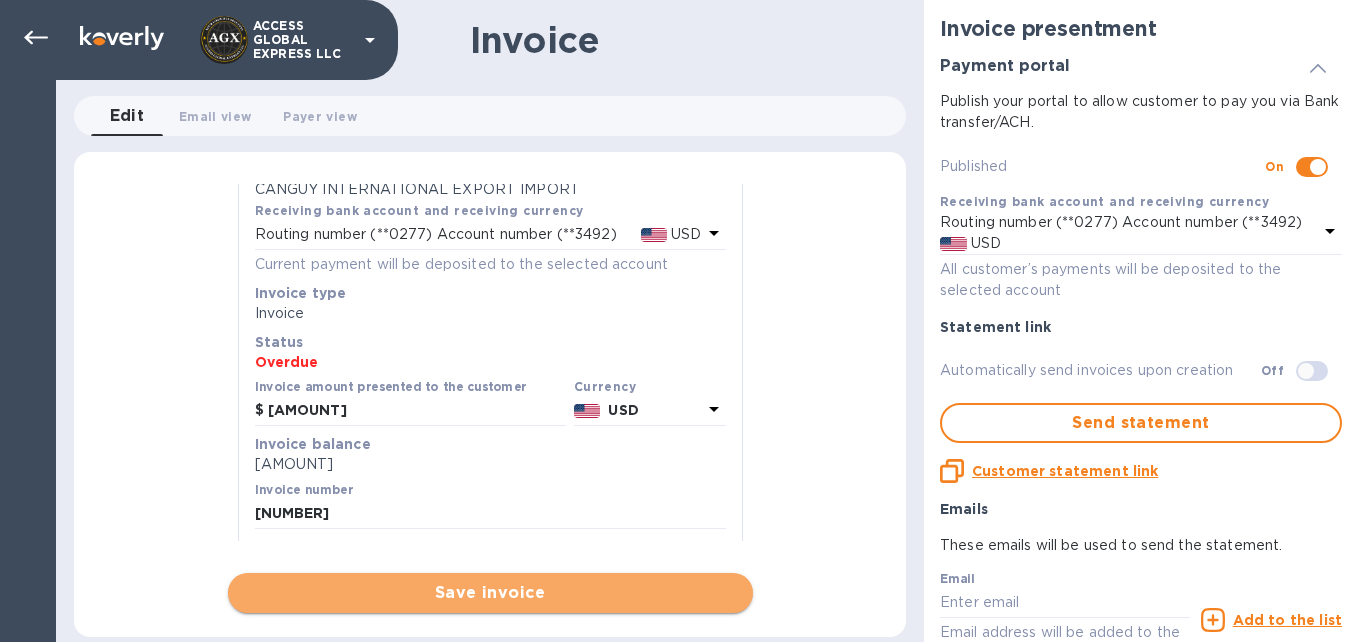 click on "Save invoice" at bounding box center (490, 593) 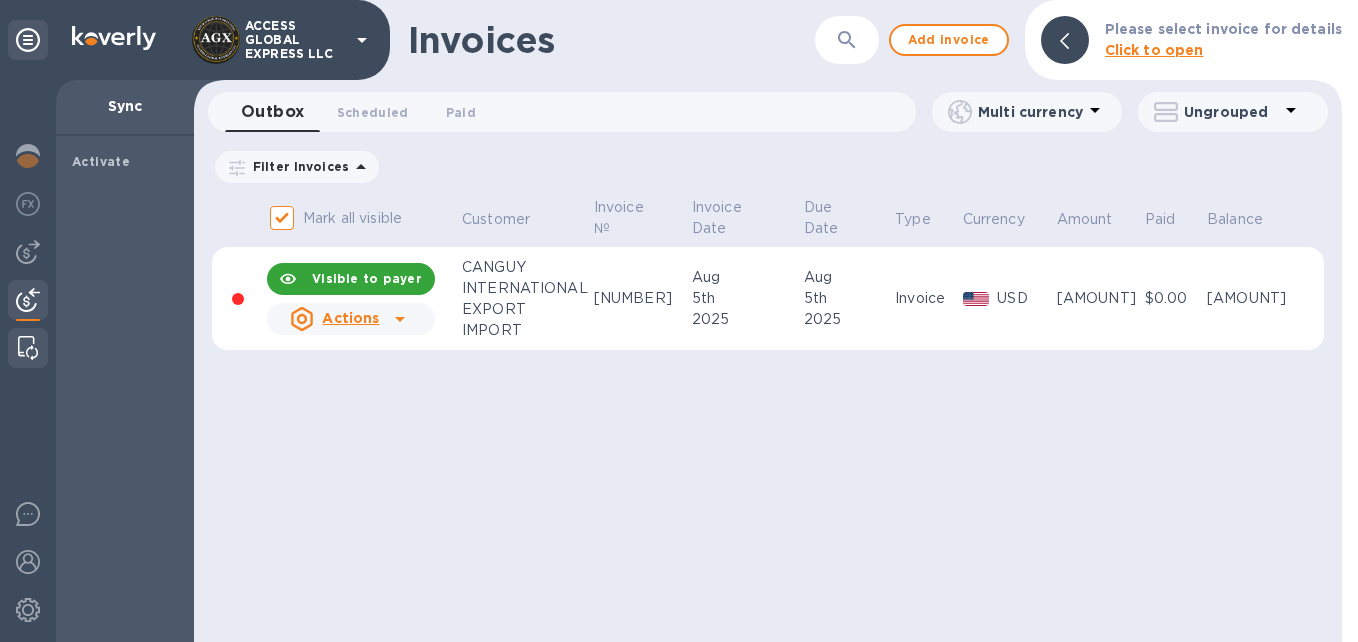 click at bounding box center (28, 348) 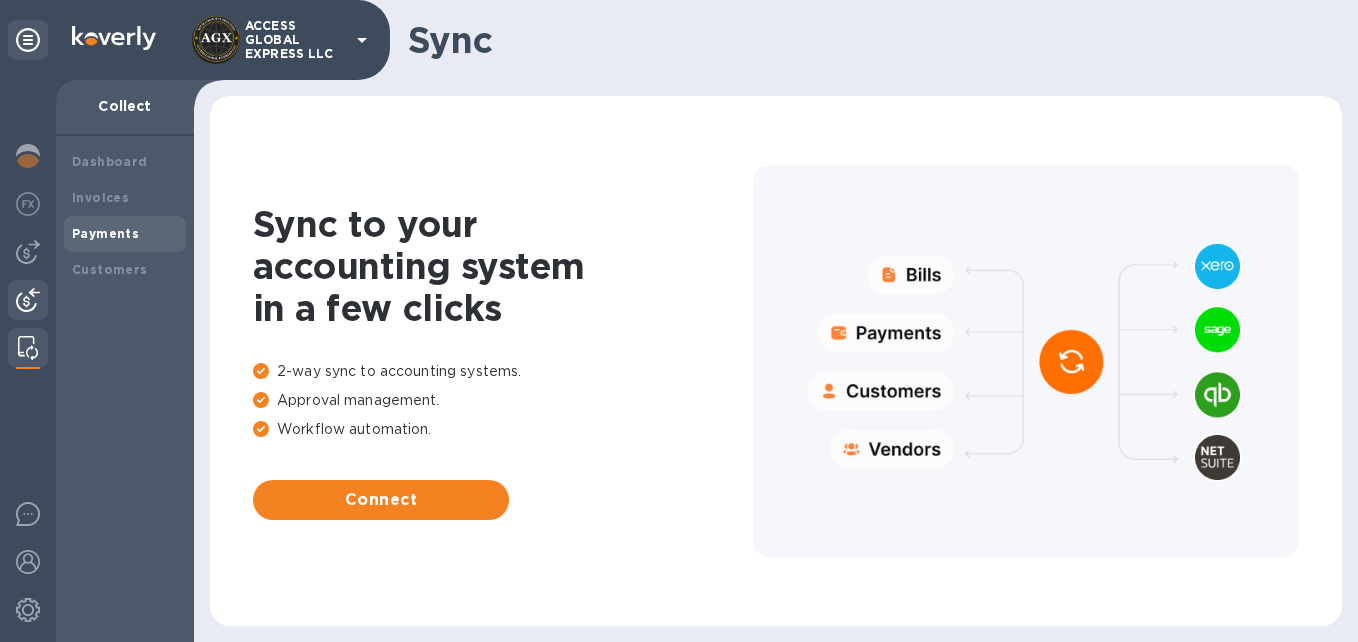 click on "Payments" at bounding box center (105, 233) 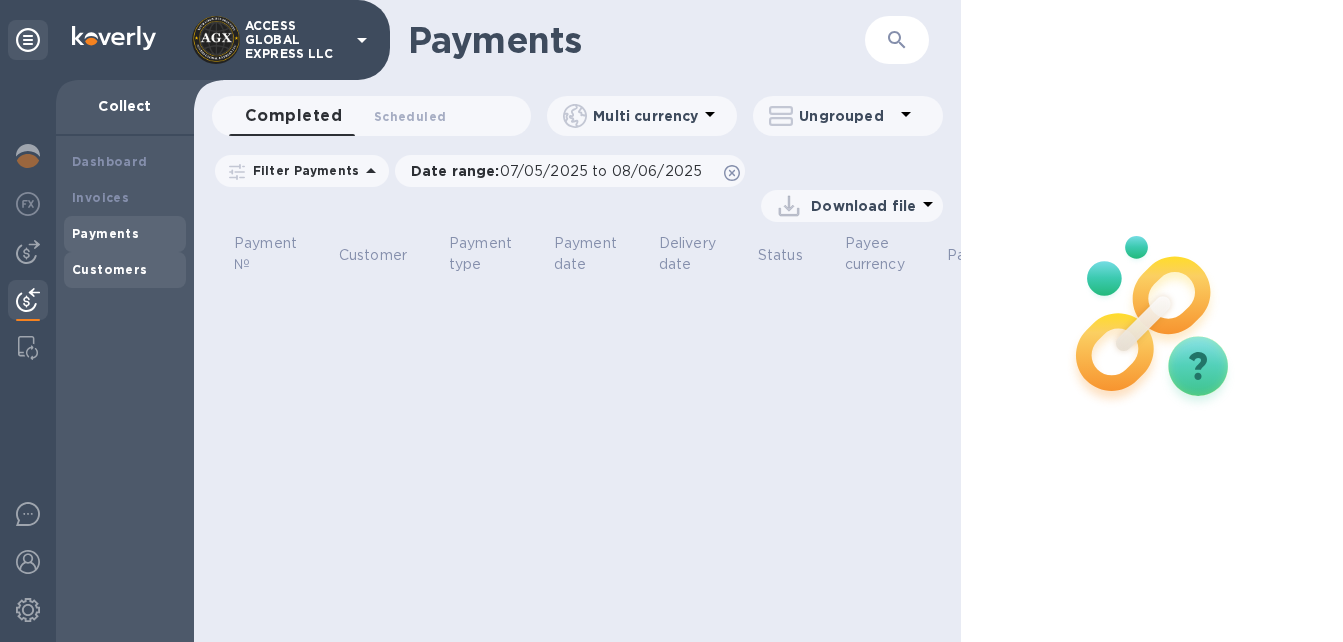 click on "Customers" at bounding box center [110, 269] 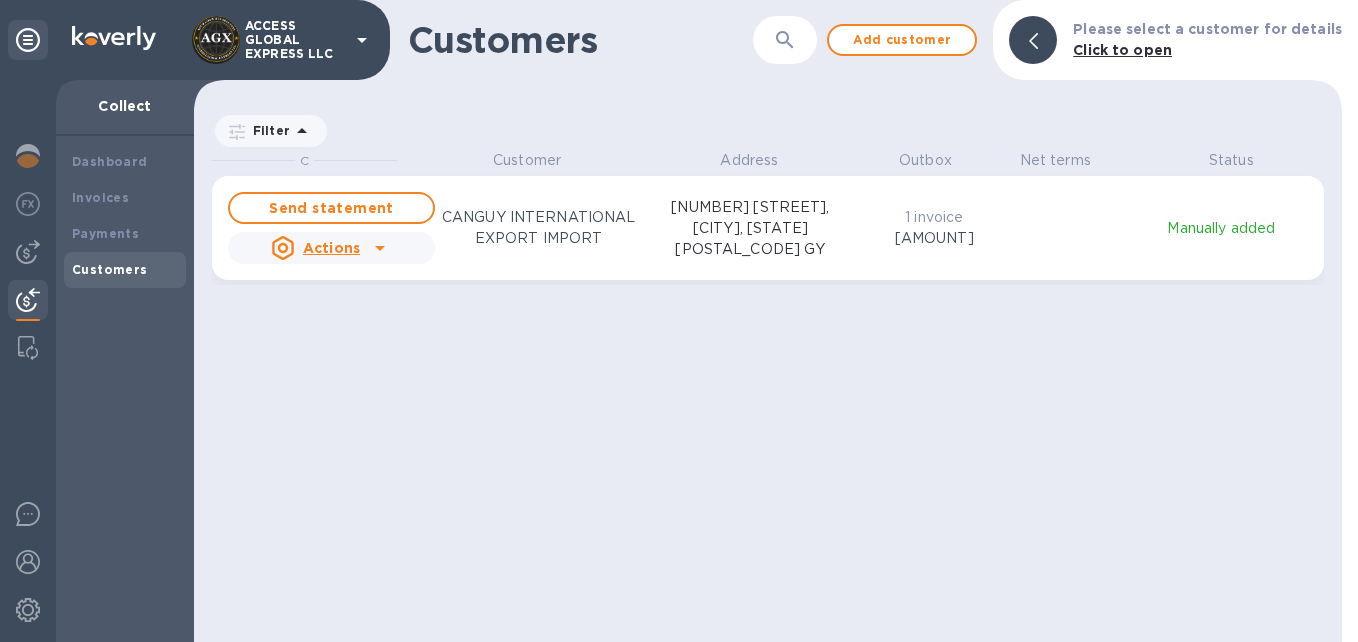 scroll, scrollTop: 16, scrollLeft: 9, axis: both 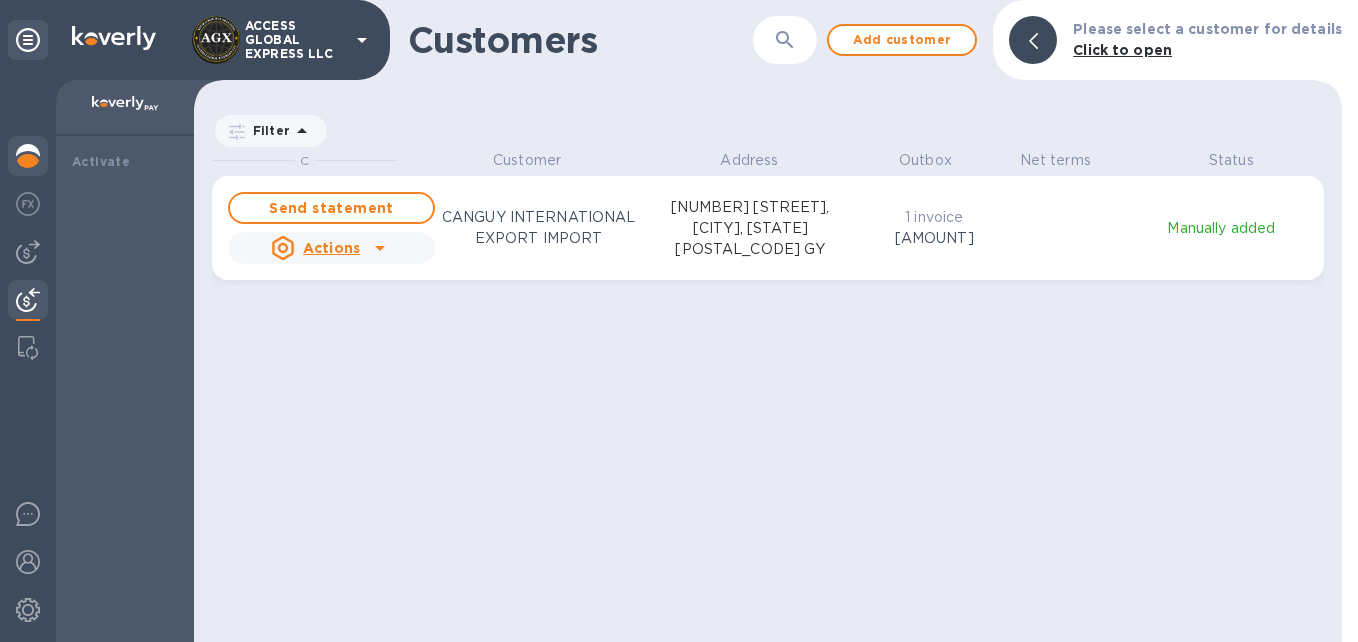 click at bounding box center (114, 38) 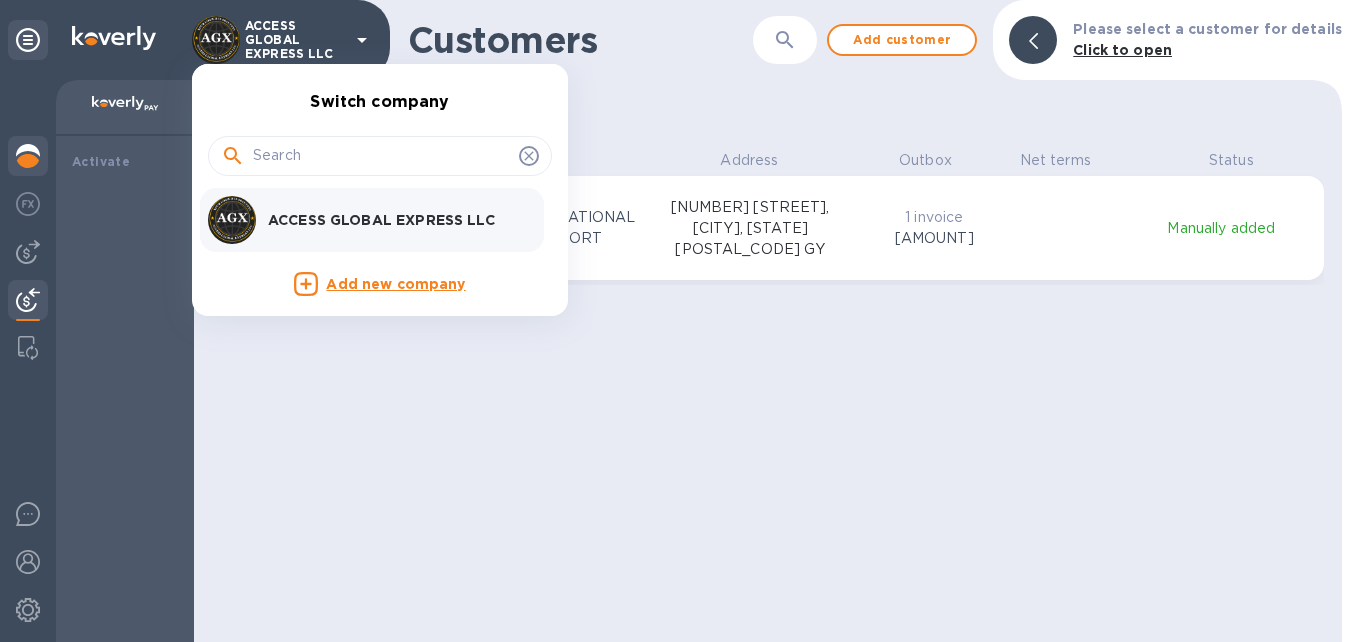 click at bounding box center (679, 321) 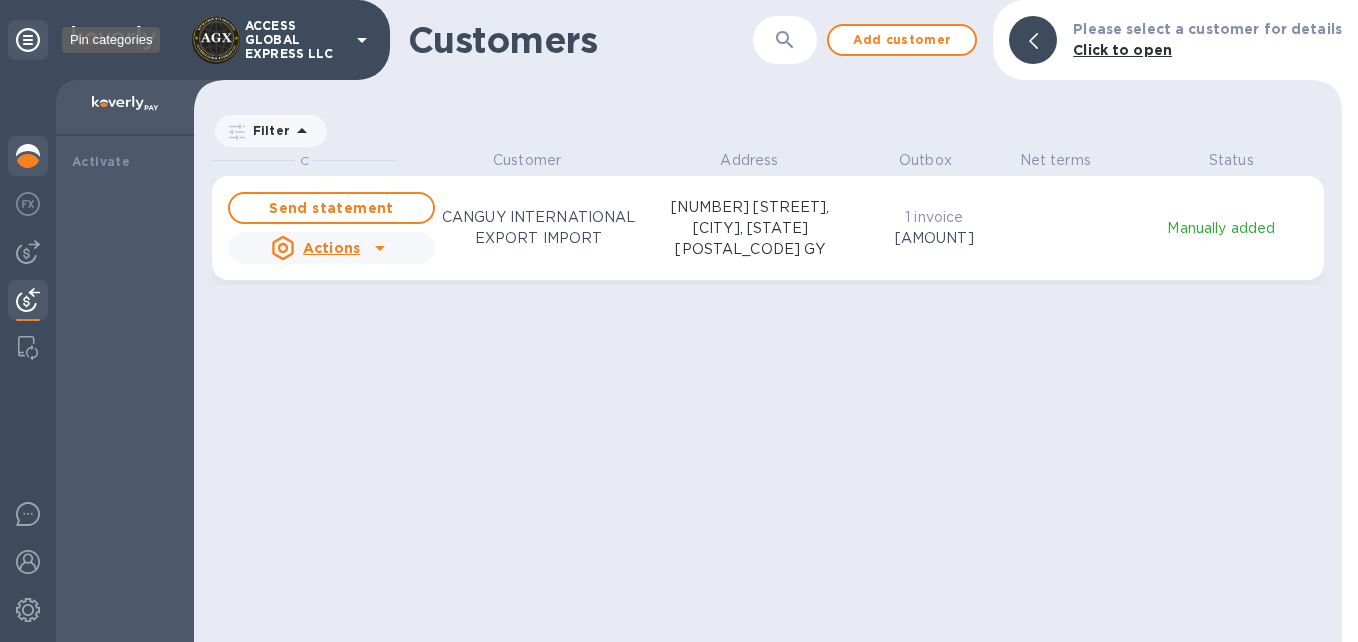 click 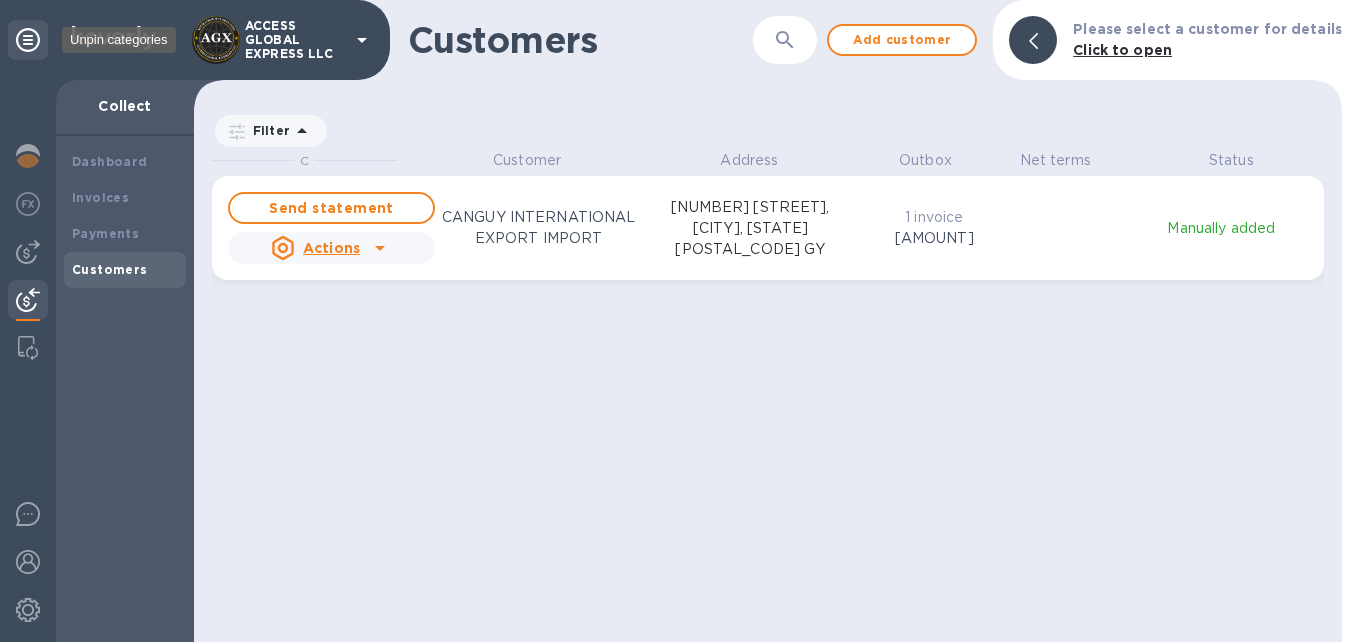 scroll, scrollTop: 477, scrollLeft: 1140, axis: both 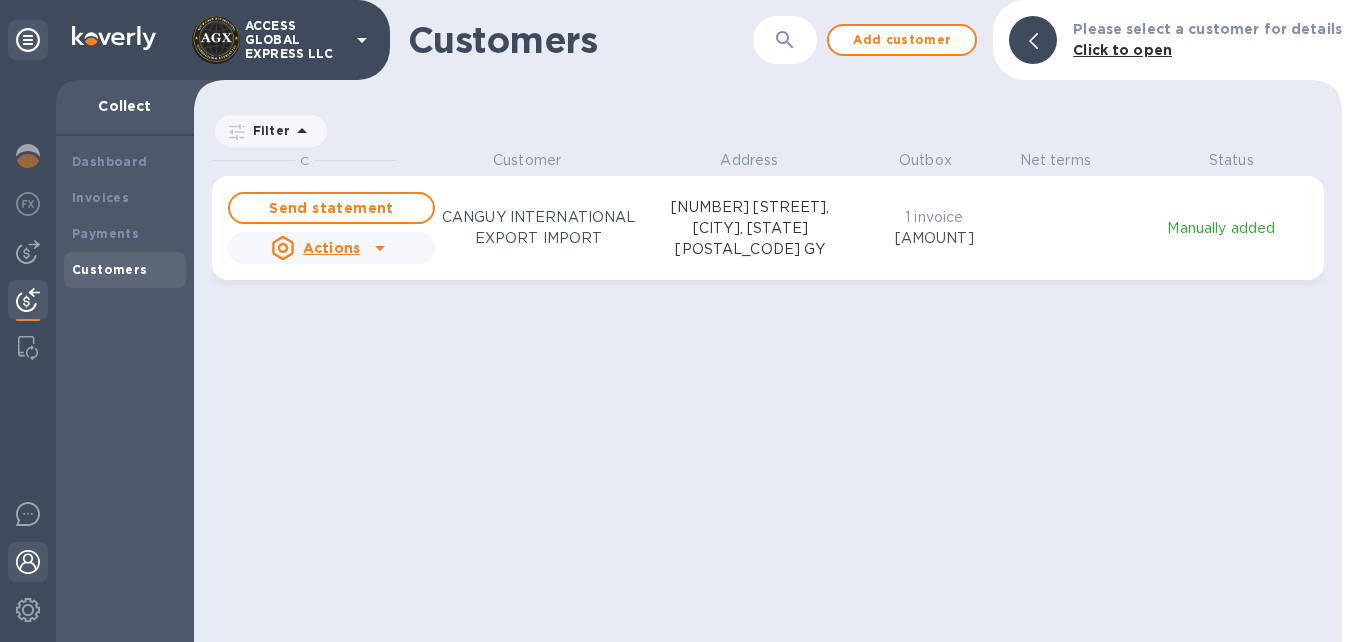 click at bounding box center [28, 562] 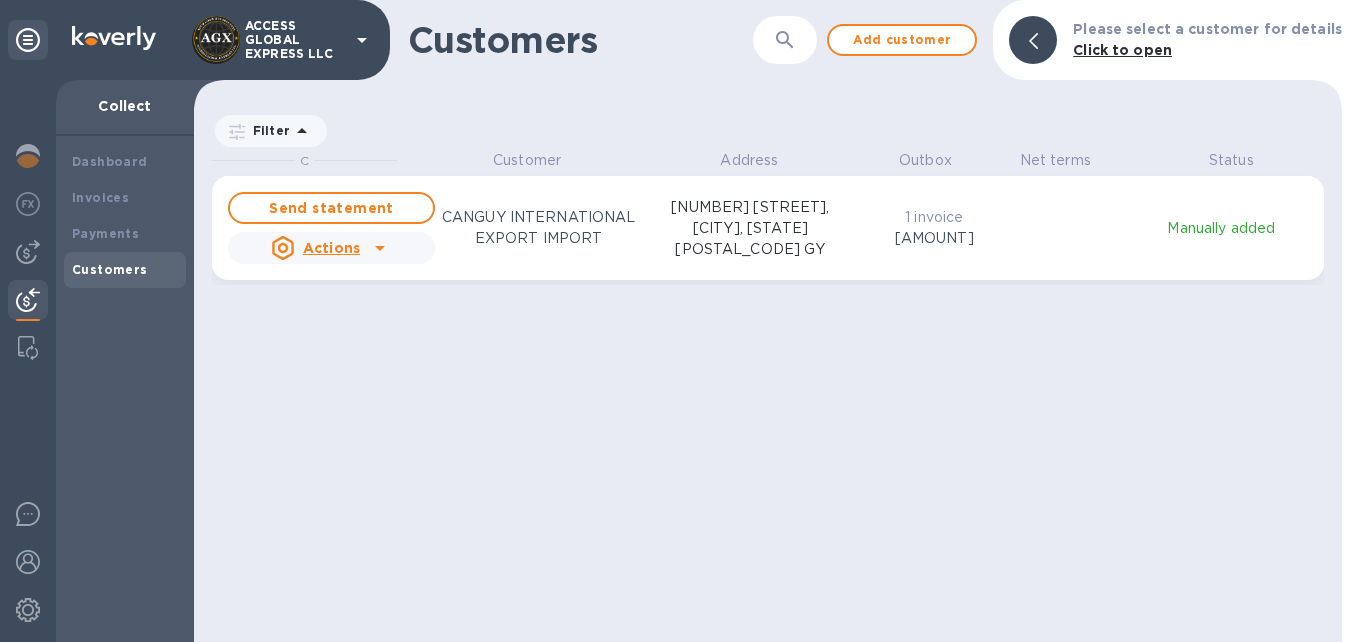 scroll, scrollTop: 16, scrollLeft: 9, axis: both 